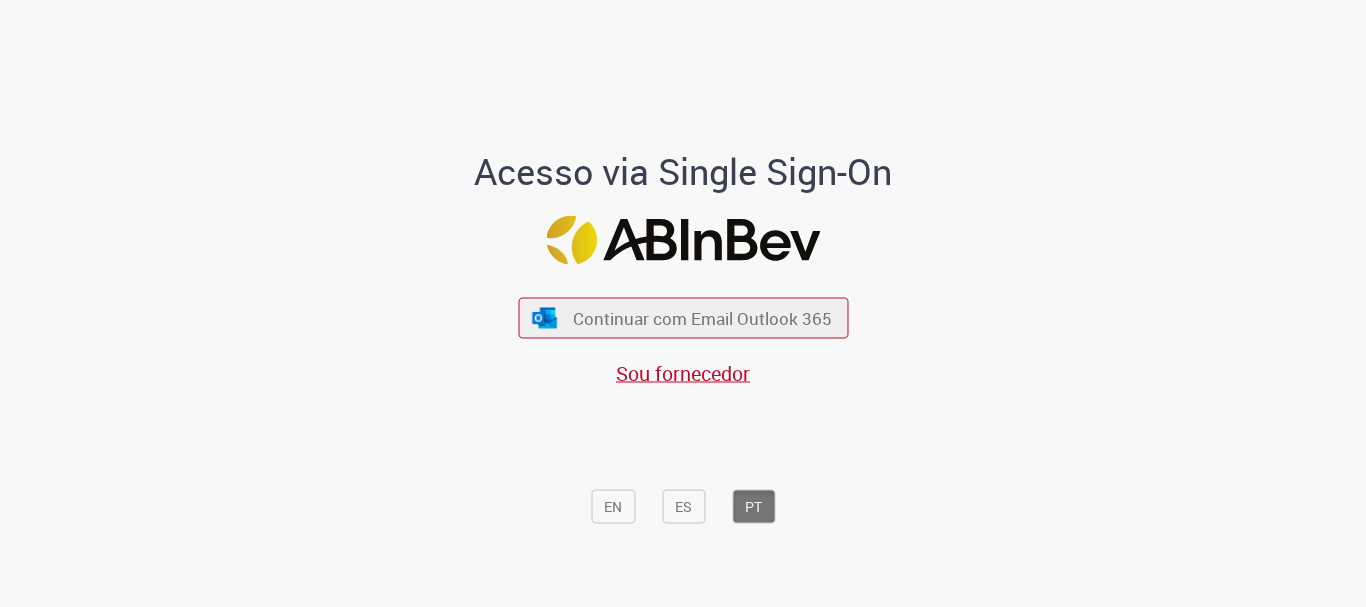 scroll, scrollTop: 0, scrollLeft: 0, axis: both 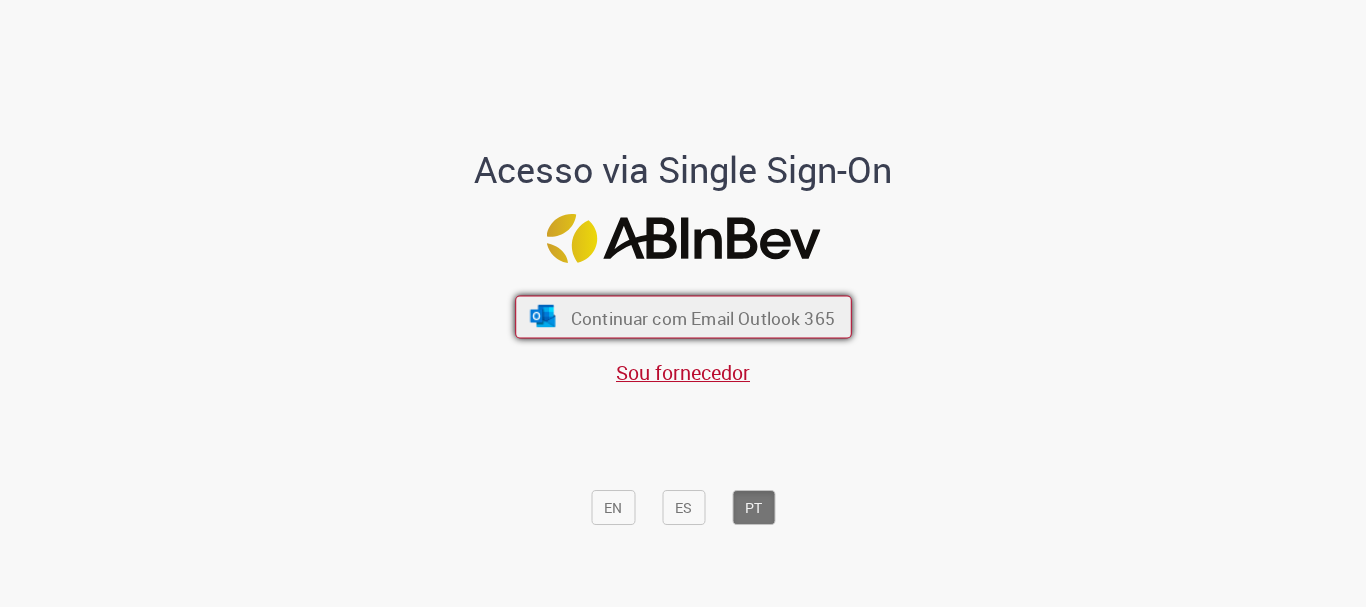 click on "Continuar com Email Outlook 365" at bounding box center [702, 317] 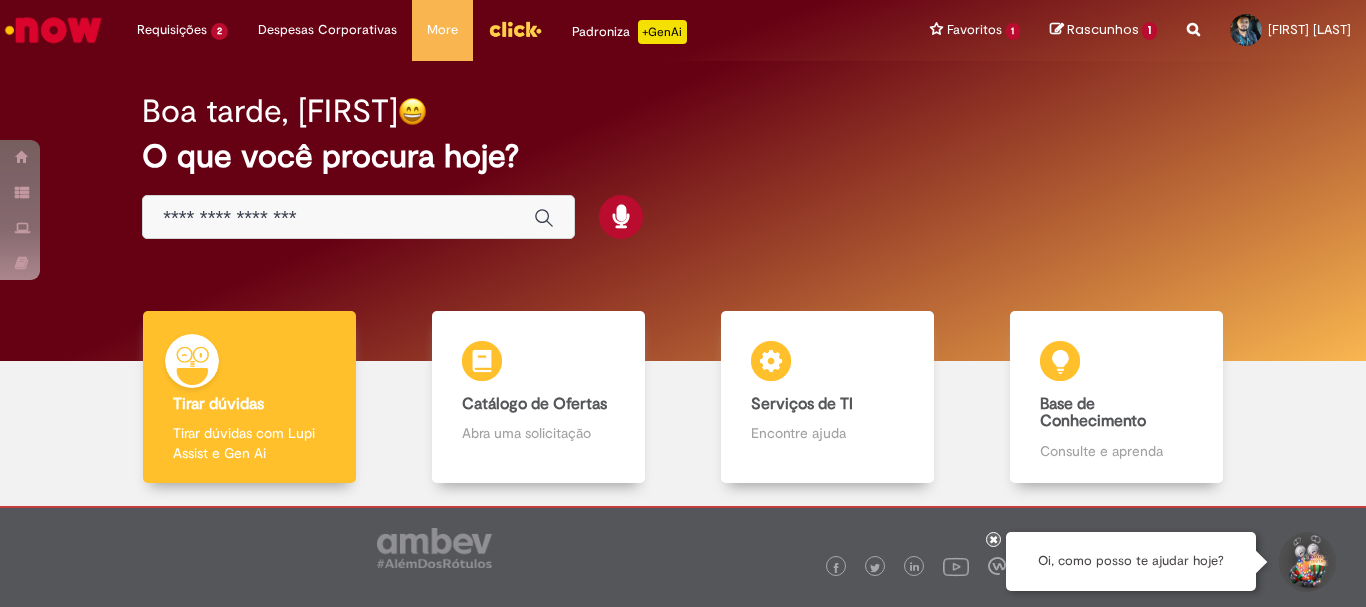 scroll, scrollTop: 0, scrollLeft: 0, axis: both 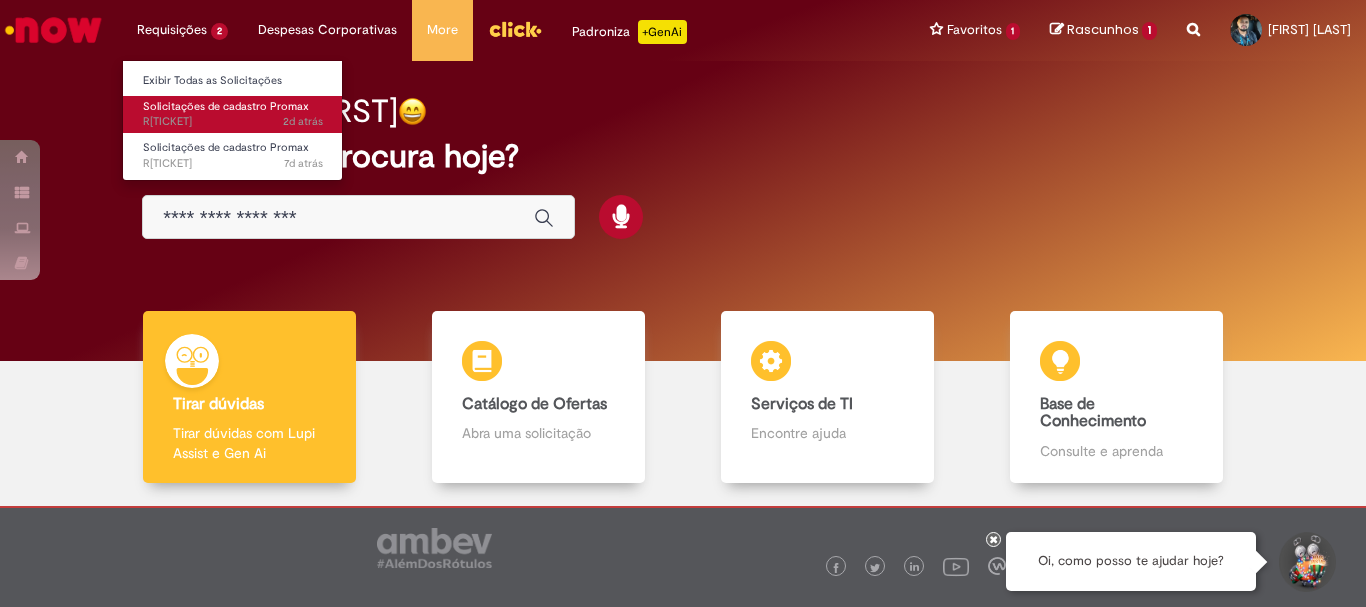 click on "2d atrás 2 dias atrás  R13268892" at bounding box center [233, 122] 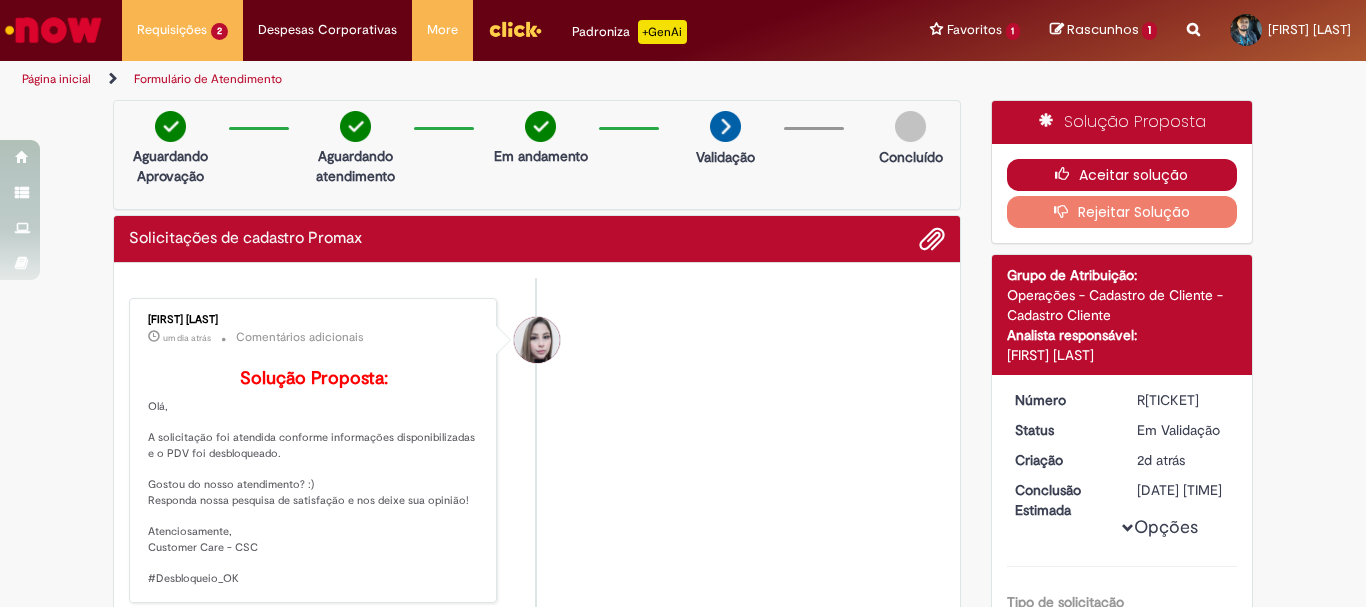 click on "Aceitar solução" at bounding box center (1122, 175) 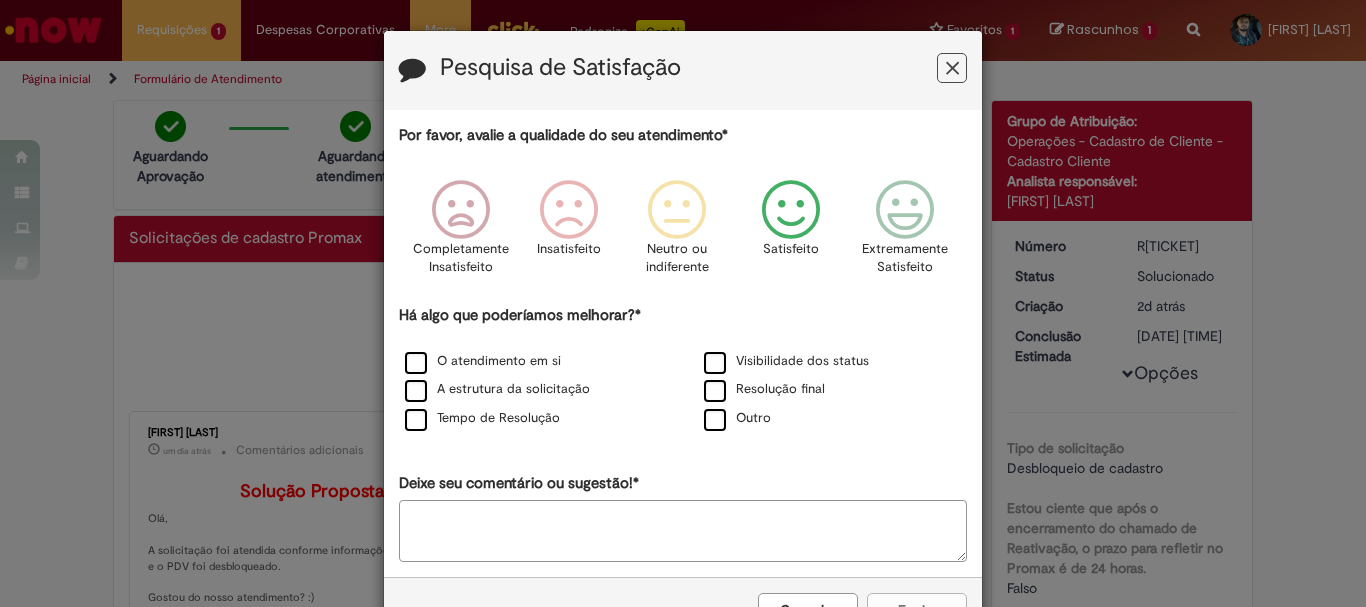 click at bounding box center [791, 210] 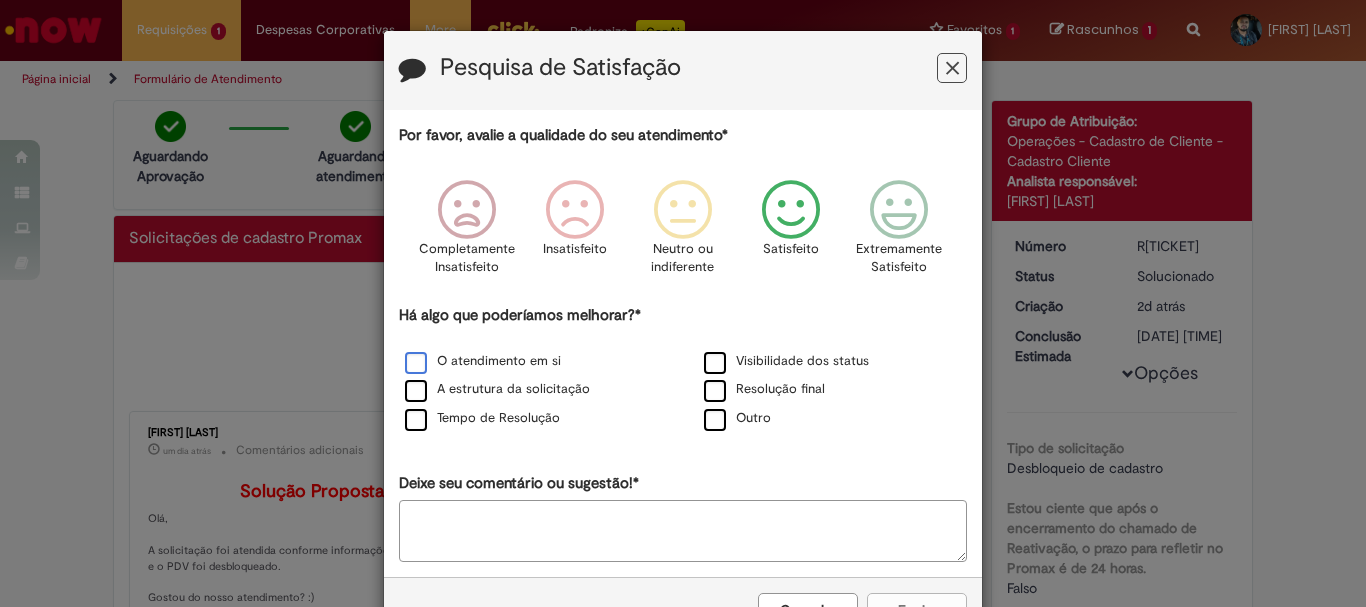 click on "O atendimento em si" at bounding box center (483, 361) 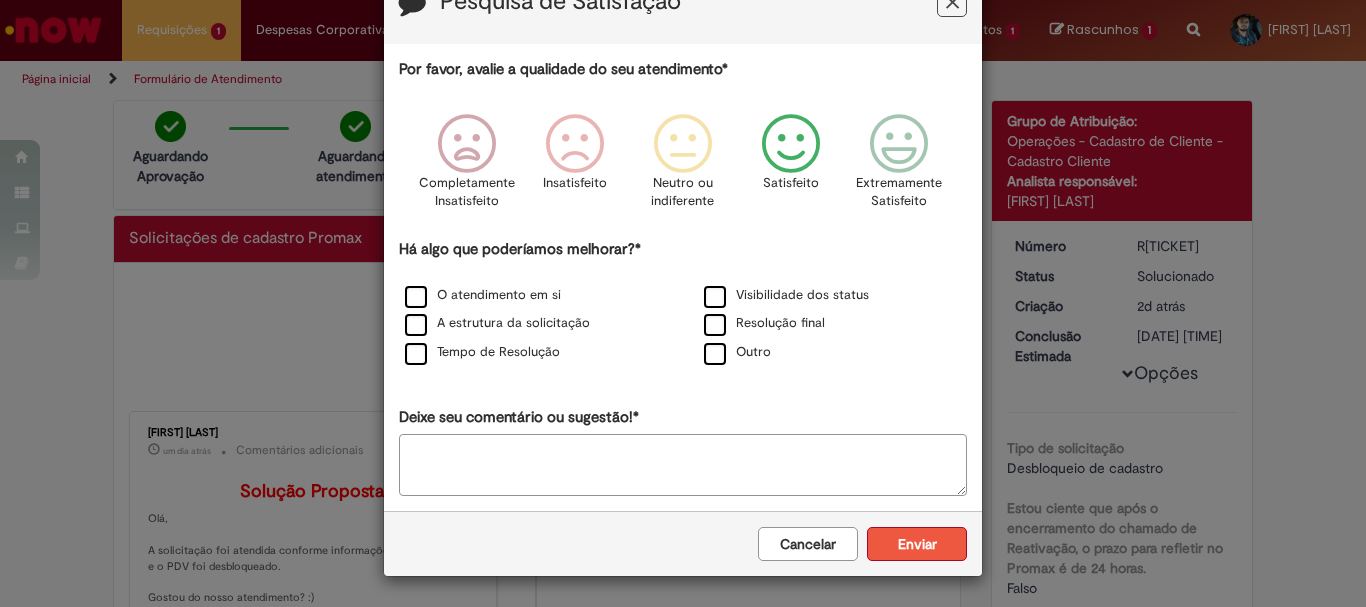 scroll, scrollTop: 66, scrollLeft: 0, axis: vertical 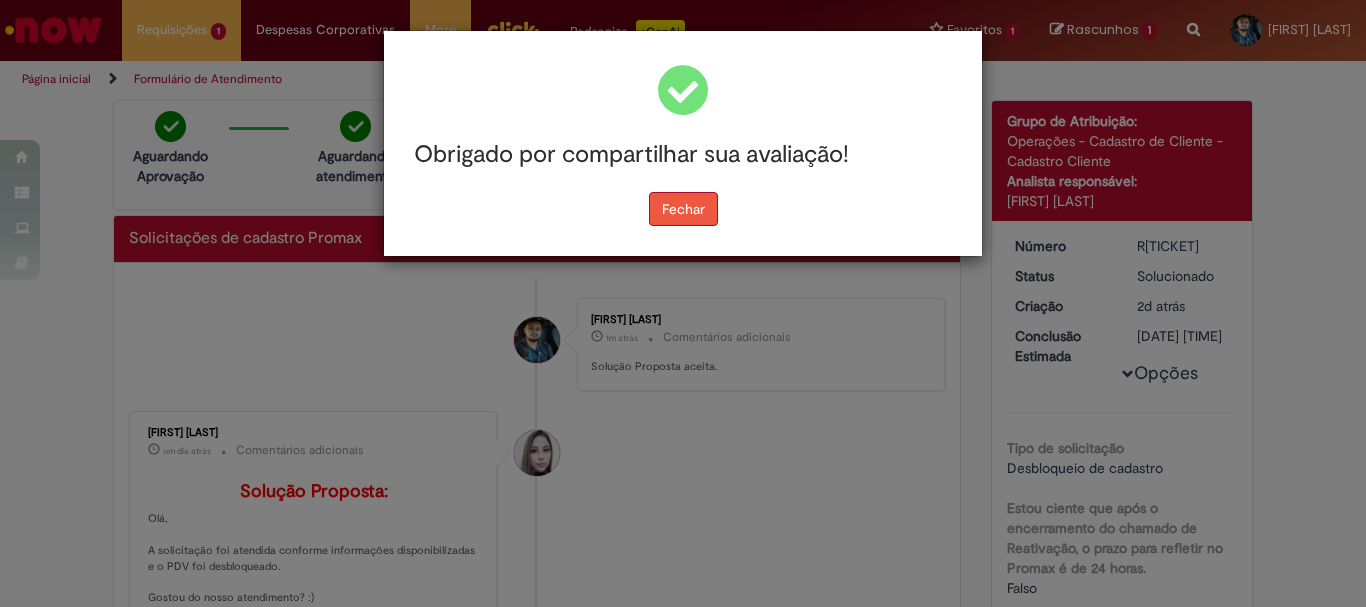 click on "Fechar" at bounding box center [683, 209] 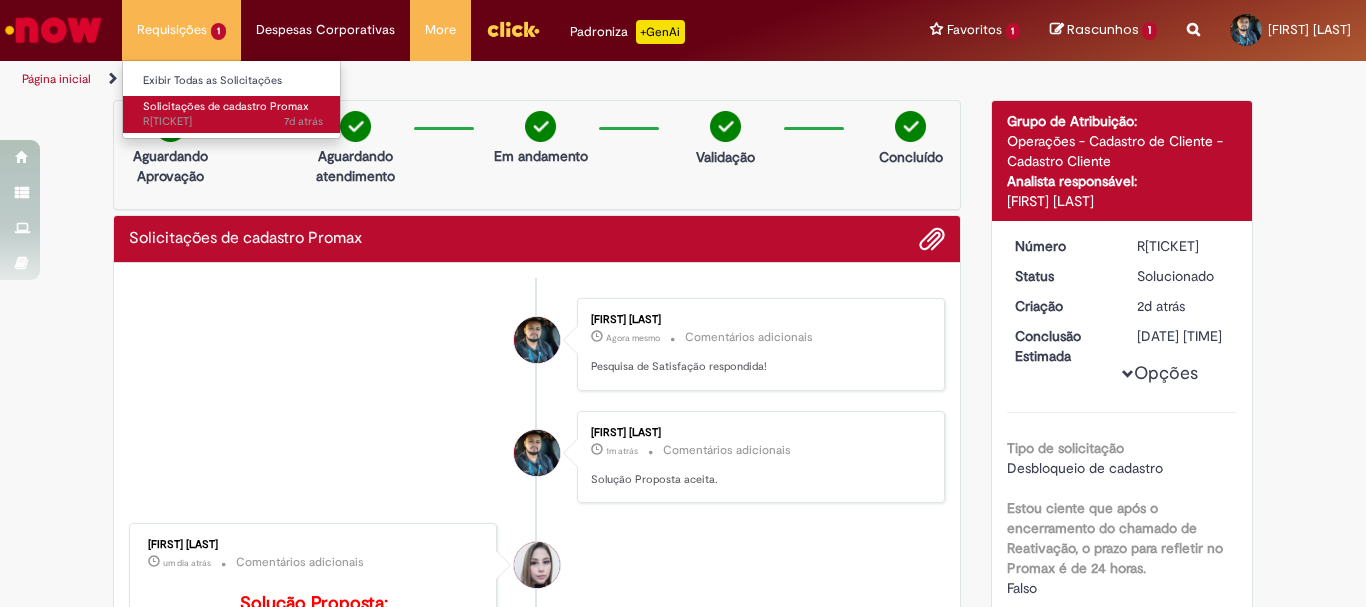 click on "7d atrás 7 dias atrás  R13244278" at bounding box center (233, 122) 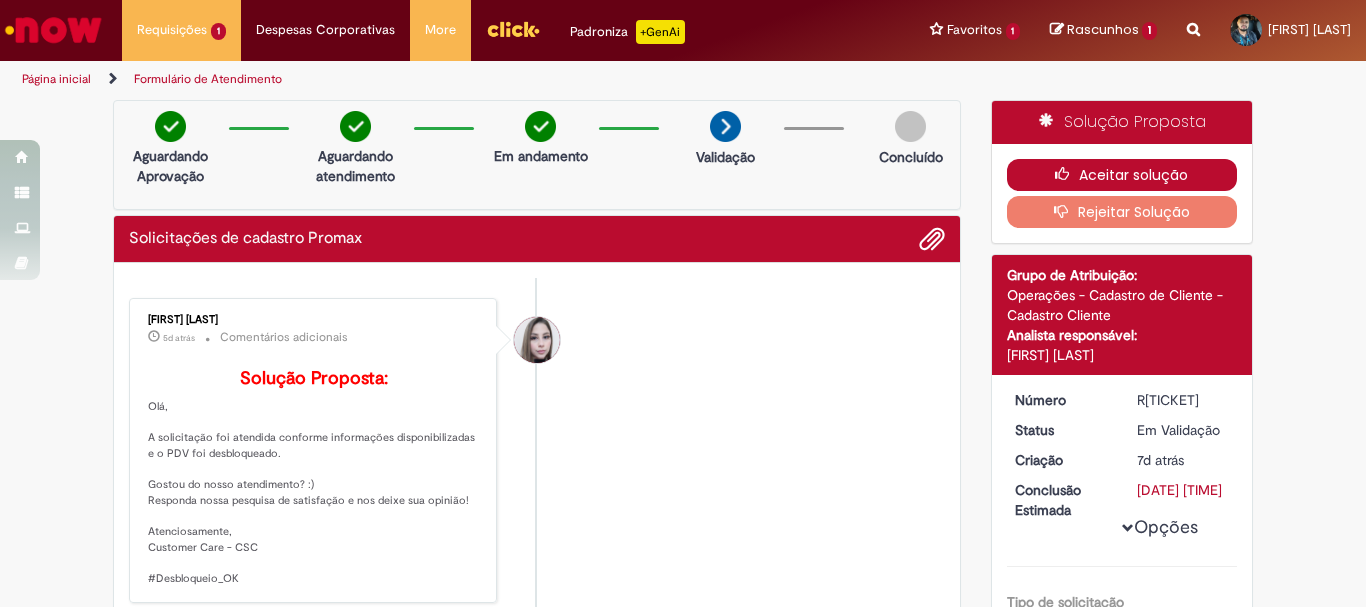 click on "Aceitar solução" at bounding box center [1122, 175] 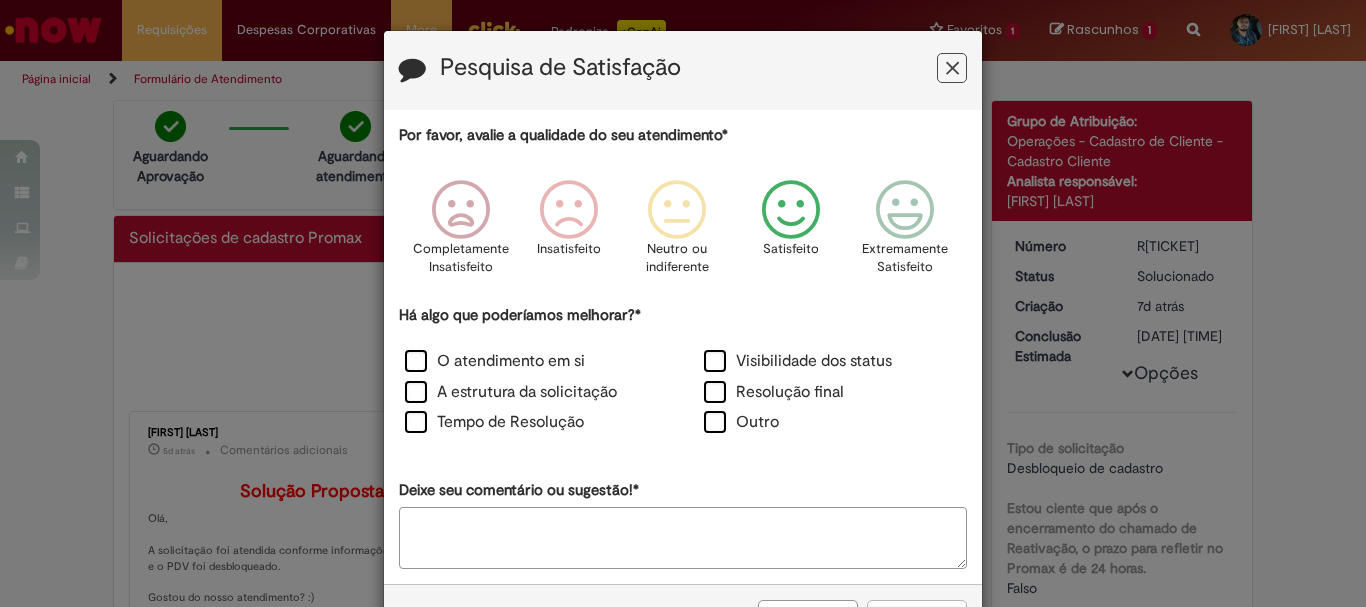 click at bounding box center [791, 210] 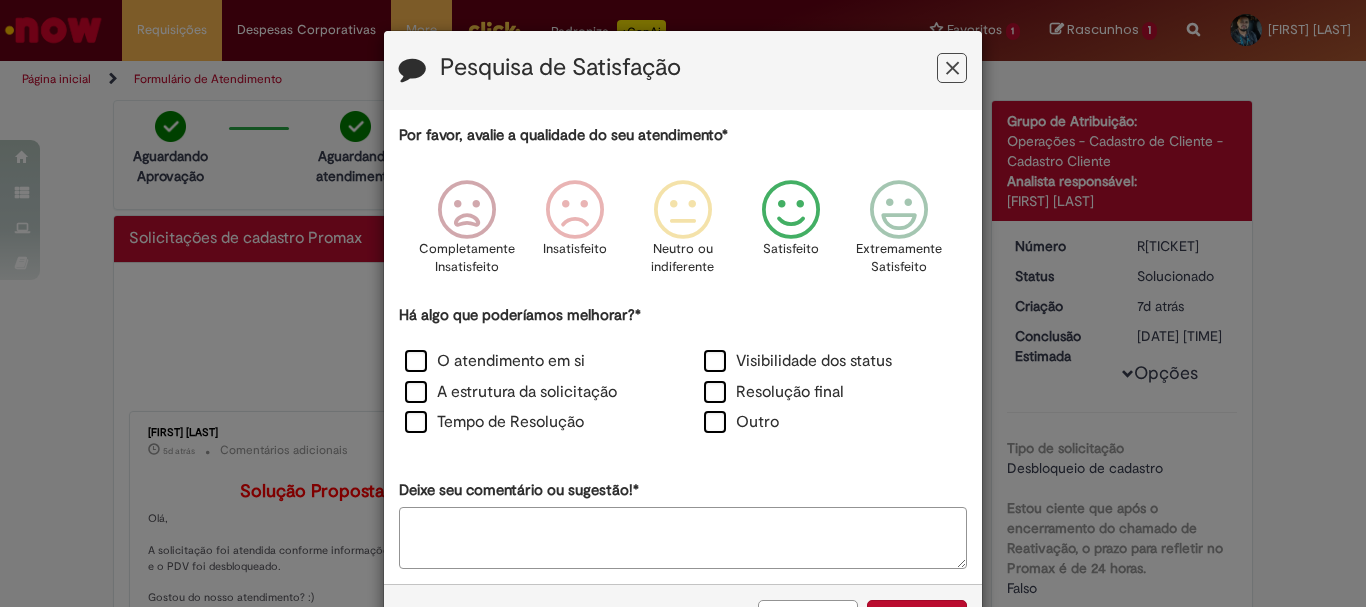 click on "Pesquisa de Satisfação
Por favor, avalie a qualidade do seu atendimento*
Completamente Insatisfeito
Insatisfeito
Neutro ou indiferente
Satisfeito
Extremamente Satisfeito
Há algo que poderíamos melhorar?*
O atendimento em si
Visibilidade dos status
A estrutura da solicitação
Resolução final
Tempo de Resolução
Outro
Deixe seu comentário ou sugestão!*
Cancelar   Enviar" at bounding box center (683, 303) 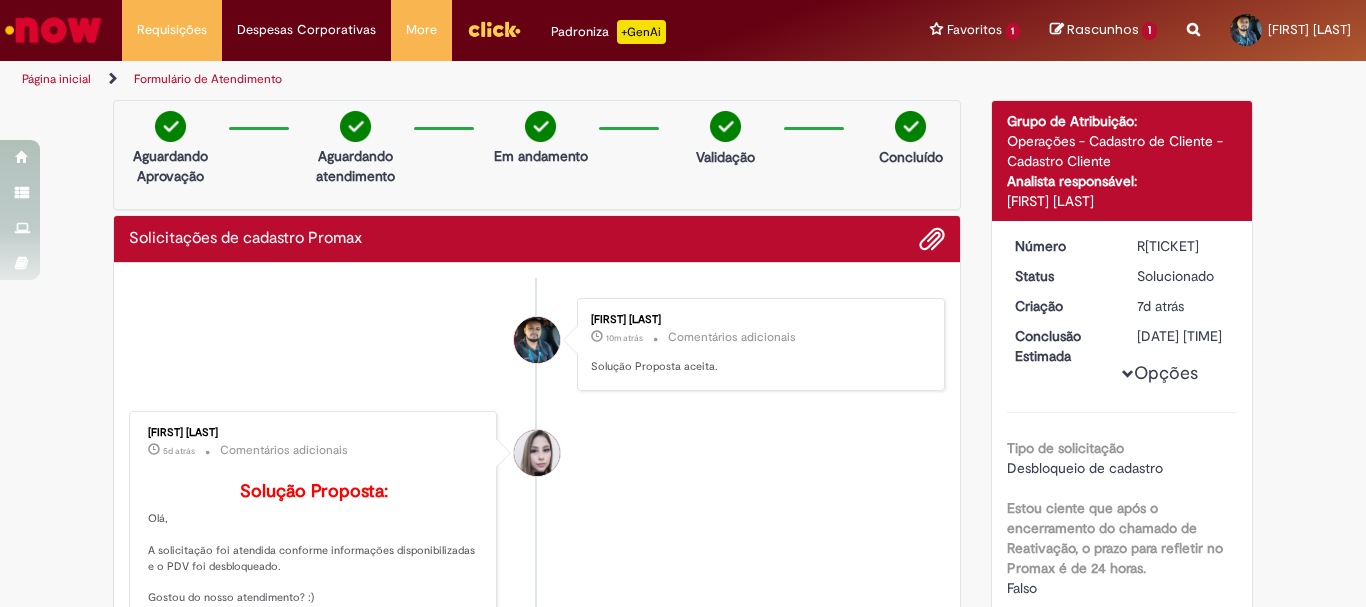 click at bounding box center (53, 30) 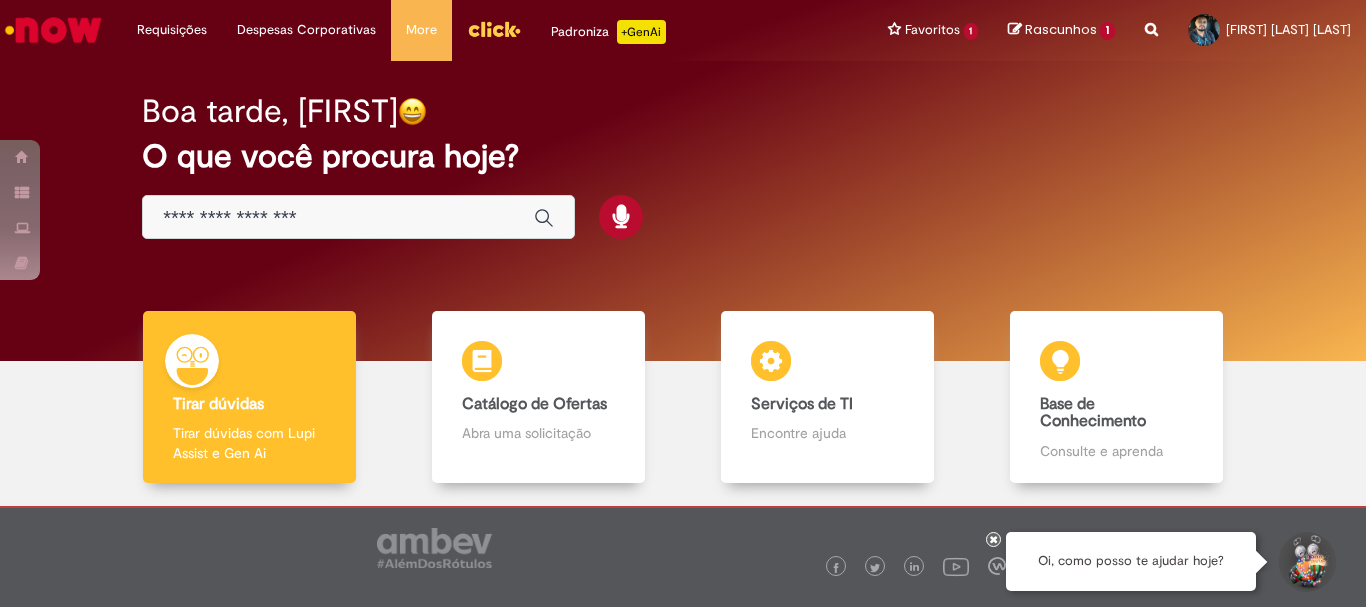 scroll, scrollTop: 0, scrollLeft: 0, axis: both 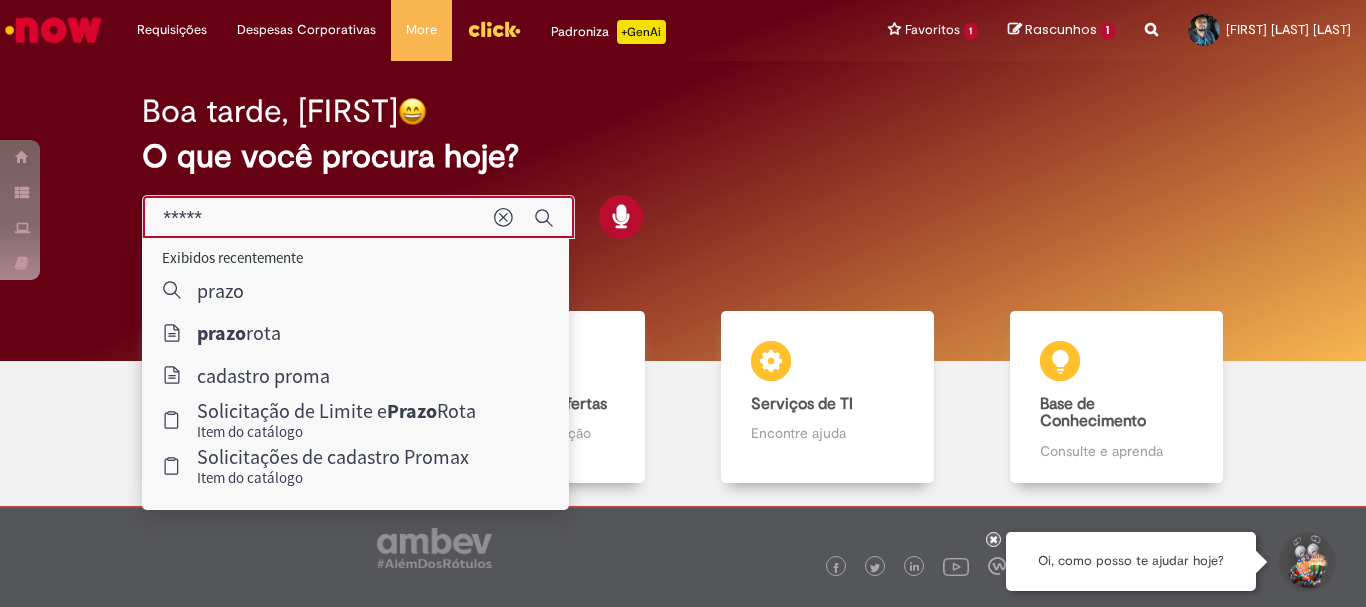 type on "*****" 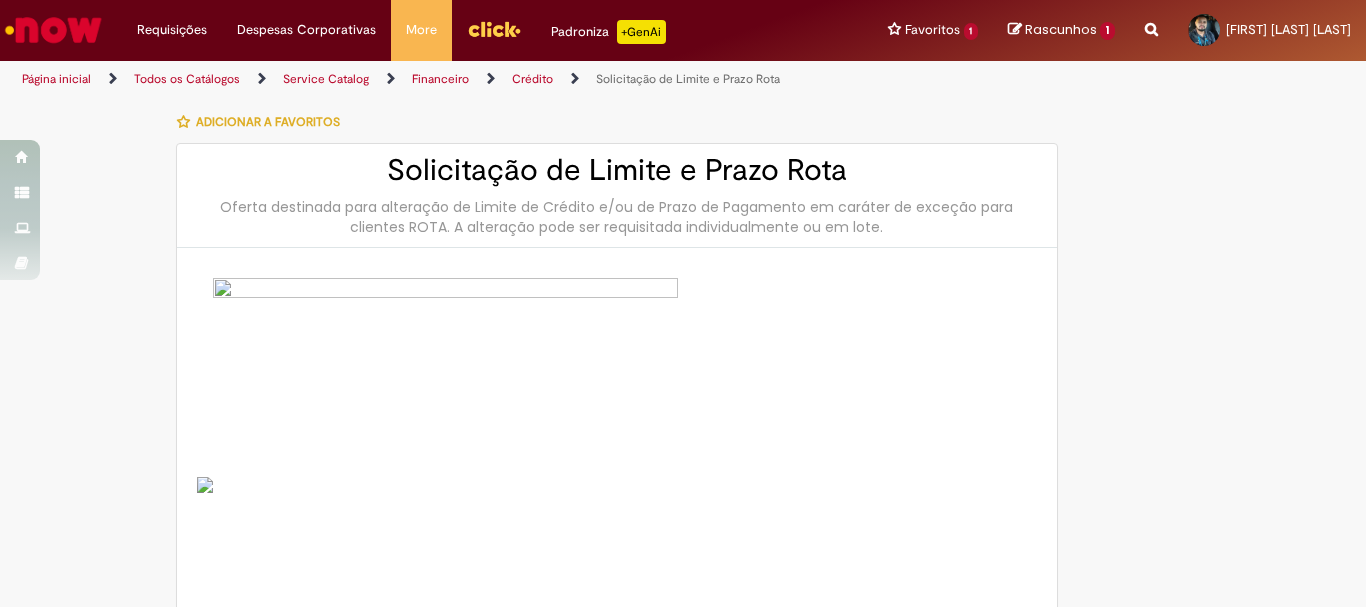 type on "********" 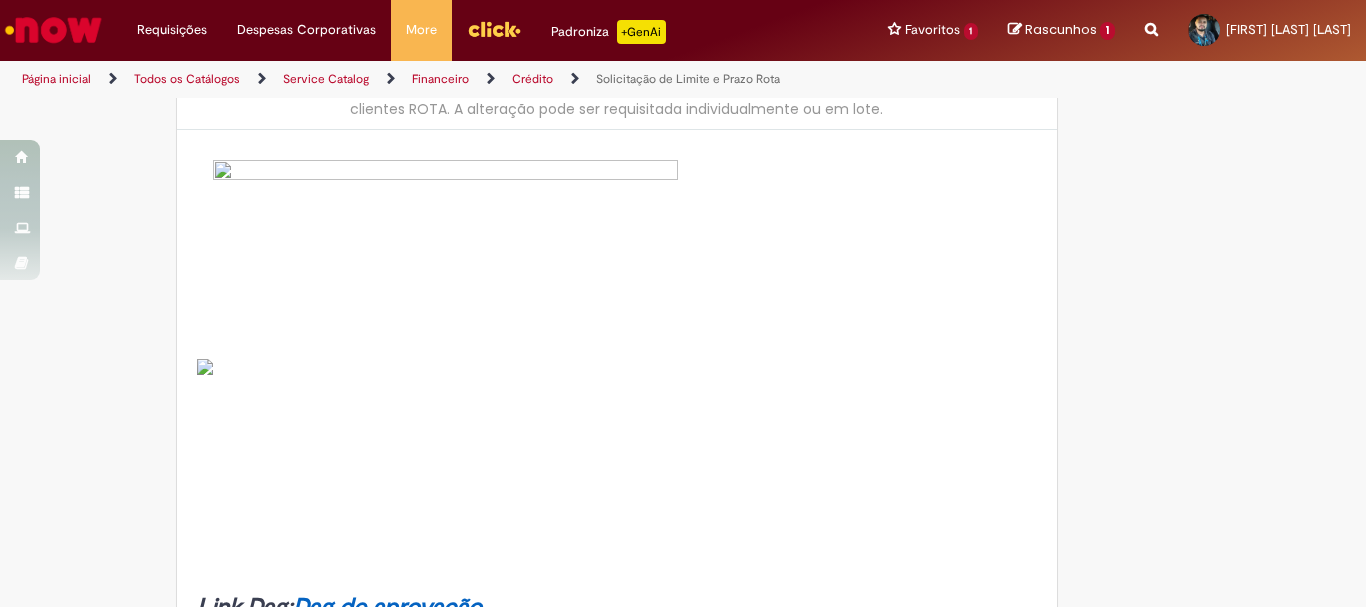 scroll, scrollTop: 360, scrollLeft: 0, axis: vertical 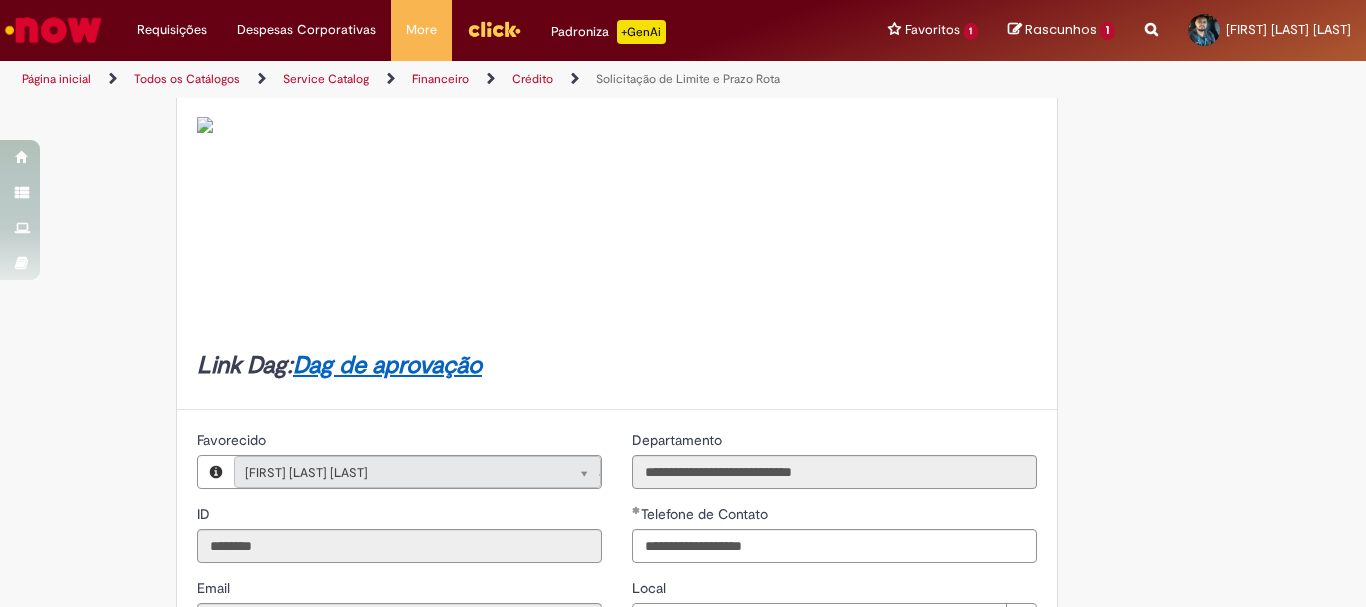 click at bounding box center [617, 125] 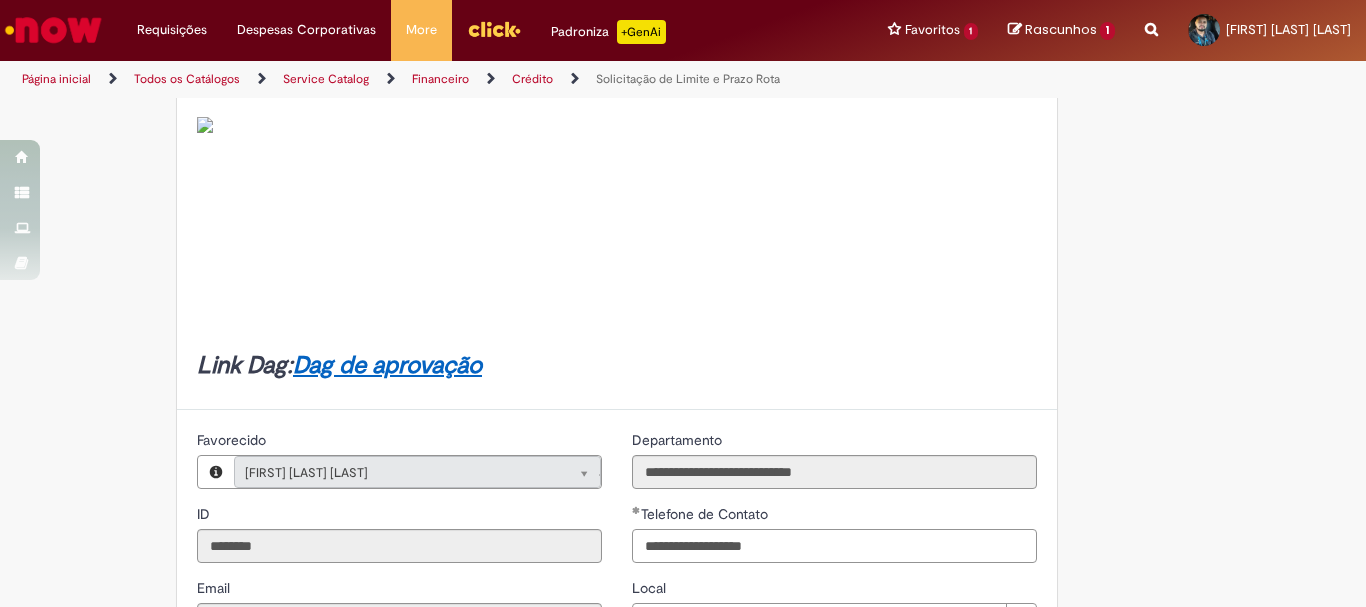 click on "**********" at bounding box center [834, 546] 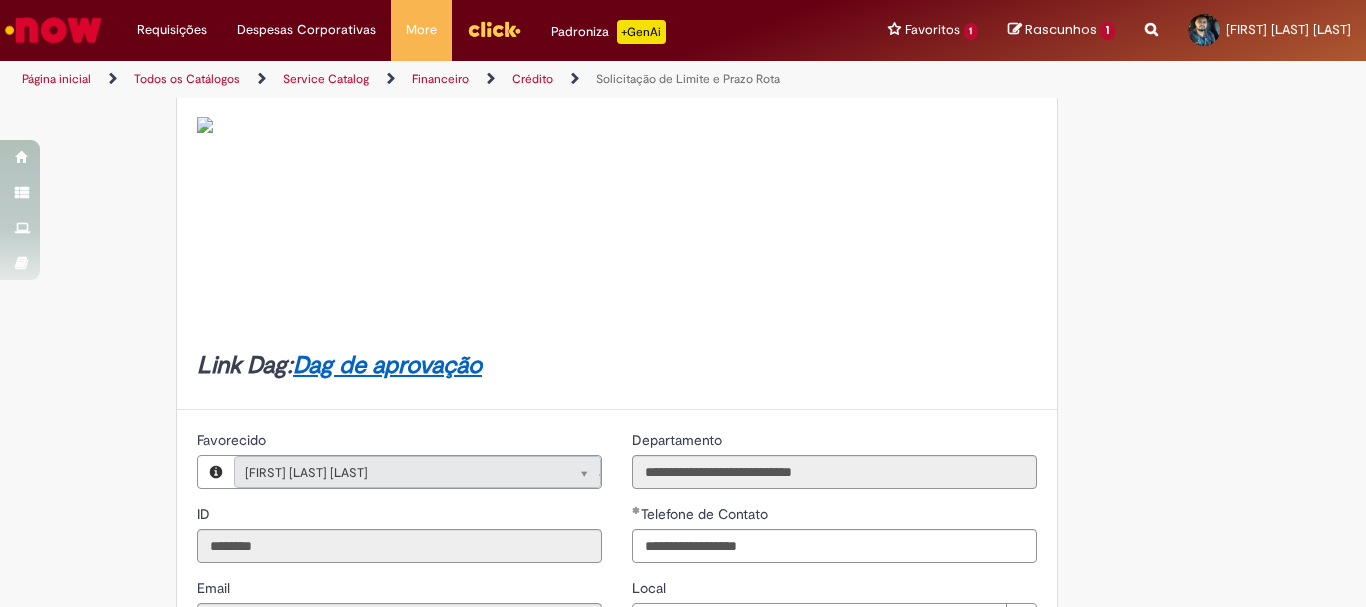 type on "**********" 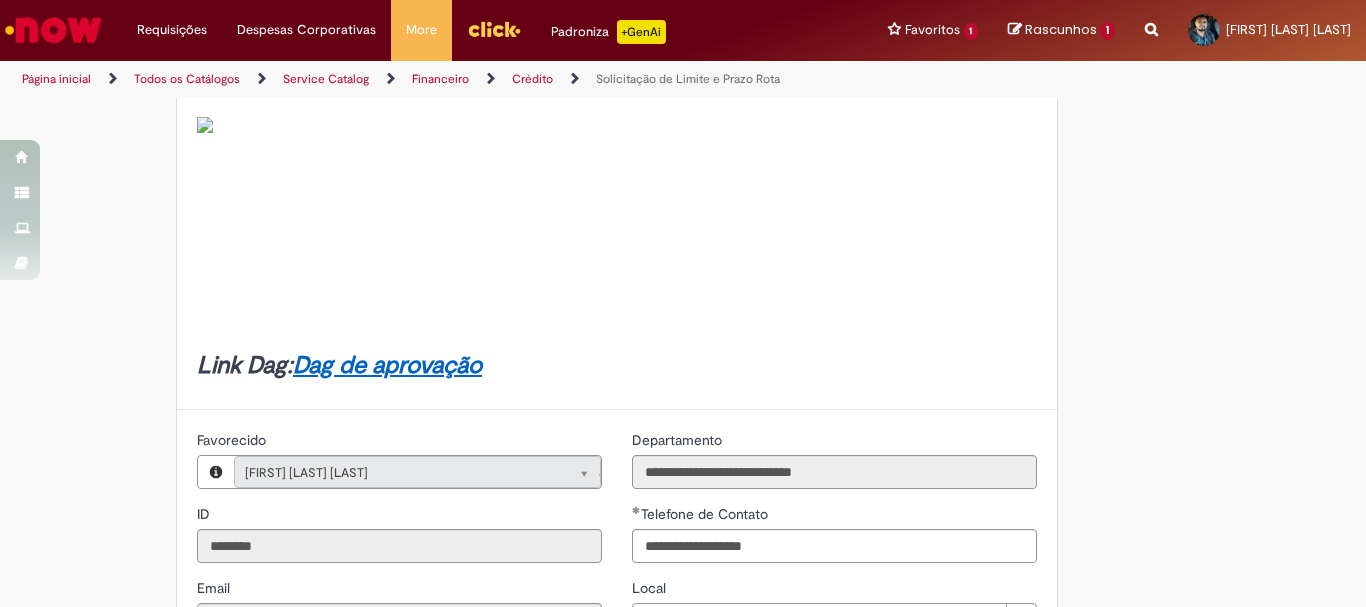 scroll, scrollTop: 438, scrollLeft: 0, axis: vertical 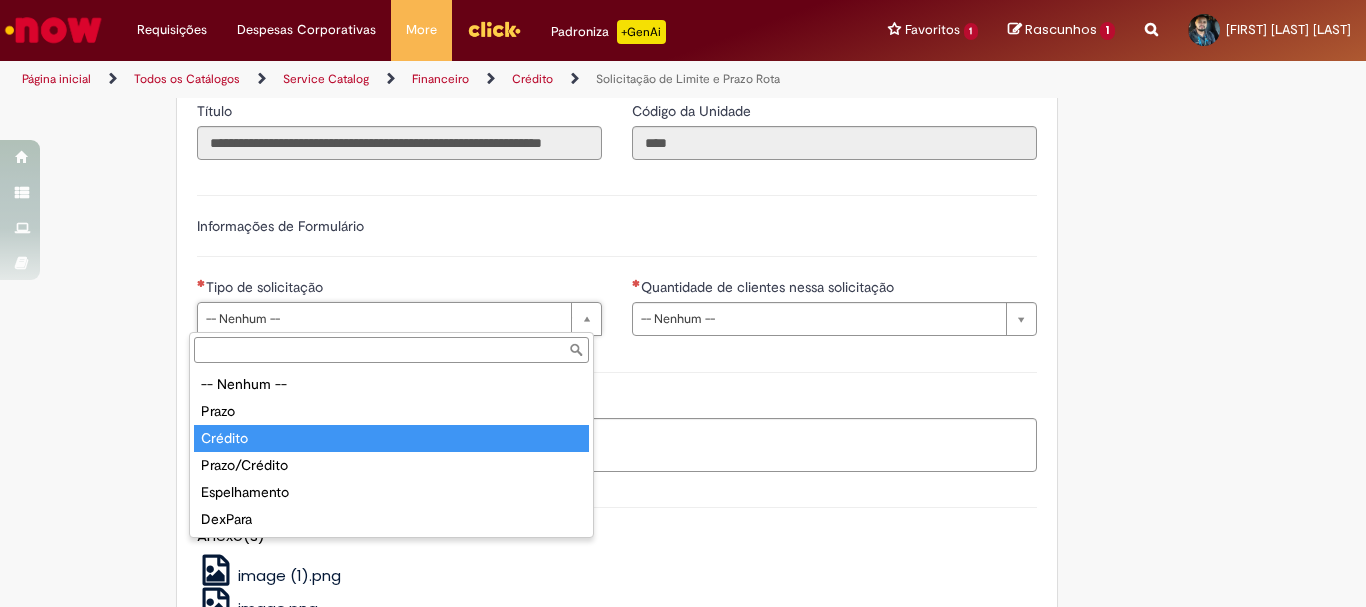 type on "*******" 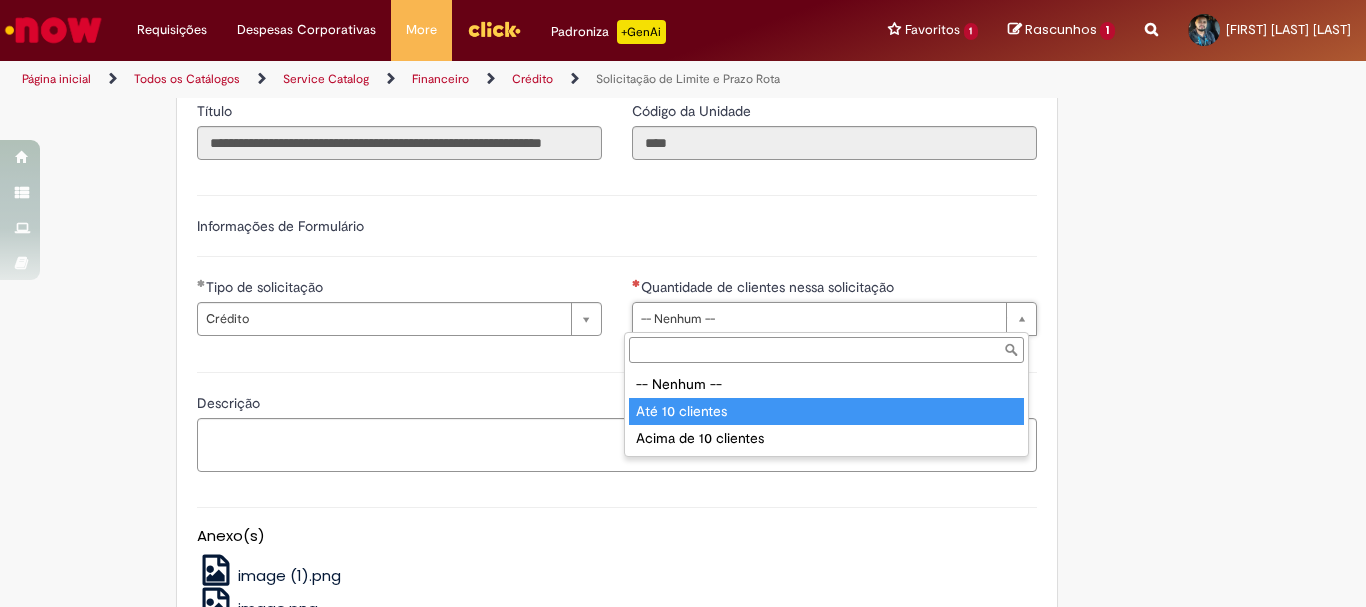 type on "**********" 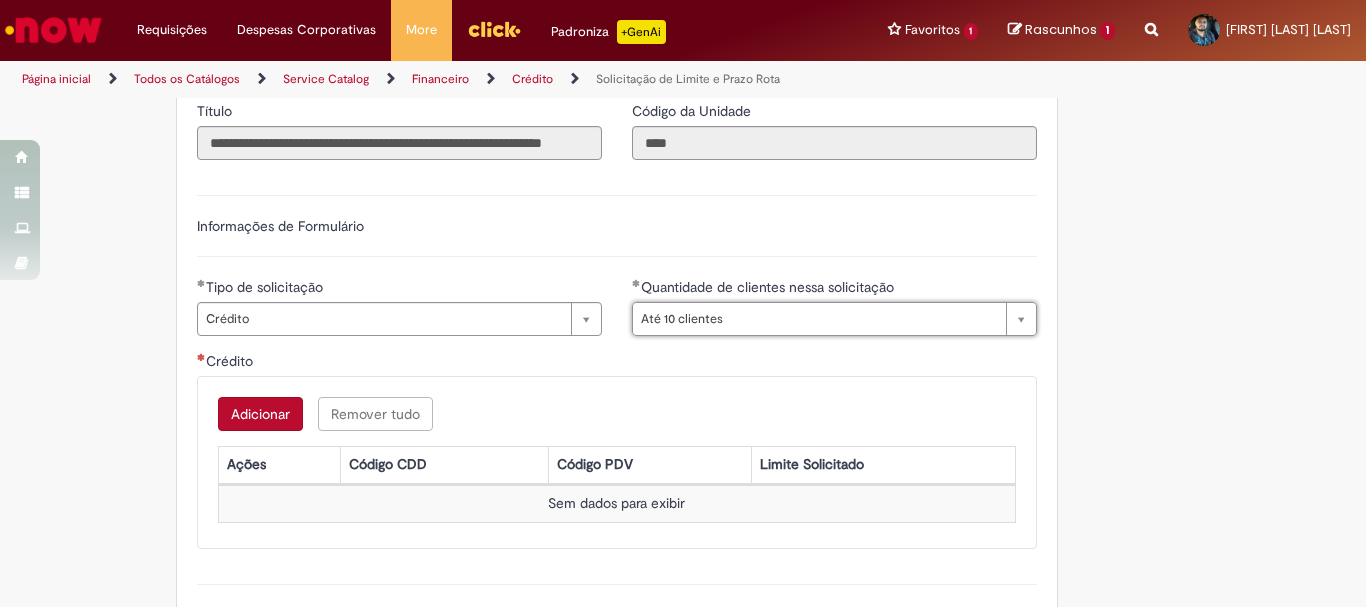 click on "Adicionar" at bounding box center [260, 414] 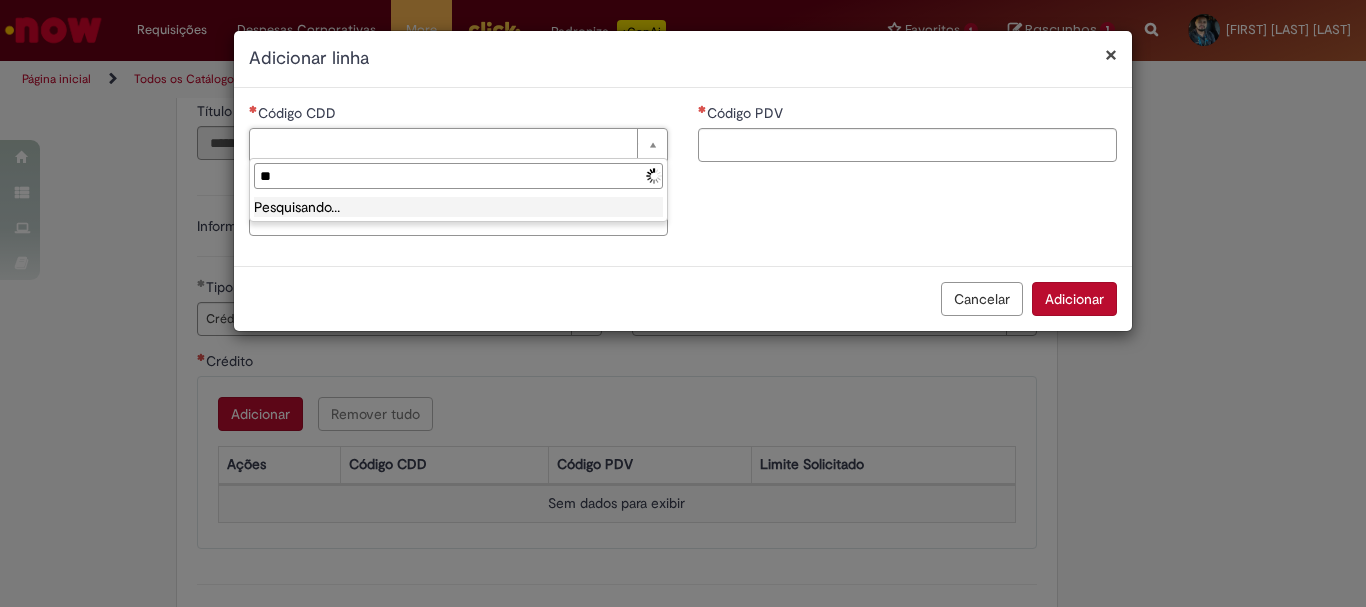 type on "*" 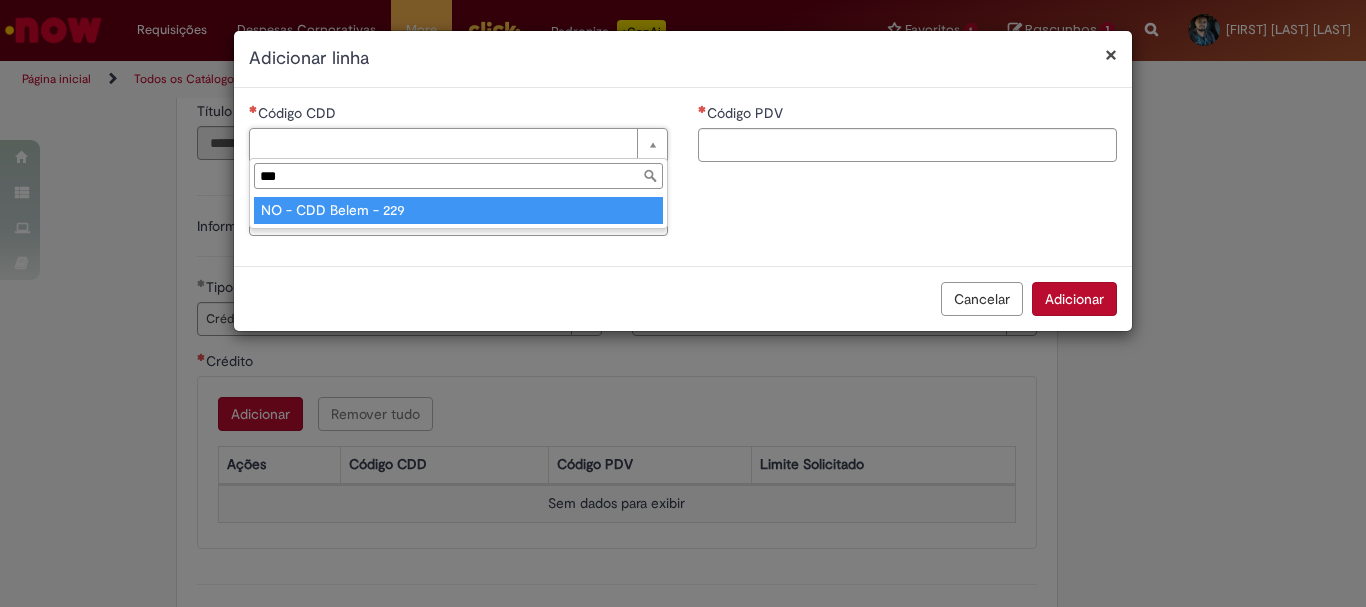 type on "***" 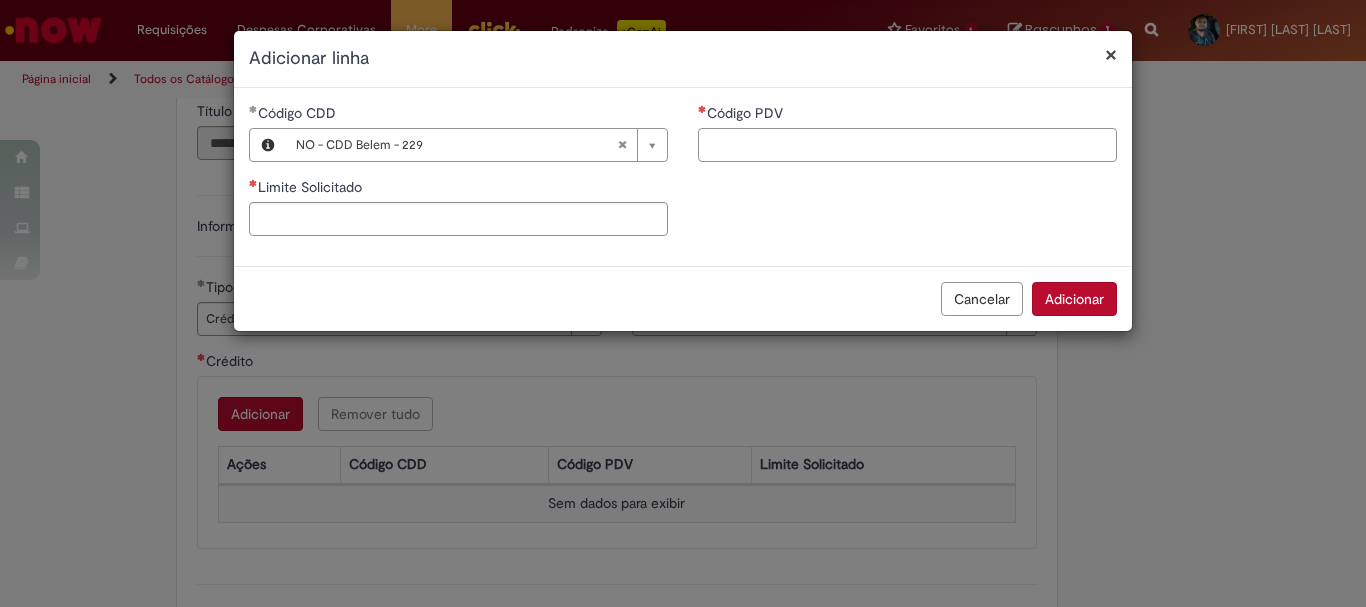 click on "Código PDV" at bounding box center [907, 145] 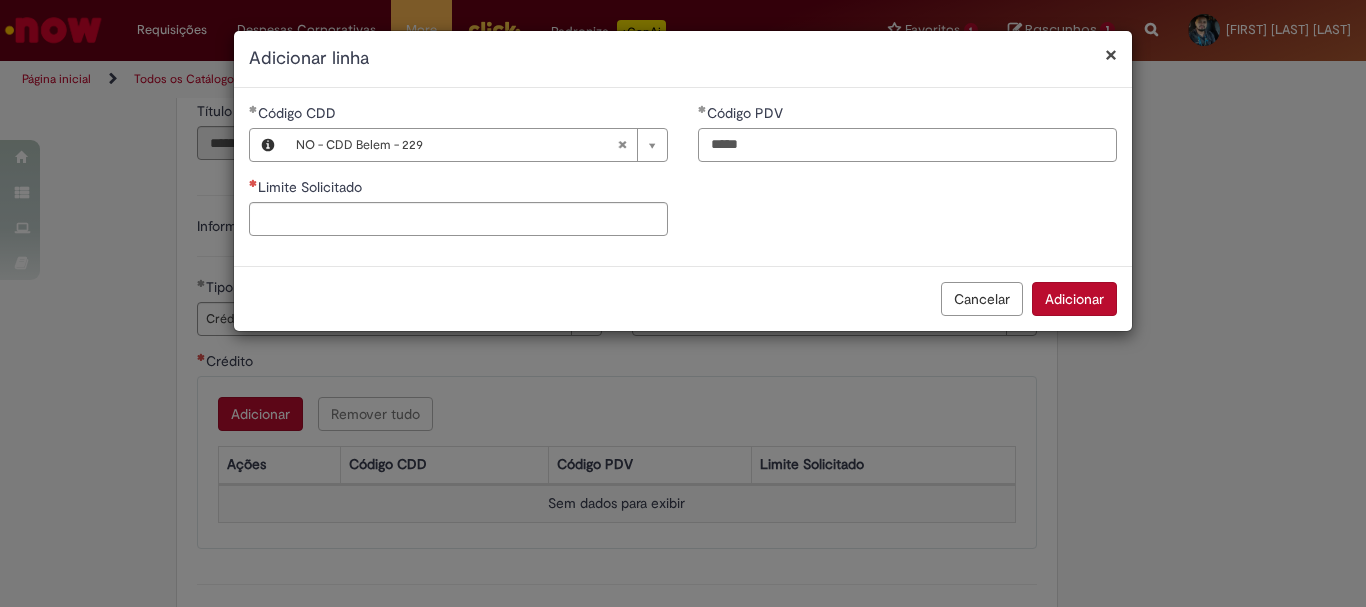 type on "*****" 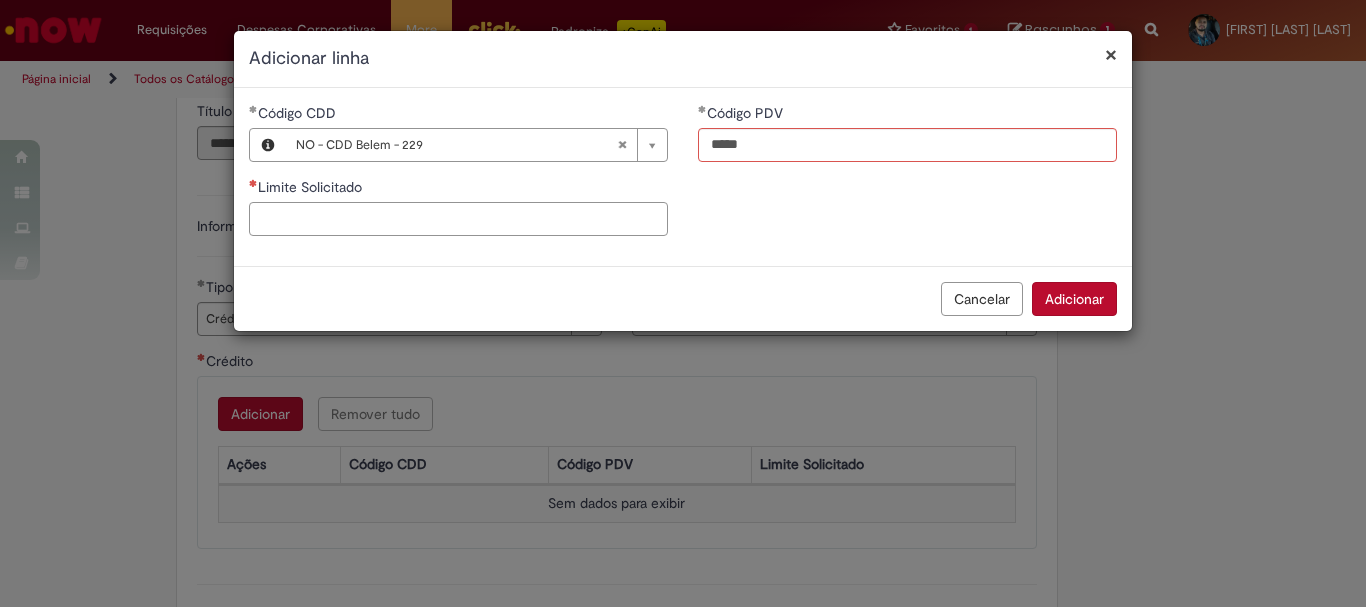 click on "Limite Solicitado" at bounding box center [458, 219] 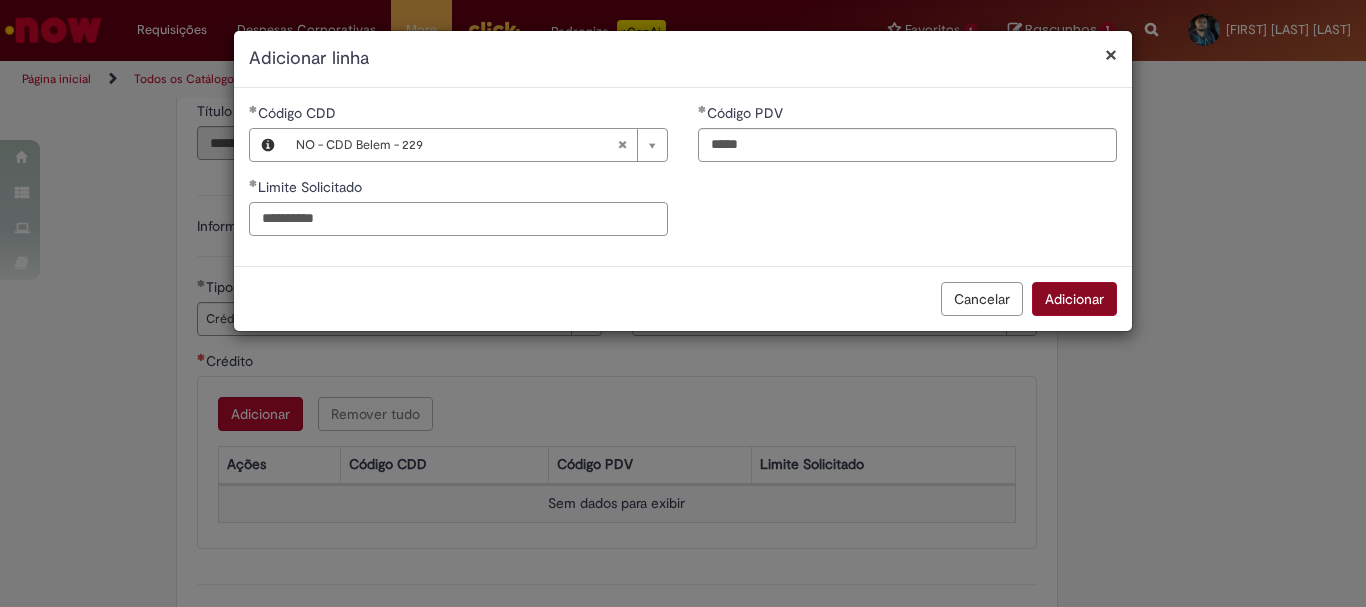 type on "**********" 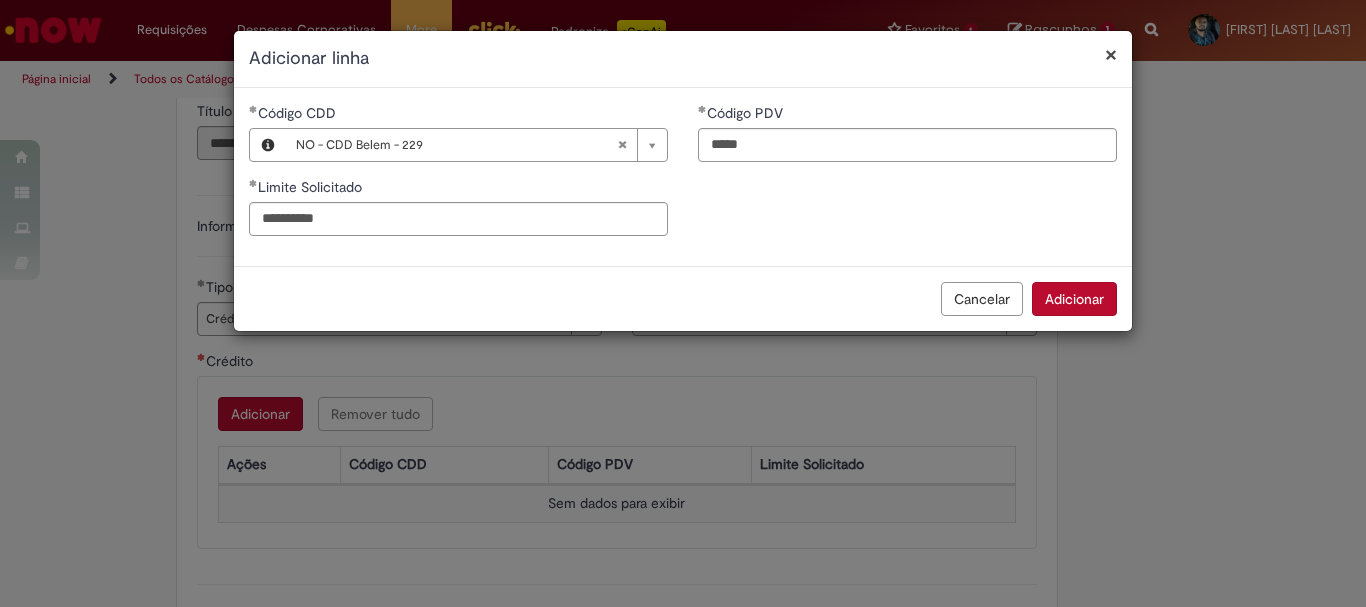 click on "Adicionar" at bounding box center (1074, 299) 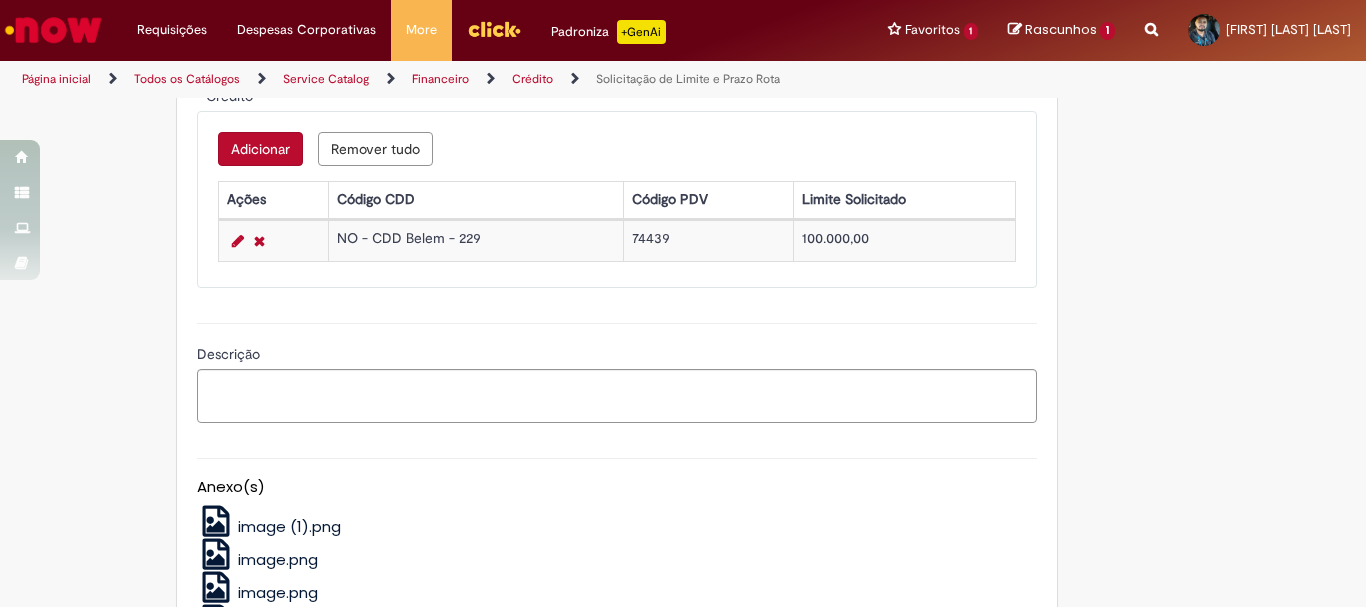 scroll, scrollTop: 1163, scrollLeft: 0, axis: vertical 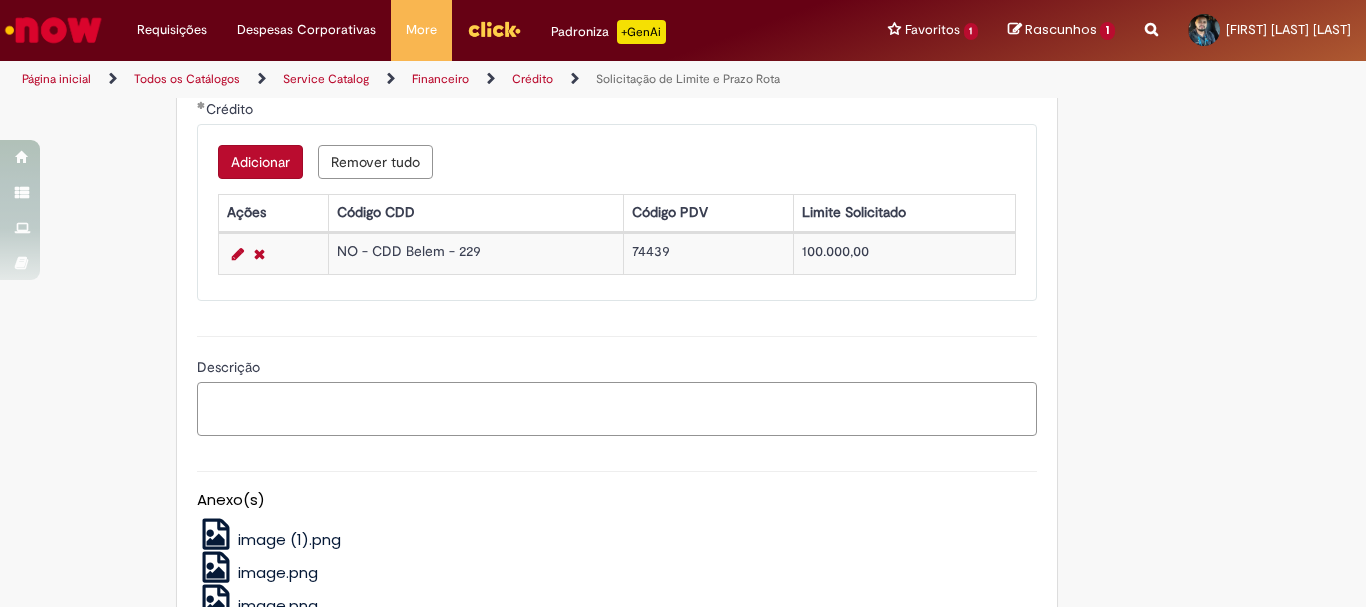 click on "Descrição" at bounding box center (617, 409) 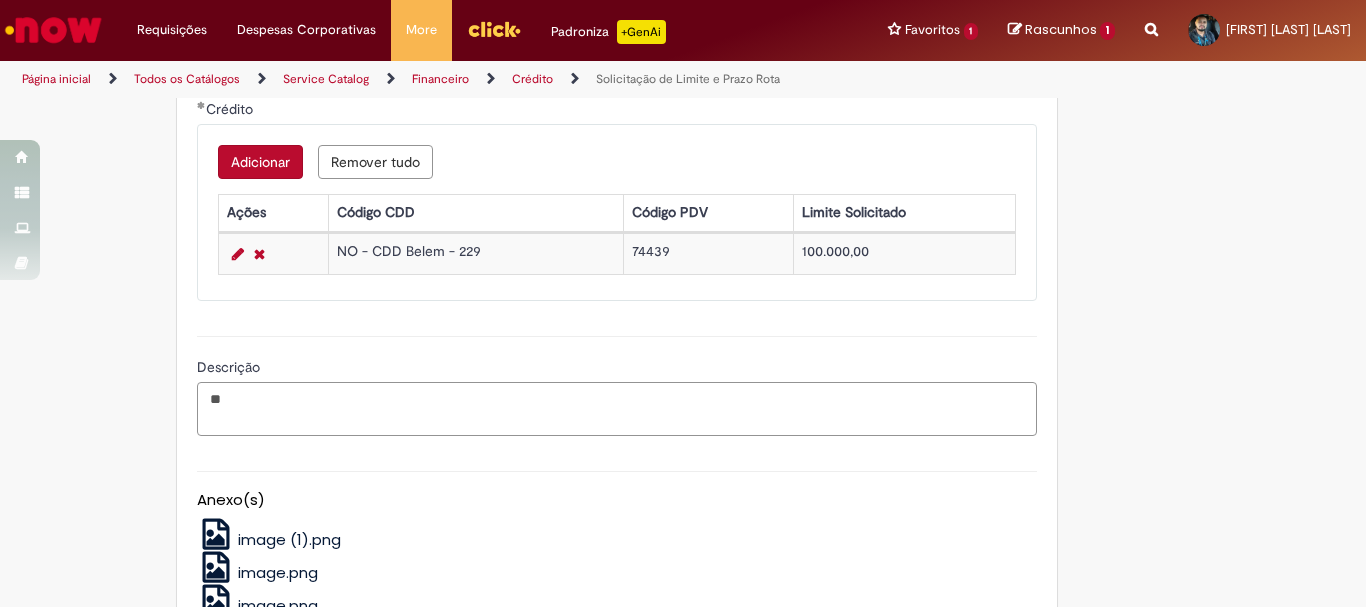 type on "*" 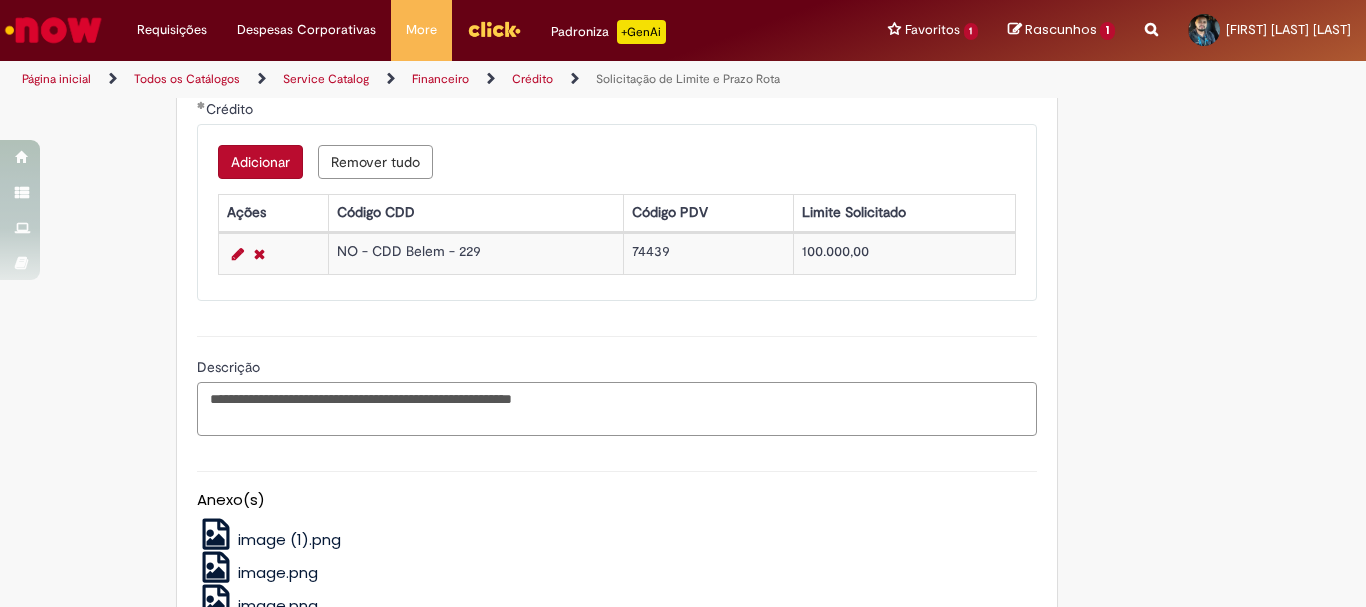 type on "**********" 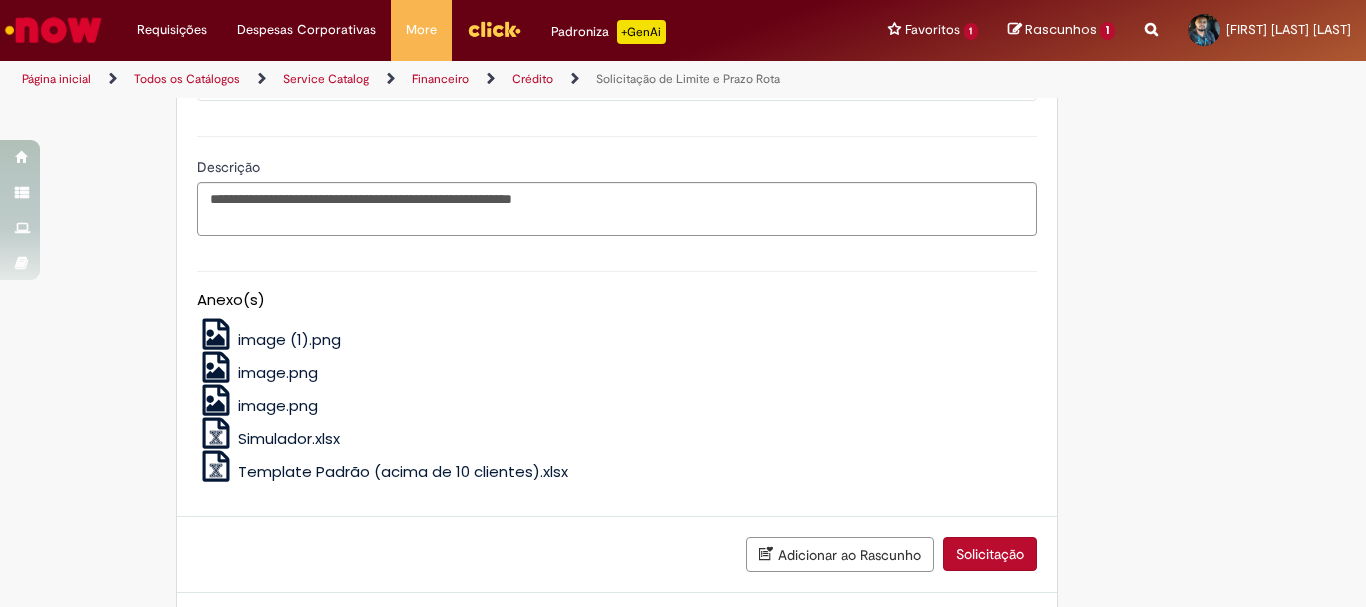 scroll, scrollTop: 1403, scrollLeft: 0, axis: vertical 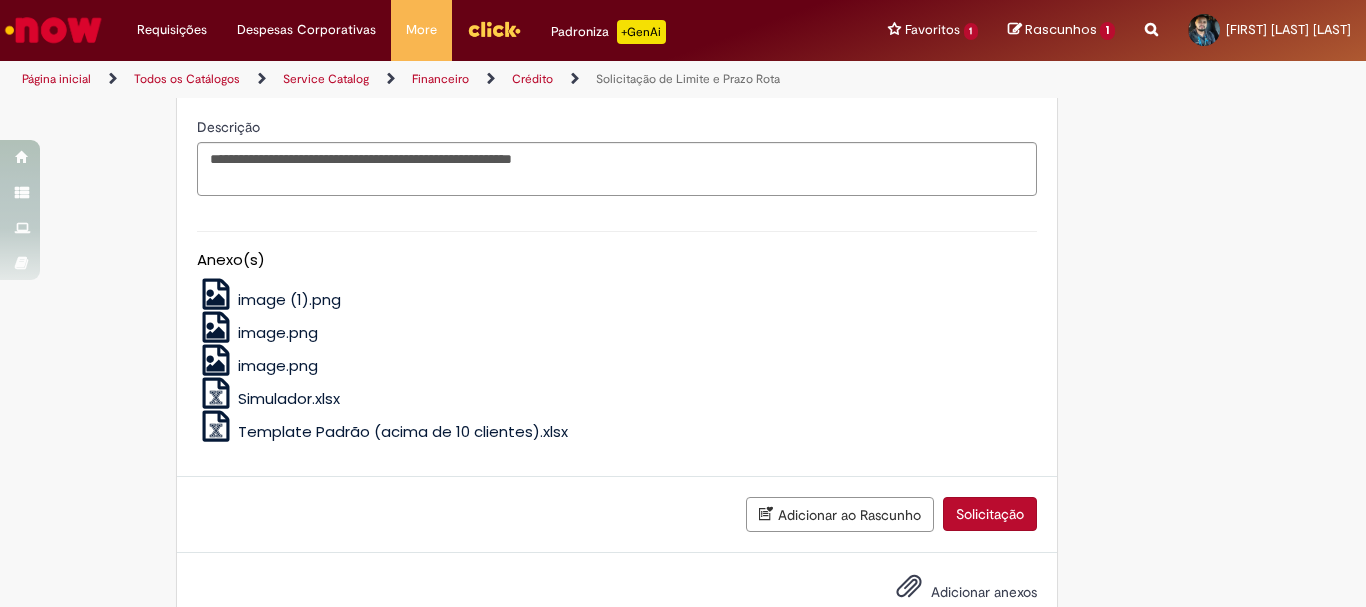 click at bounding box center (909, 587) 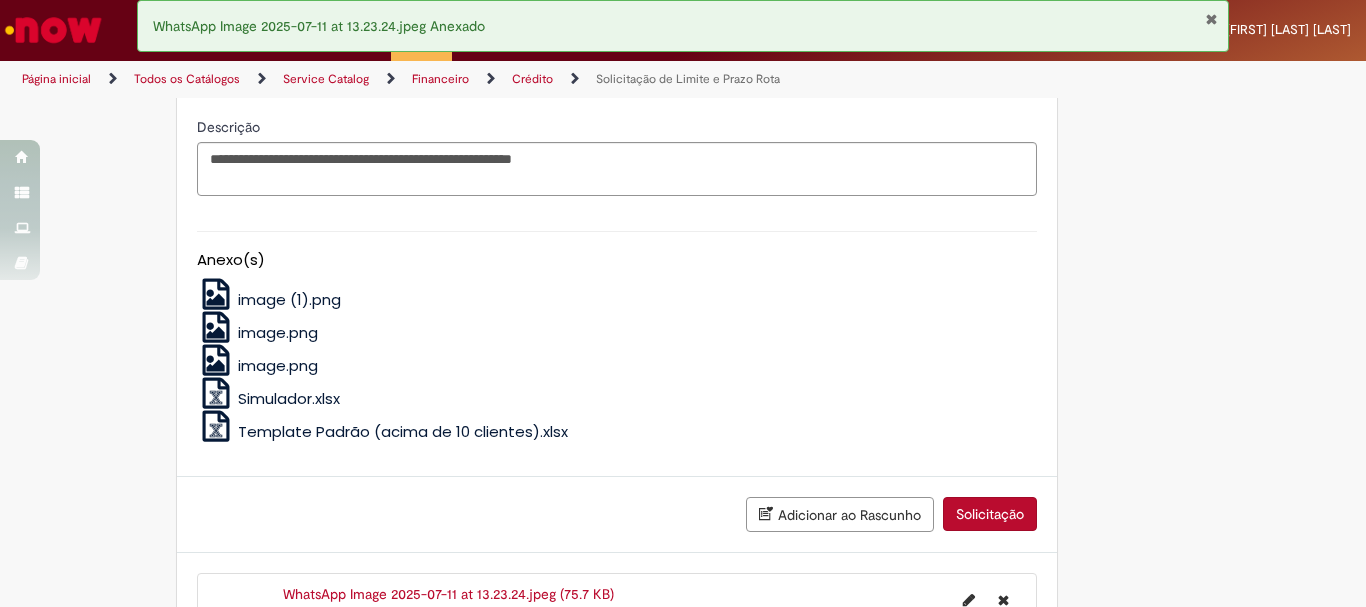 click on "Solicitação" at bounding box center [990, 514] 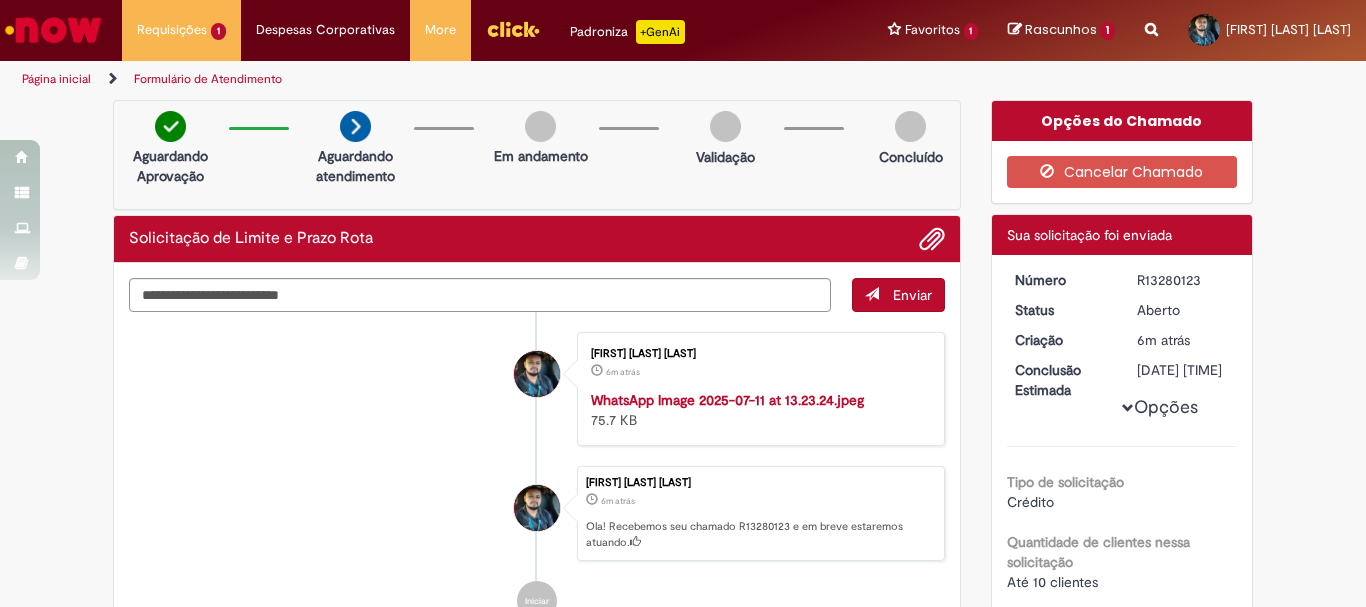 click at bounding box center (53, 30) 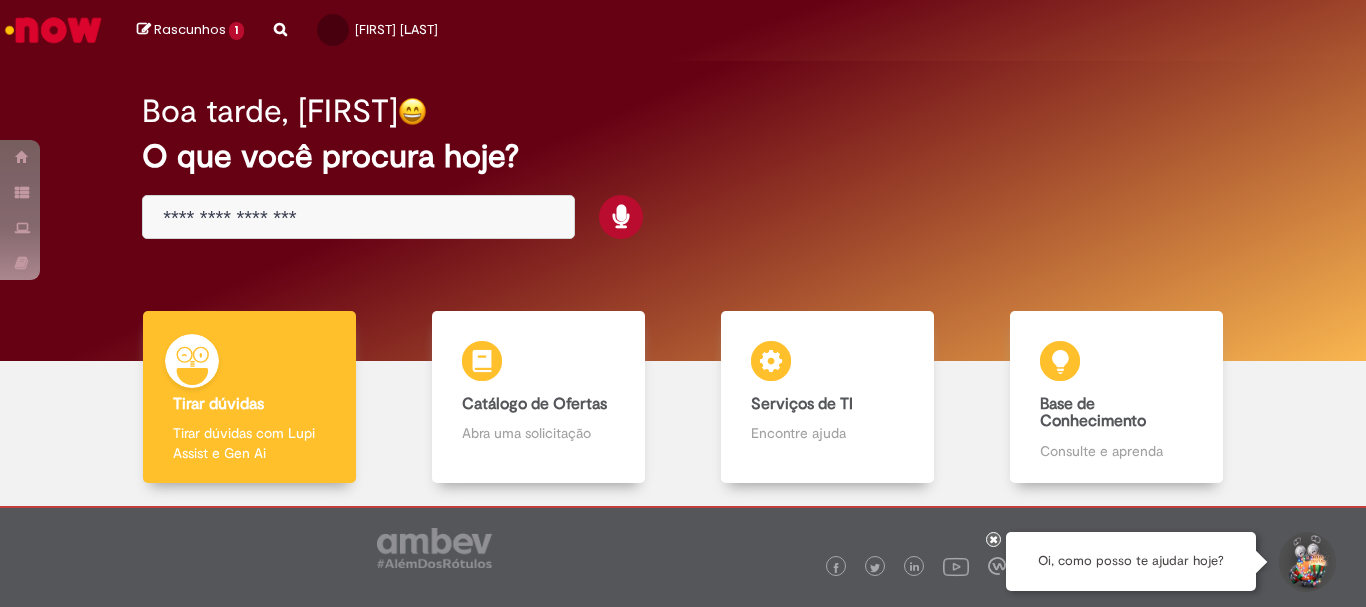 scroll, scrollTop: 0, scrollLeft: 0, axis: both 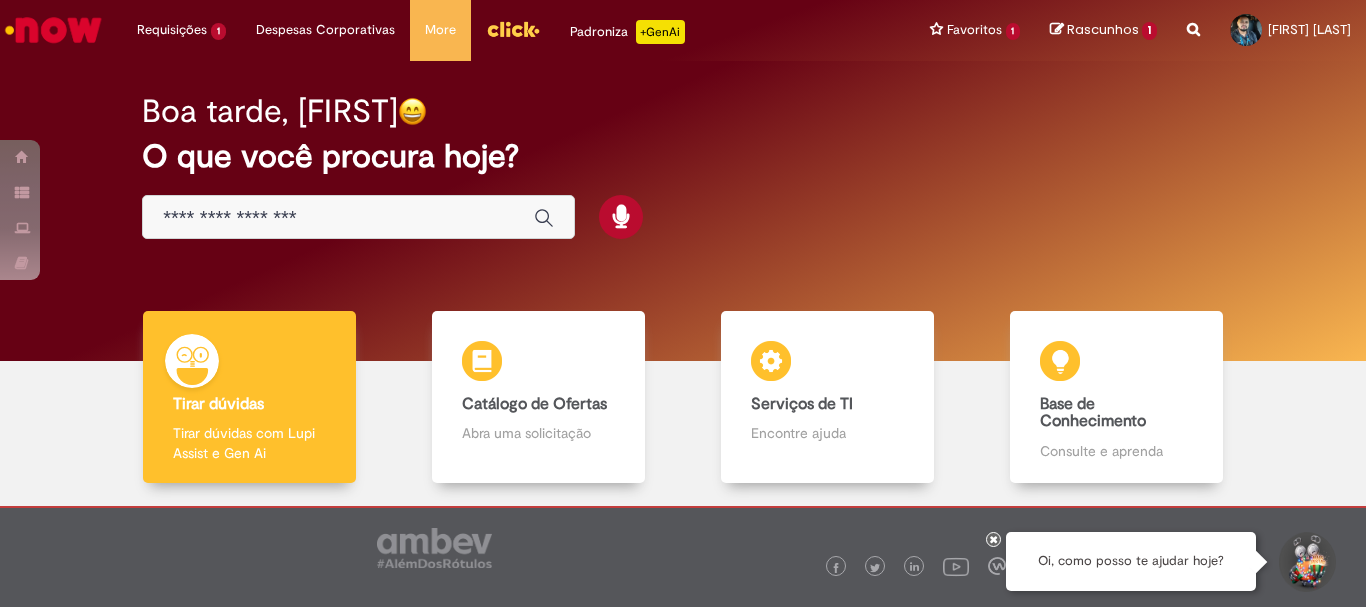 click at bounding box center [358, 217] 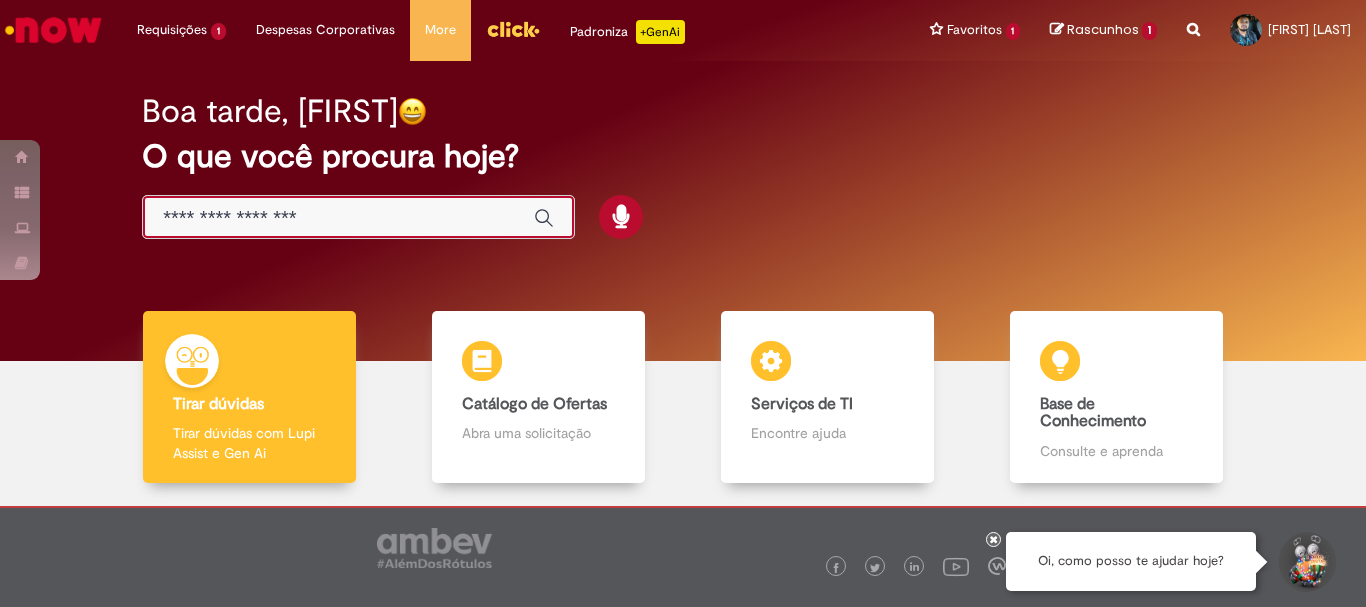 click at bounding box center [338, 218] 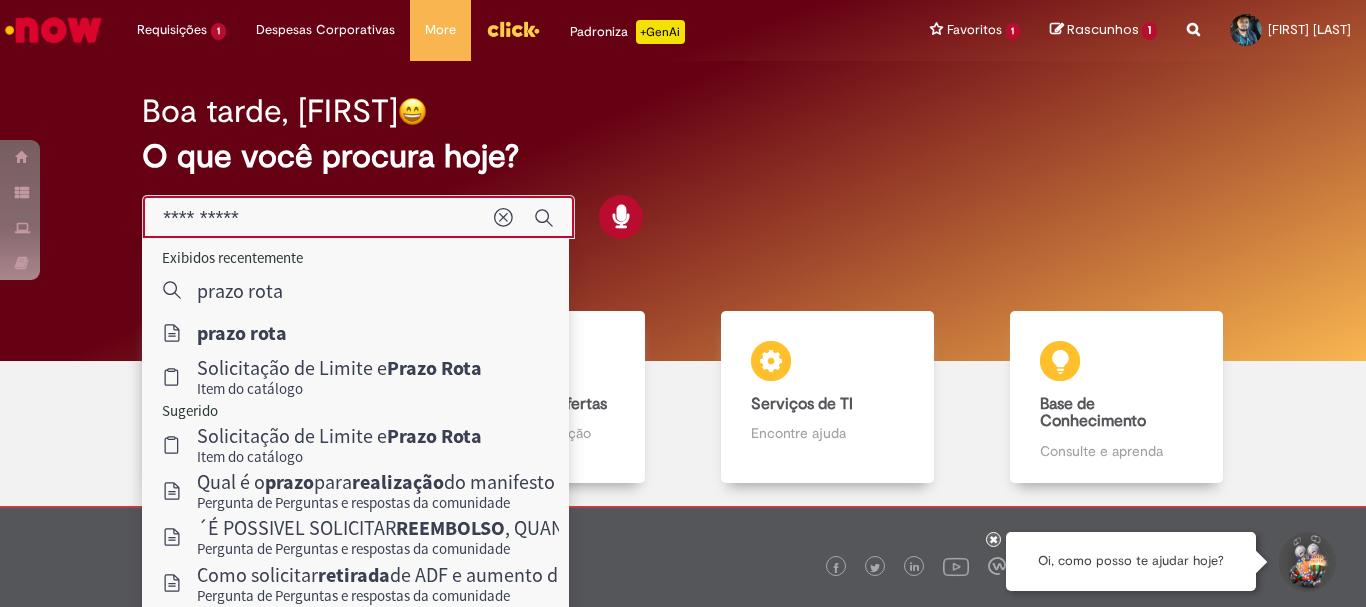 type on "**********" 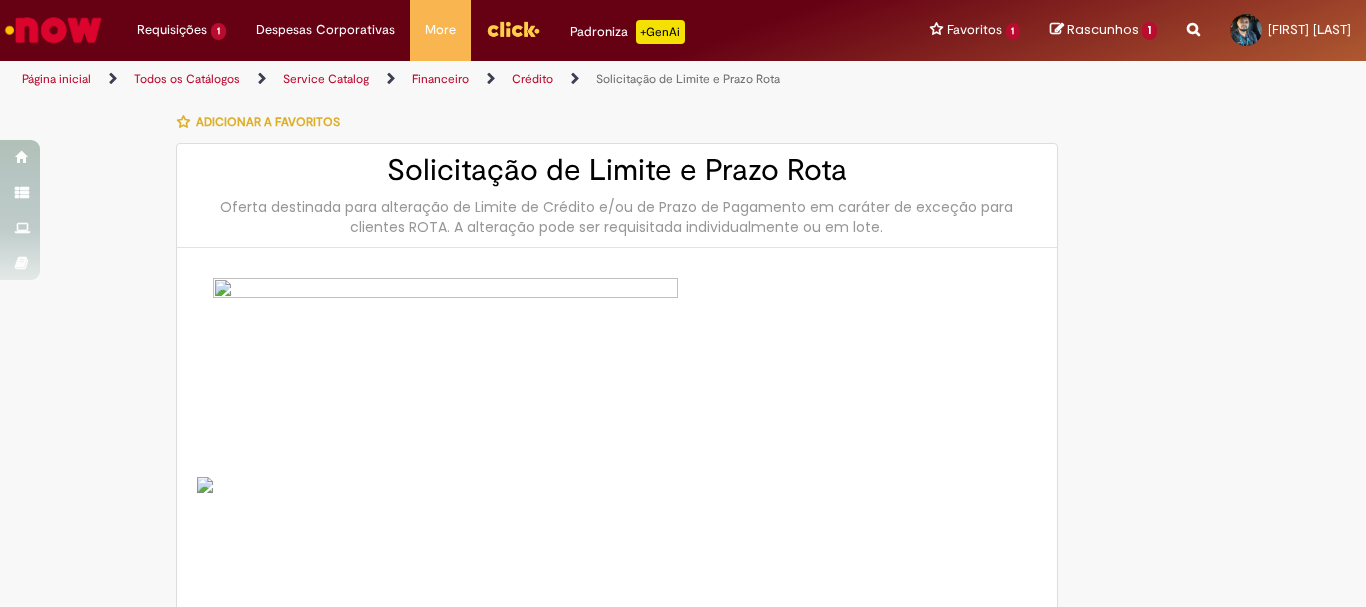 type on "********" 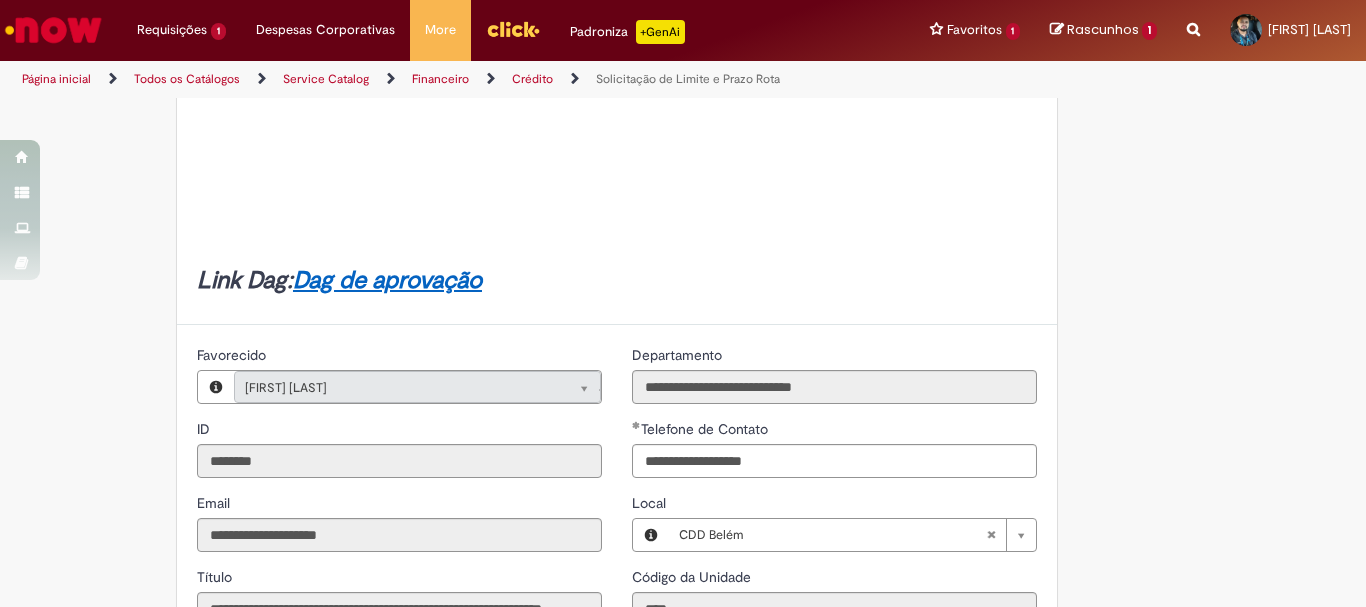scroll, scrollTop: 890, scrollLeft: 0, axis: vertical 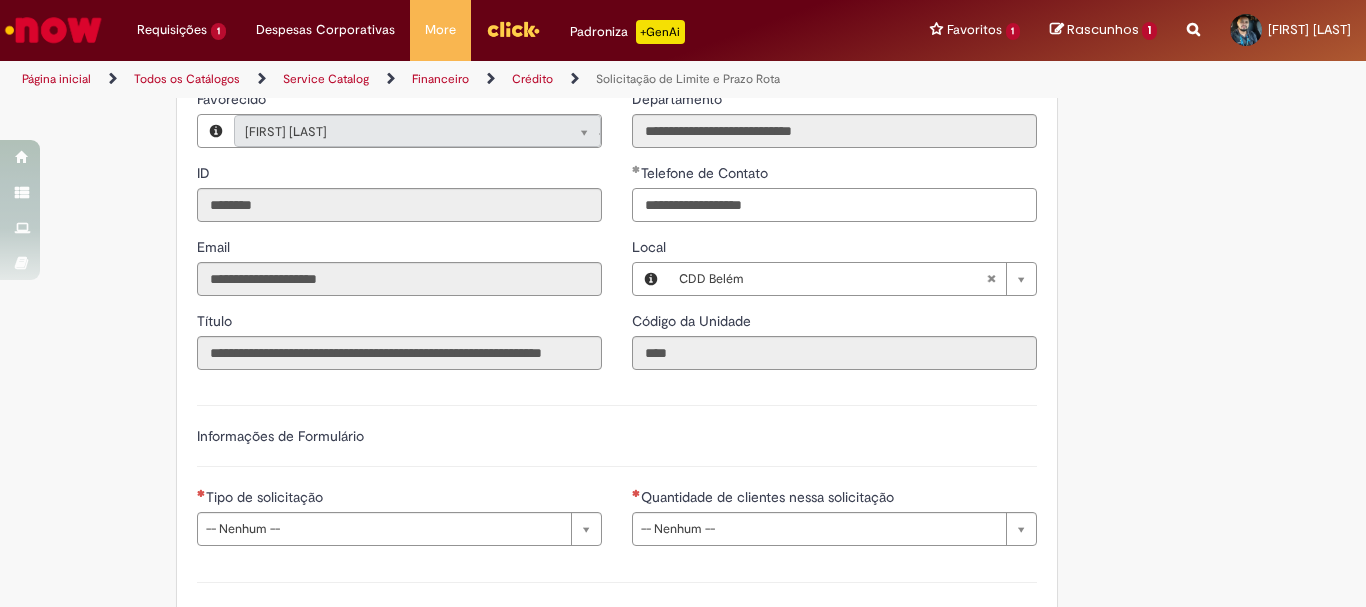 click on "**********" at bounding box center (834, 205) 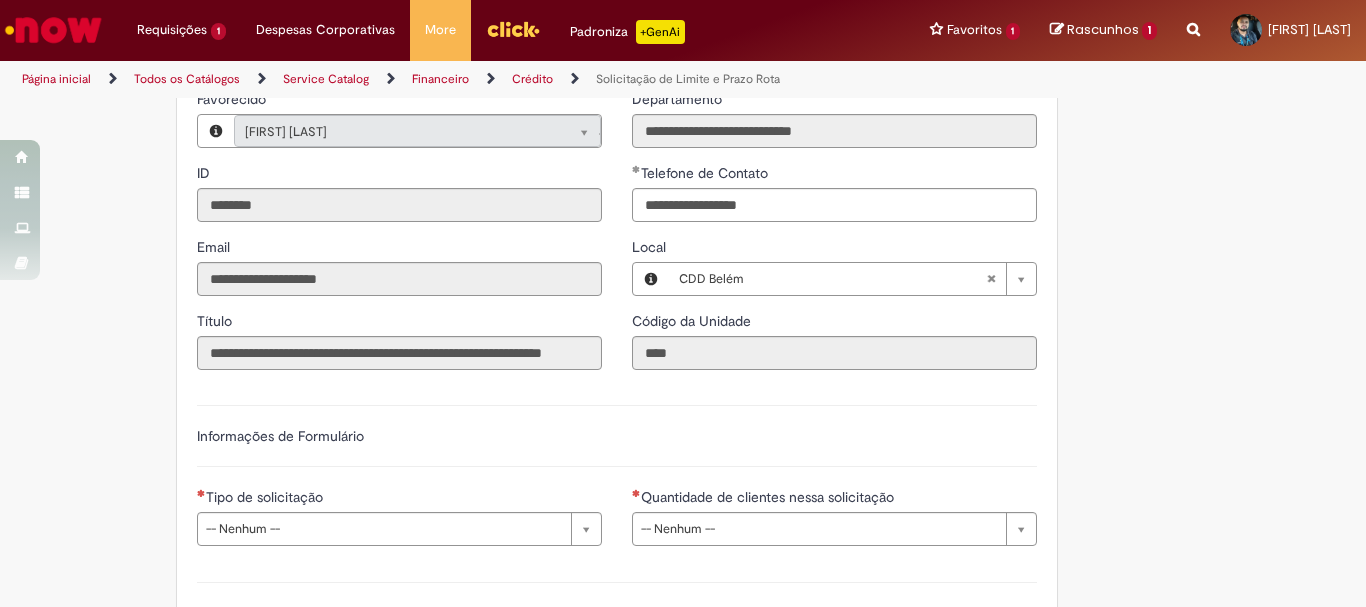 type on "**********" 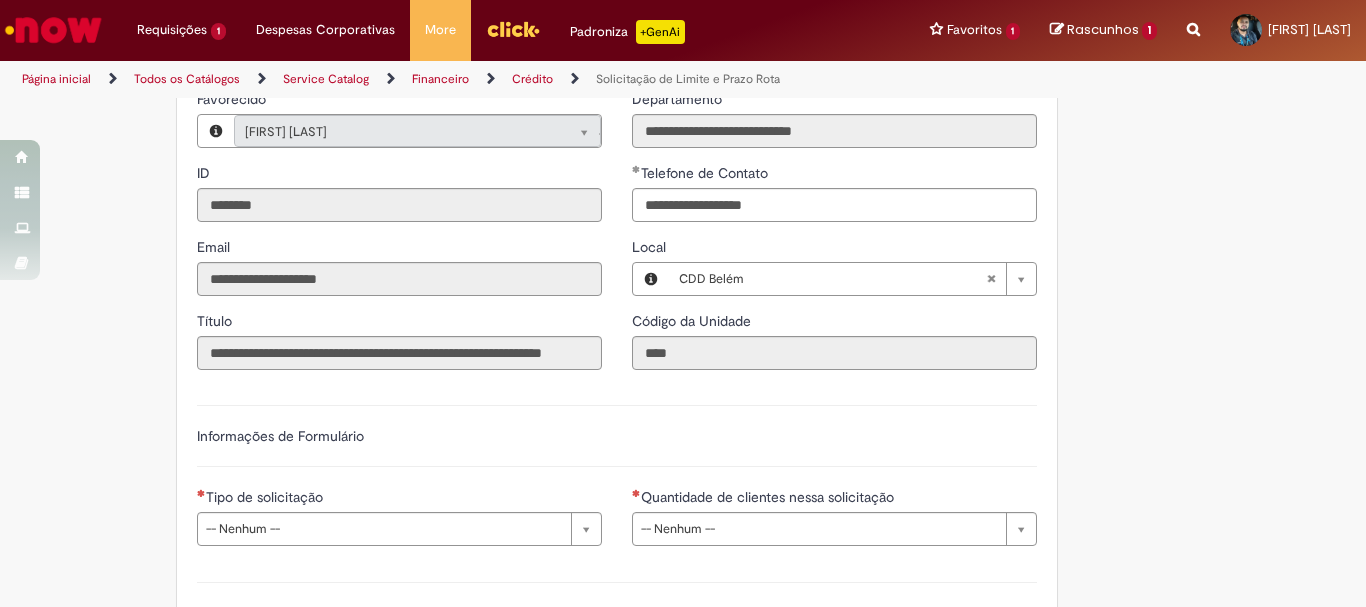 scroll, scrollTop: 861, scrollLeft: 0, axis: vertical 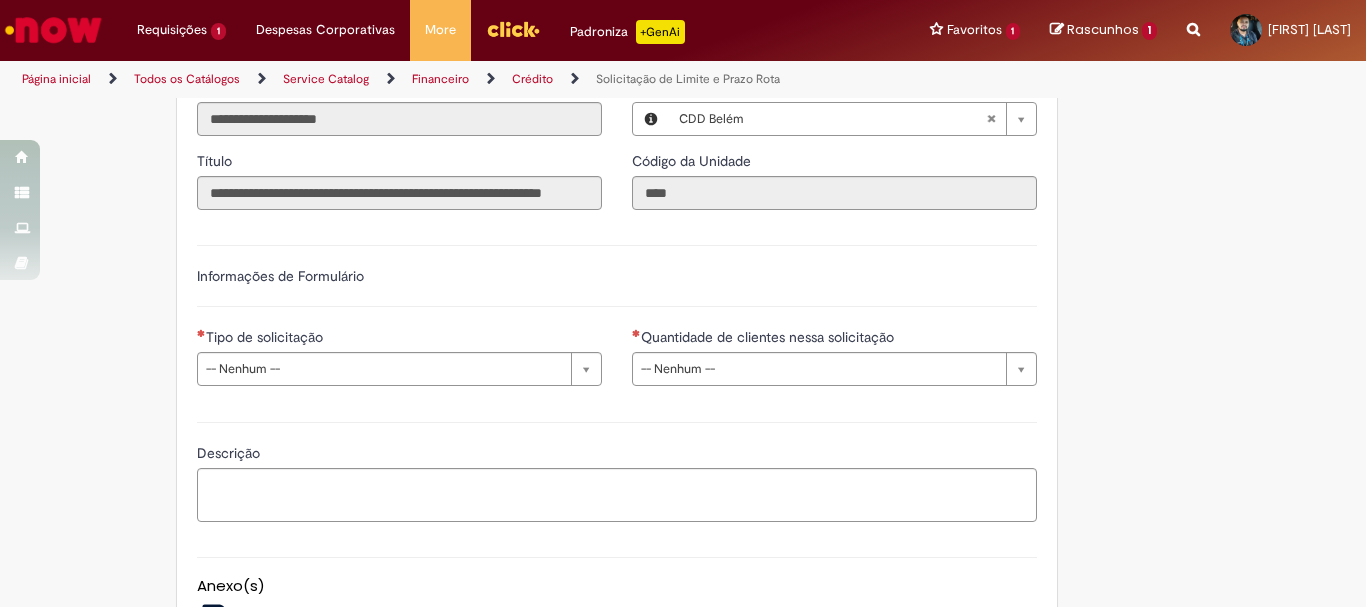 click on "Descrição" at bounding box center (617, 469) 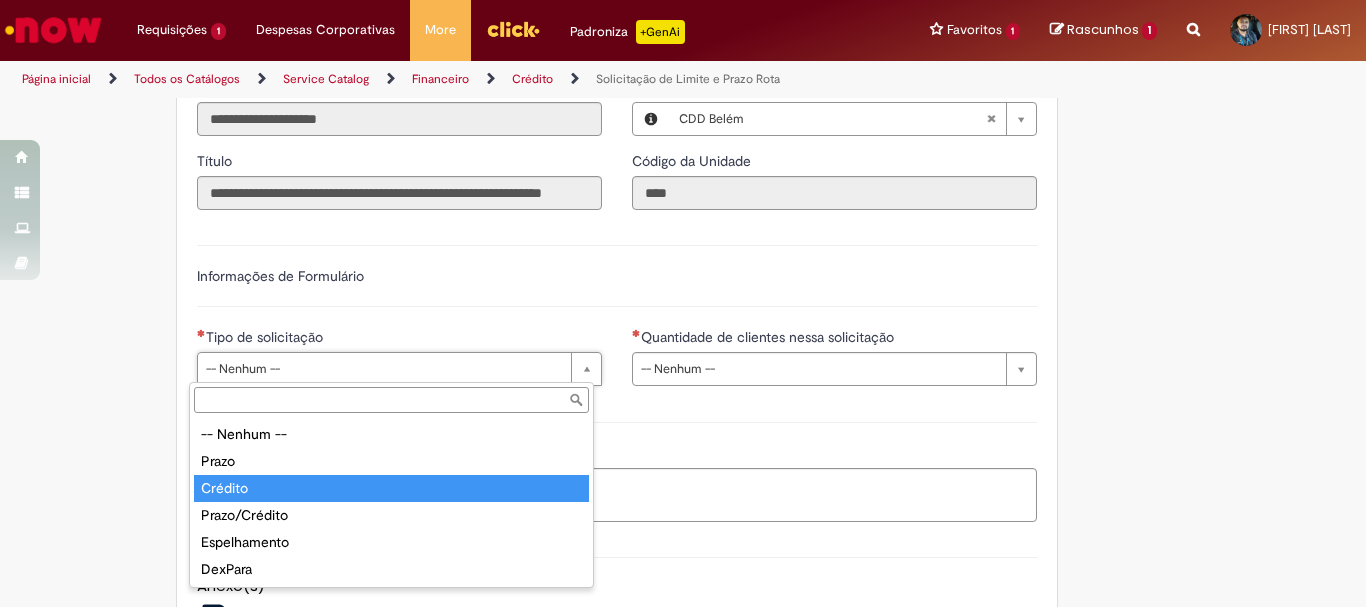 type on "*******" 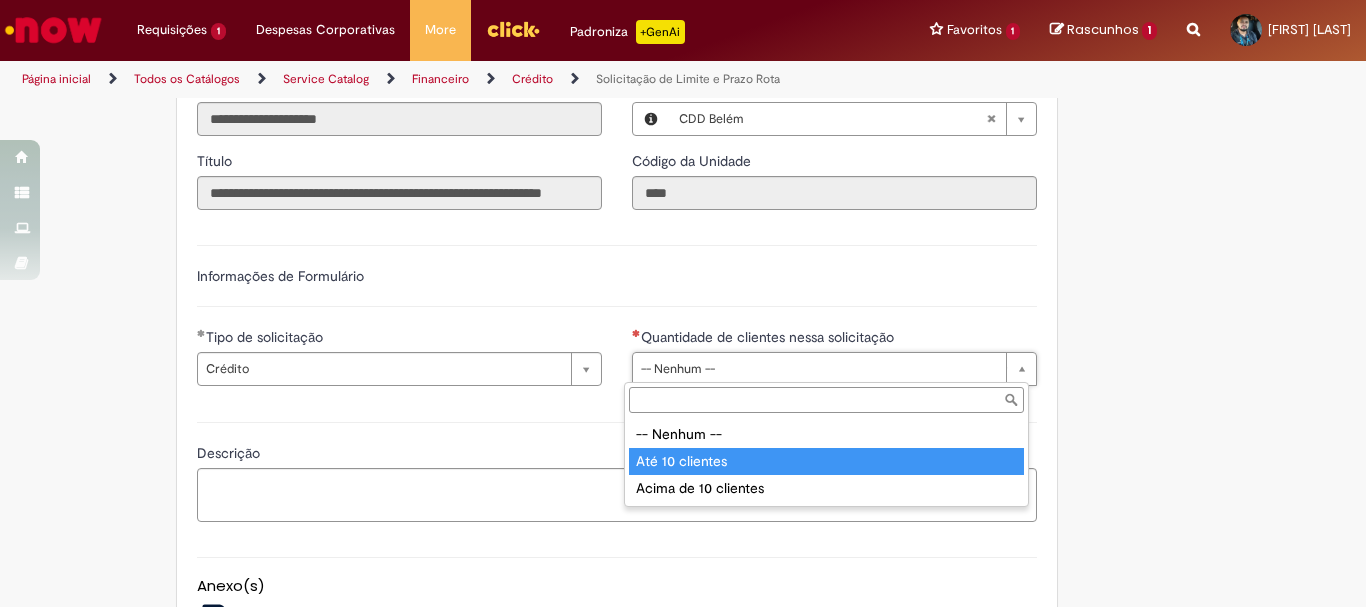 type on "**********" 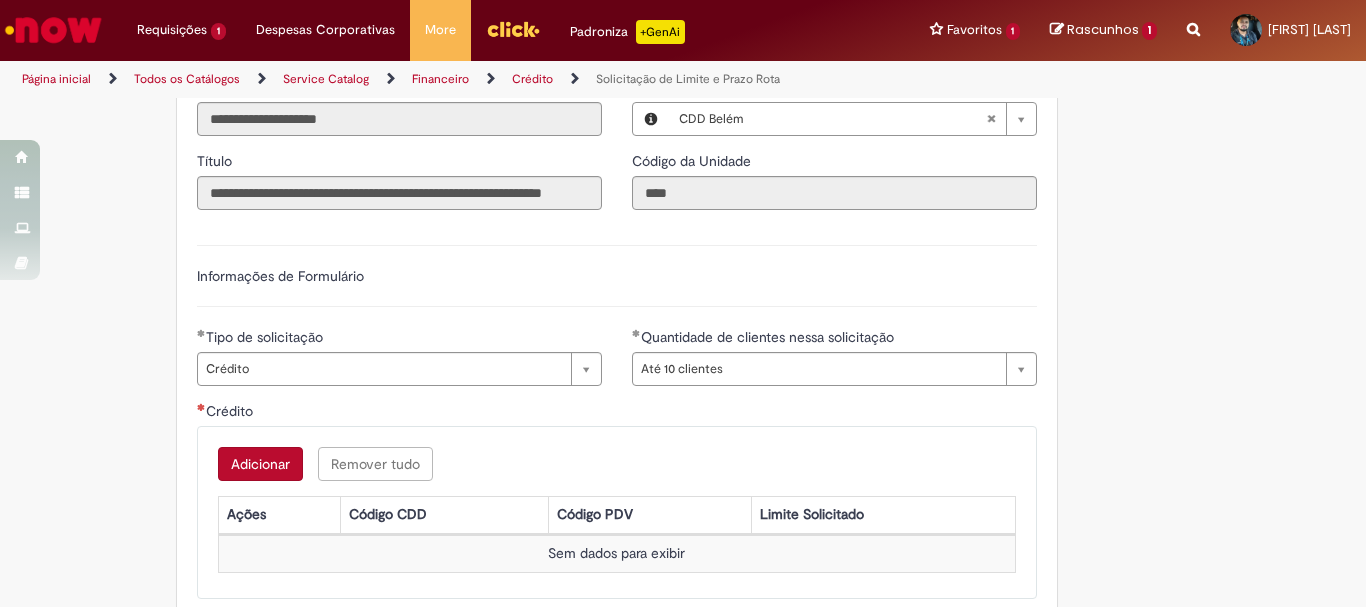 click on "Adicionar" at bounding box center [260, 464] 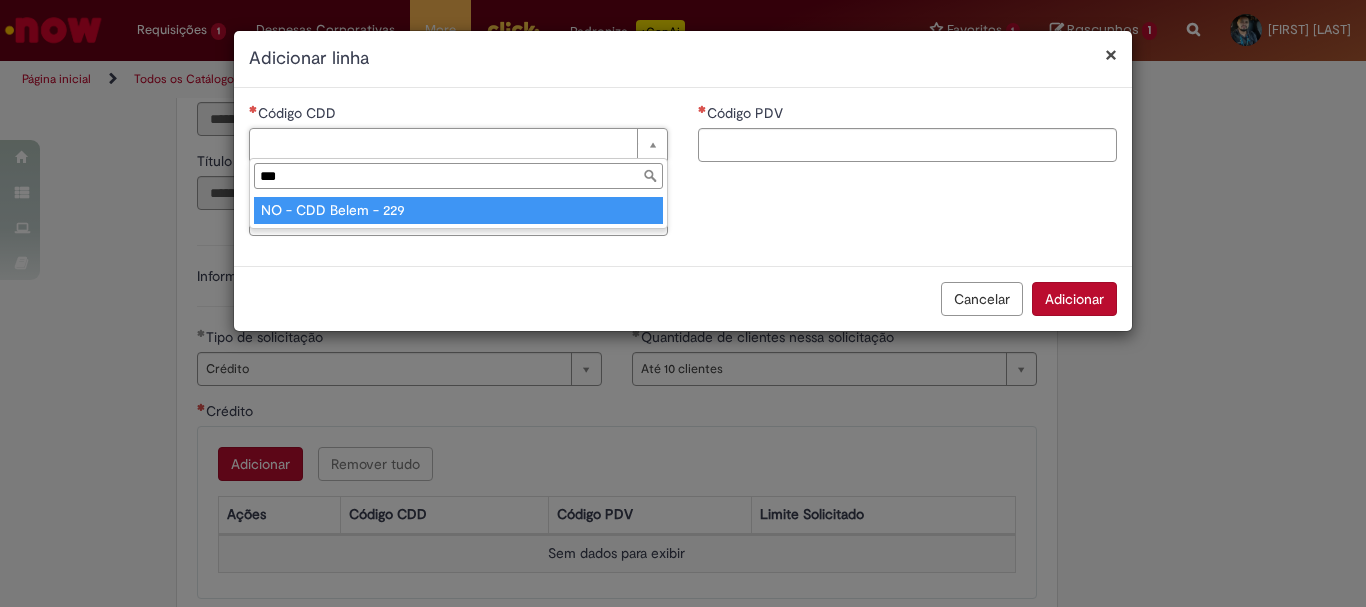 type on "***" 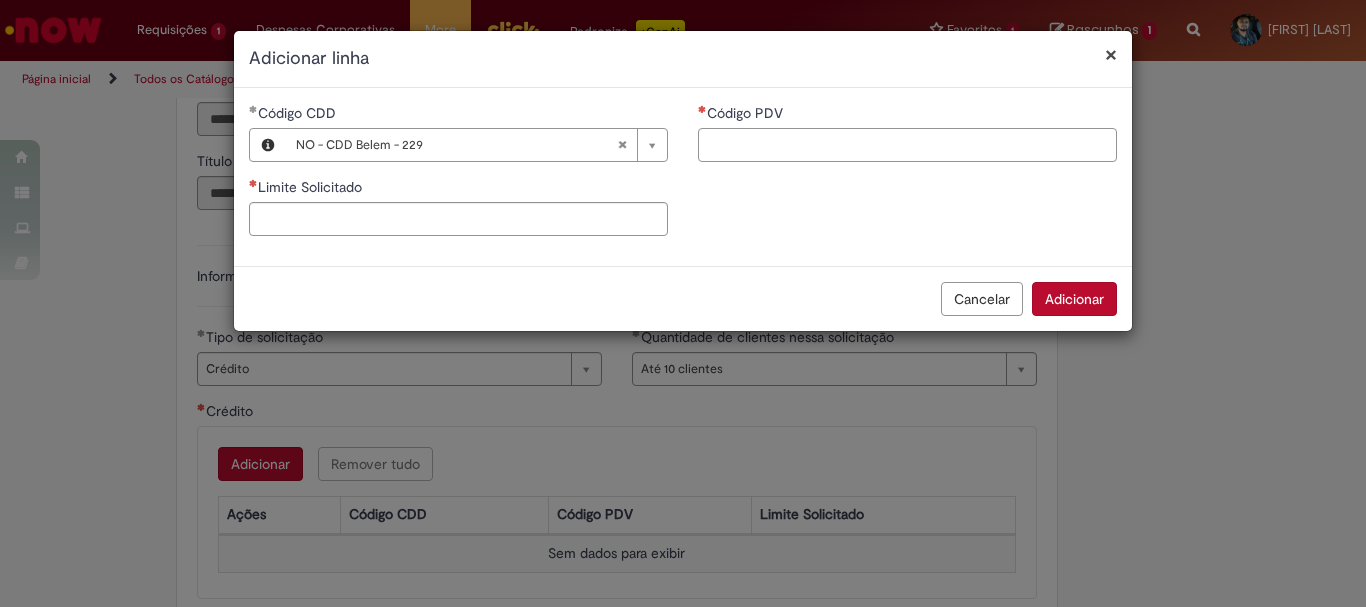 click on "Código PDV" at bounding box center [907, 145] 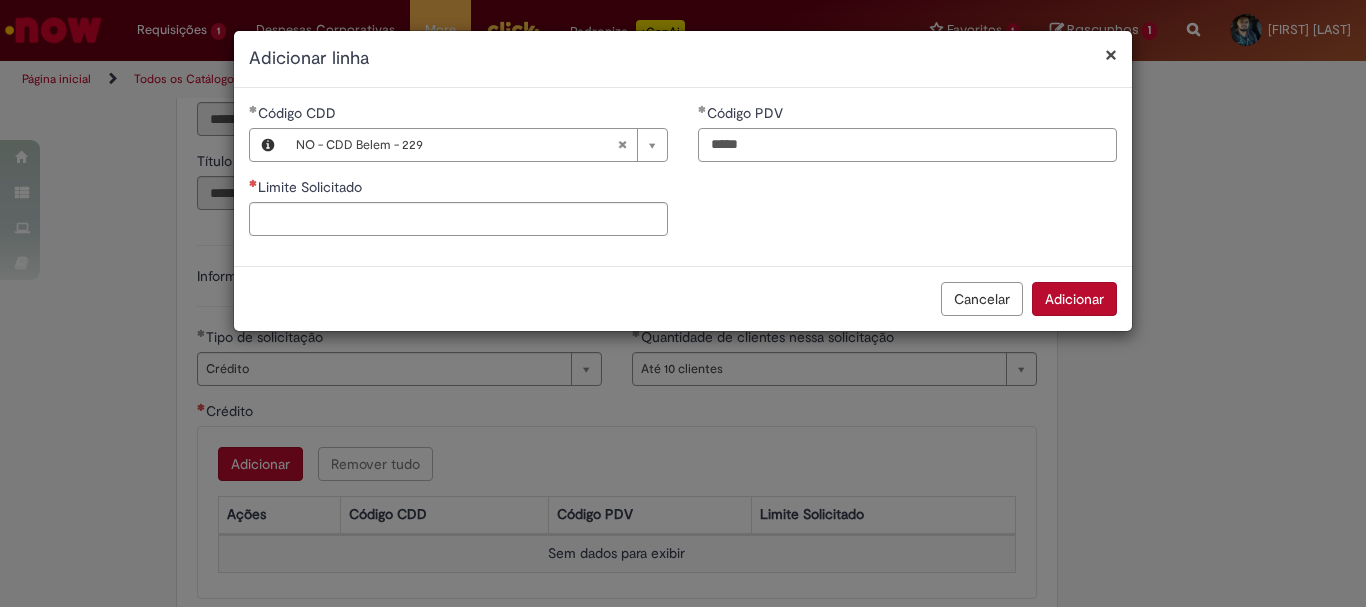 type on "*****" 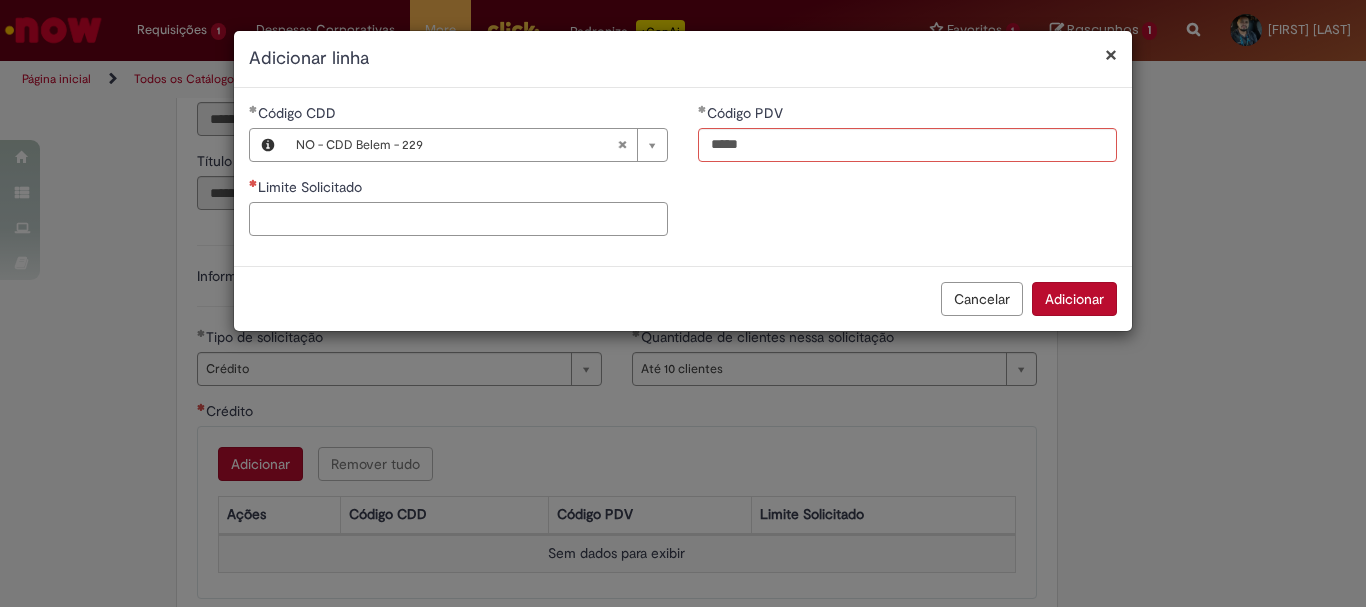 click on "Limite Solicitado" at bounding box center (458, 219) 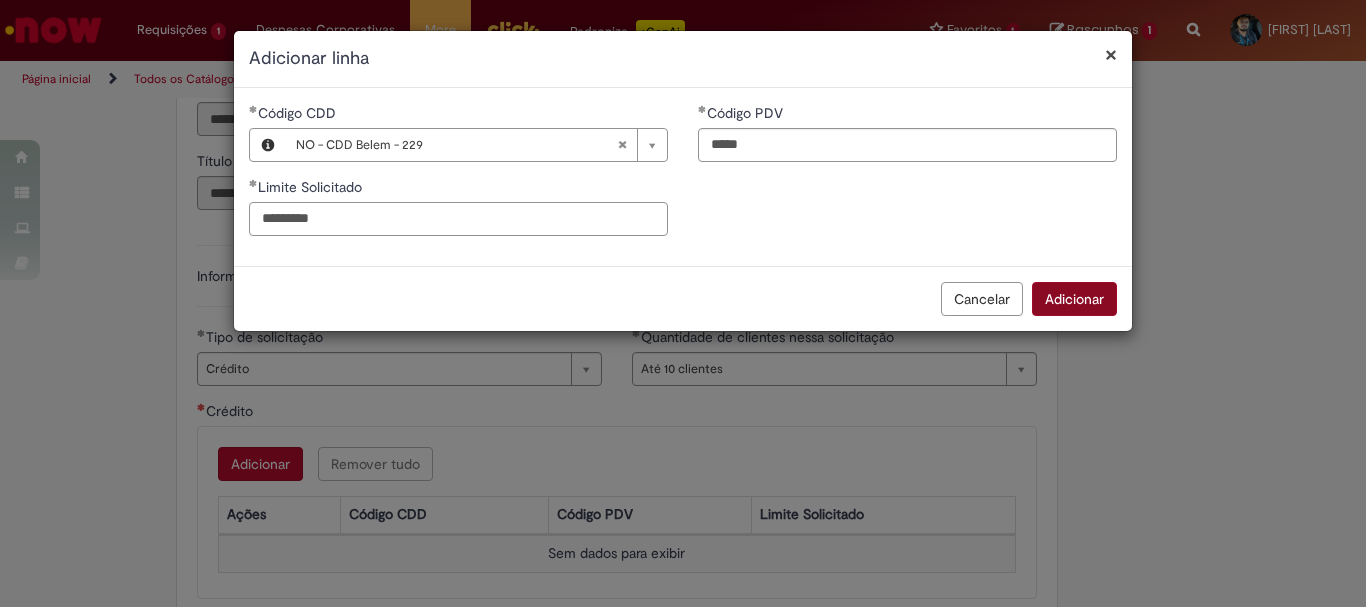 type on "*********" 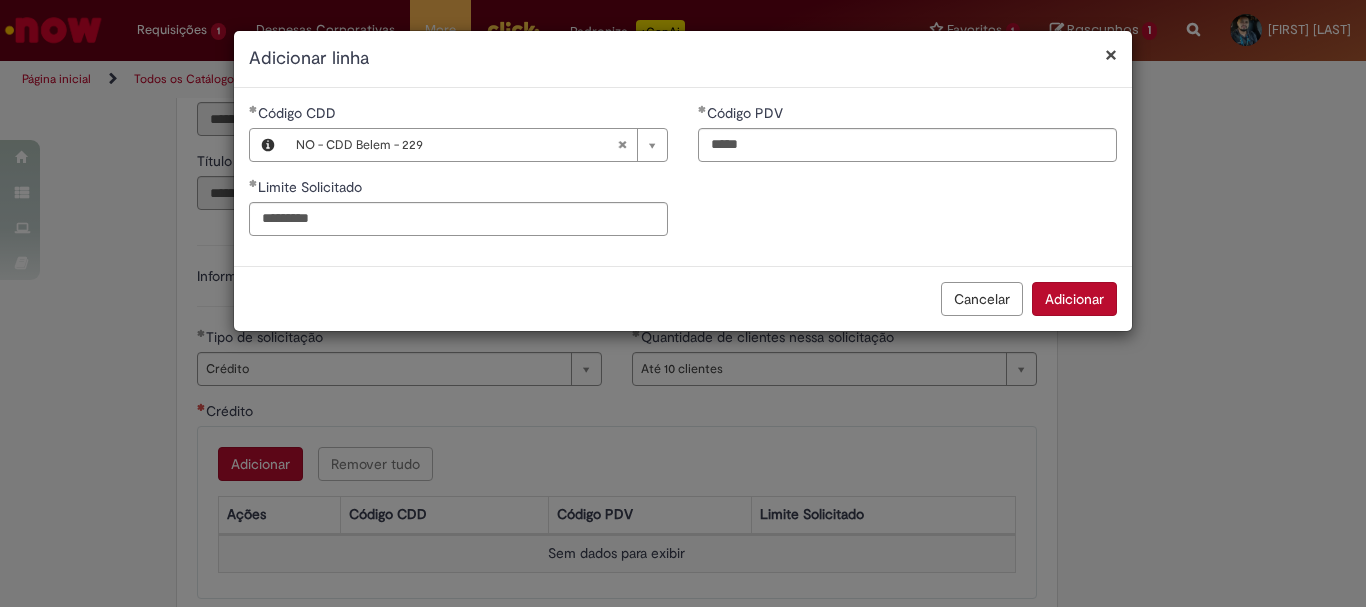 click on "Adicionar" at bounding box center [1074, 299] 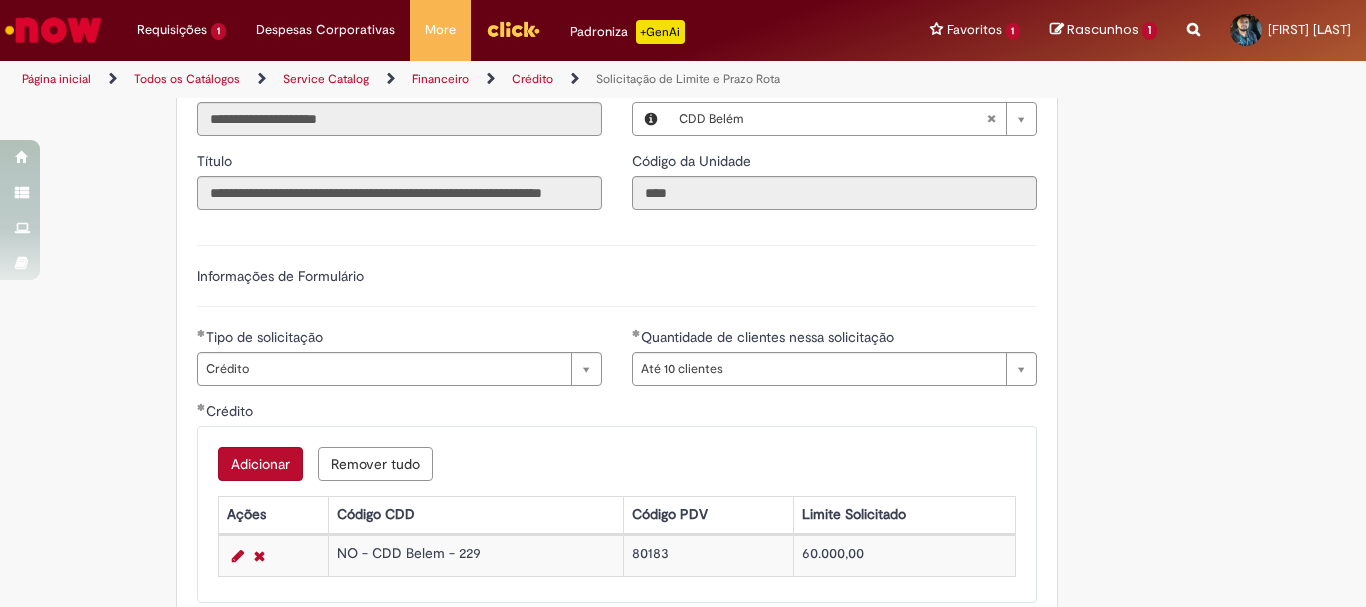 scroll, scrollTop: 1458, scrollLeft: 0, axis: vertical 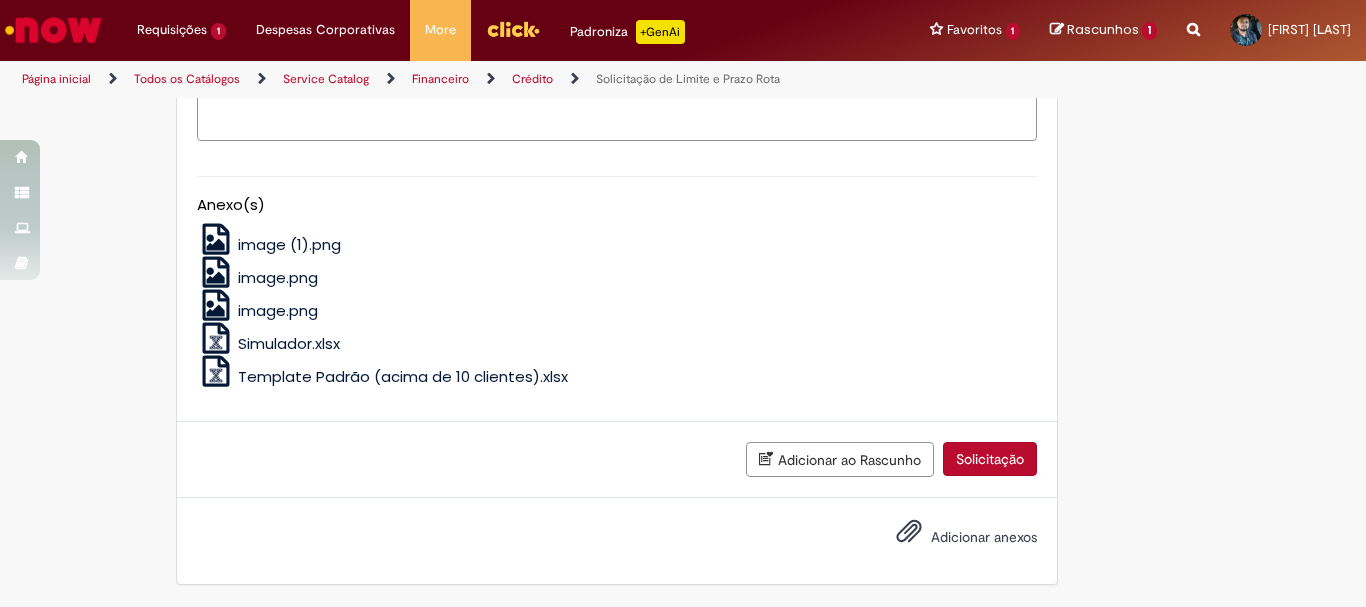 click on "Descrição" at bounding box center (617, 114) 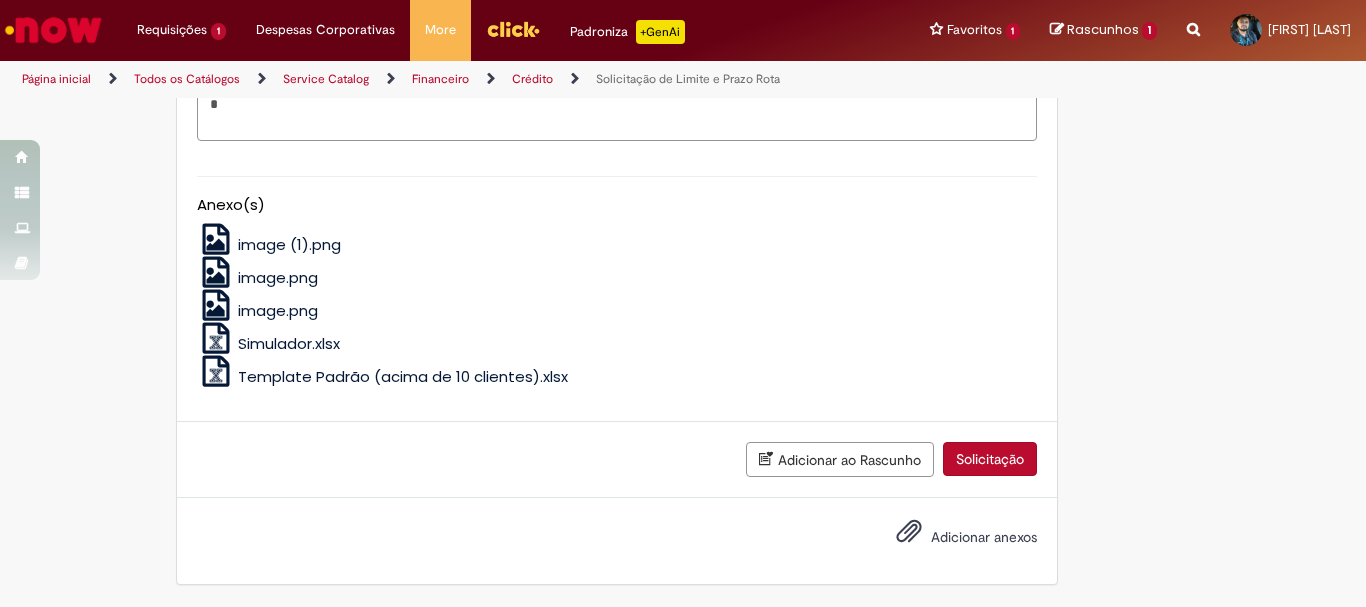 scroll, scrollTop: 1455, scrollLeft: 0, axis: vertical 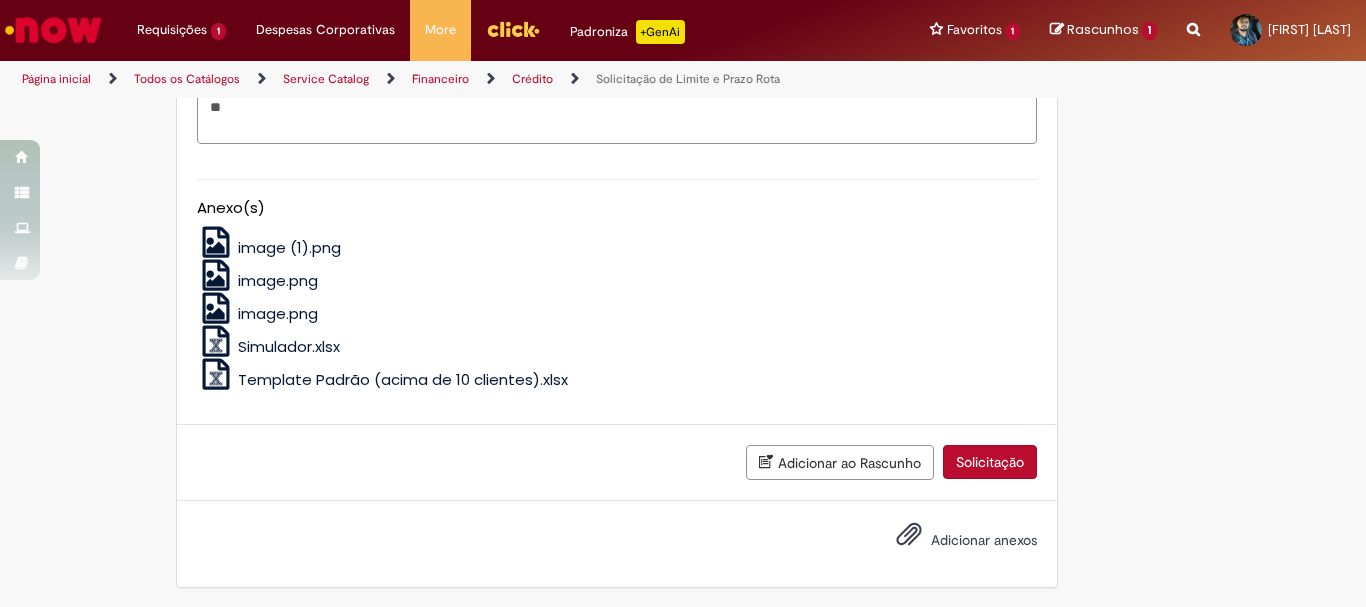 type on "*" 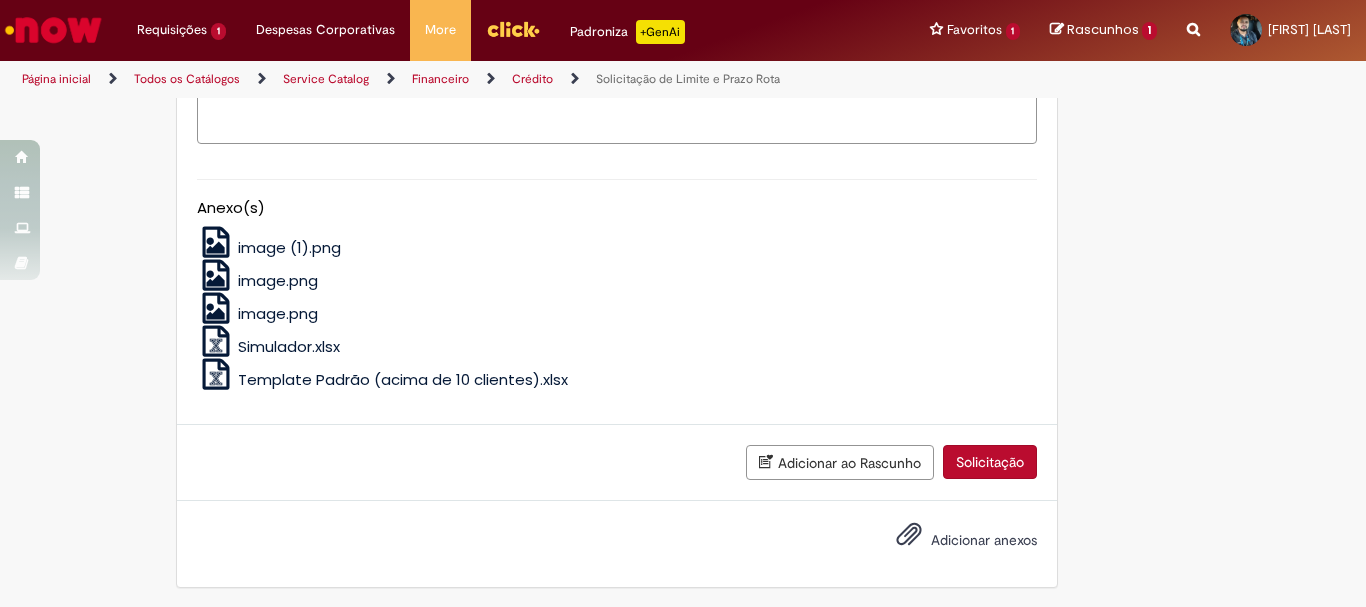 scroll, scrollTop: 1454, scrollLeft: 0, axis: vertical 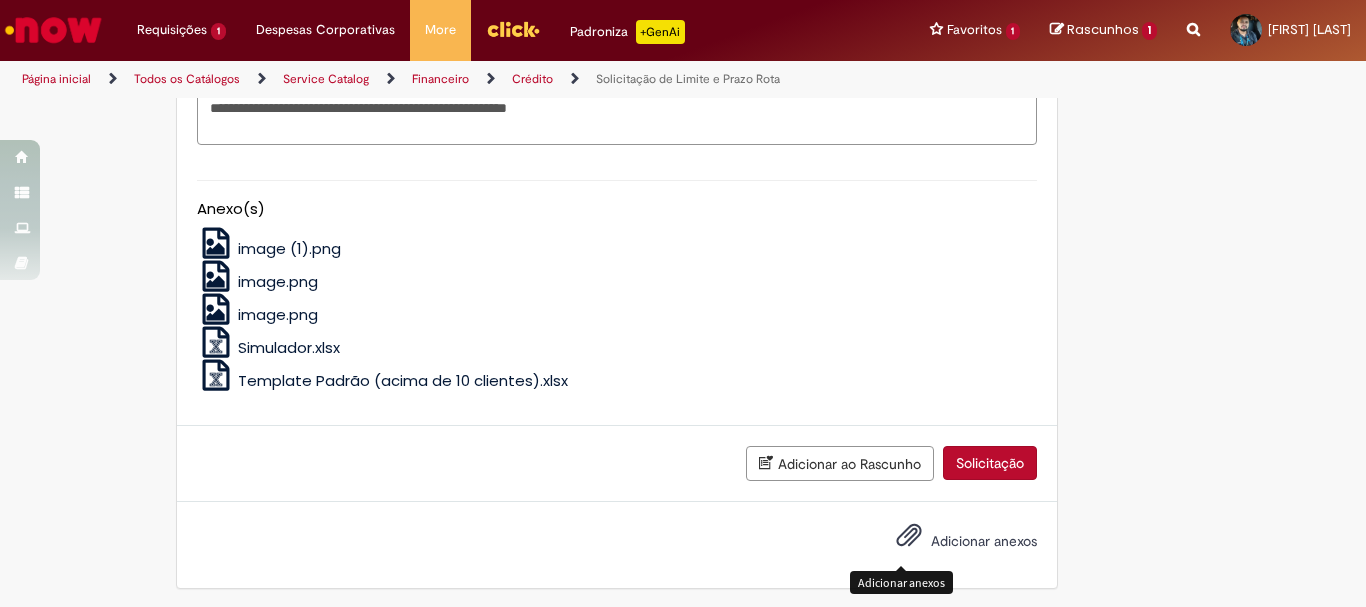 type on "**********" 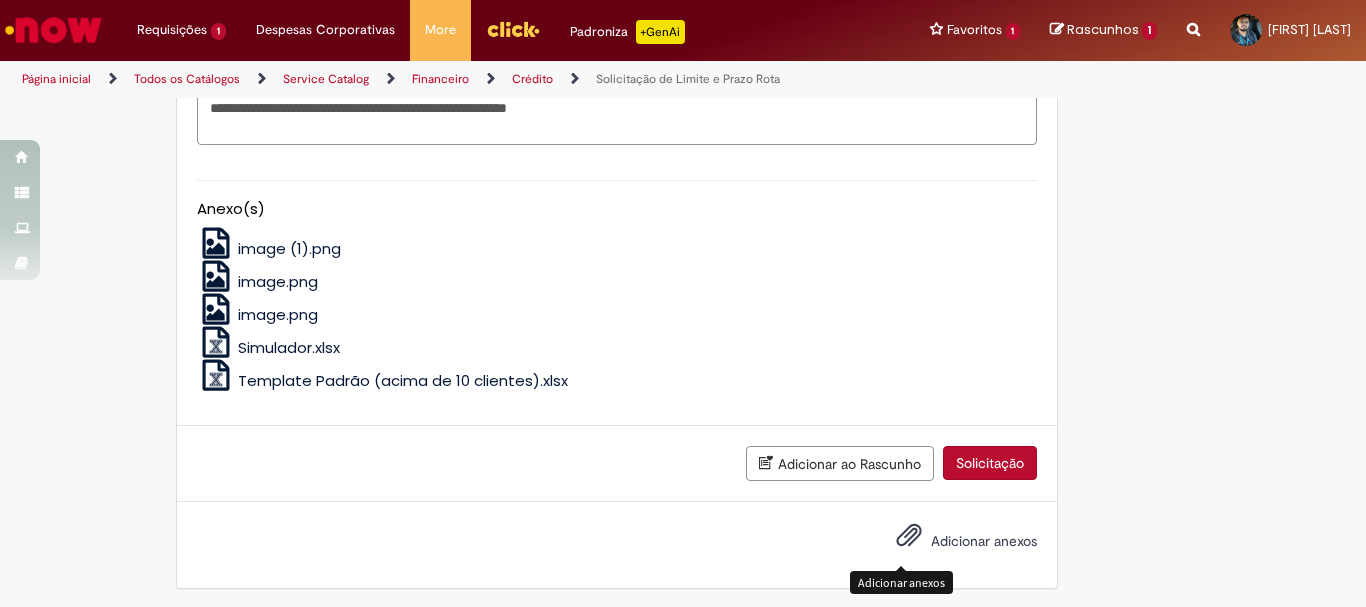 click at bounding box center (909, 536) 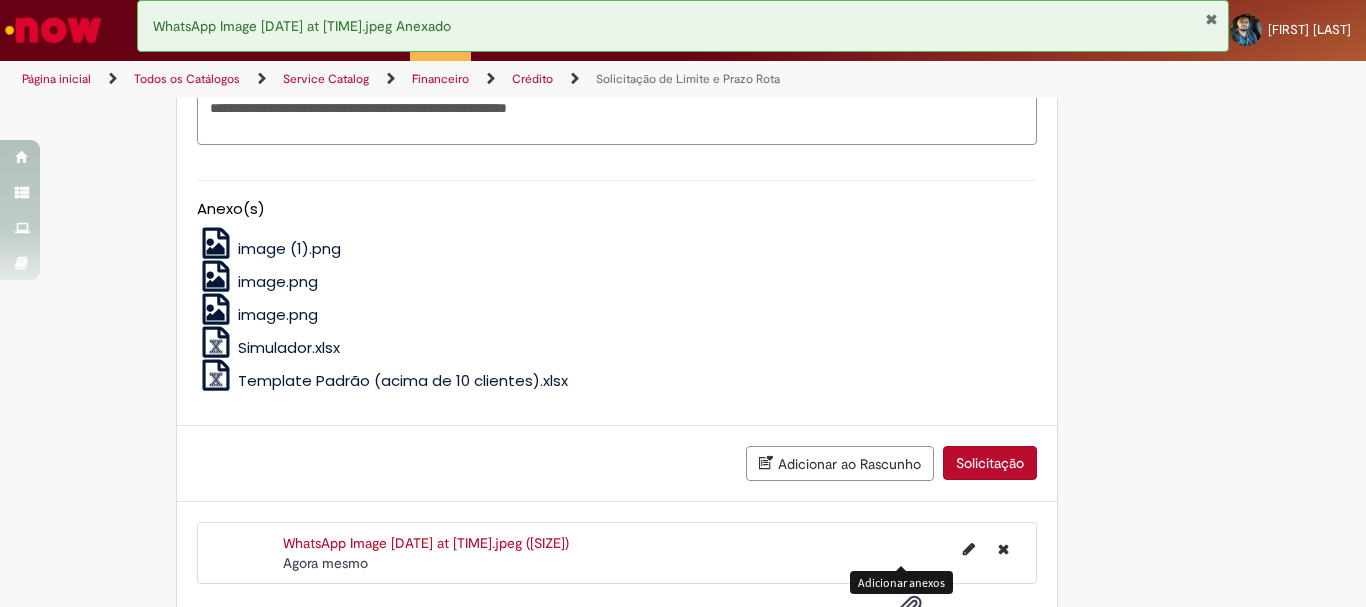 click on "Solicitação" at bounding box center (990, 463) 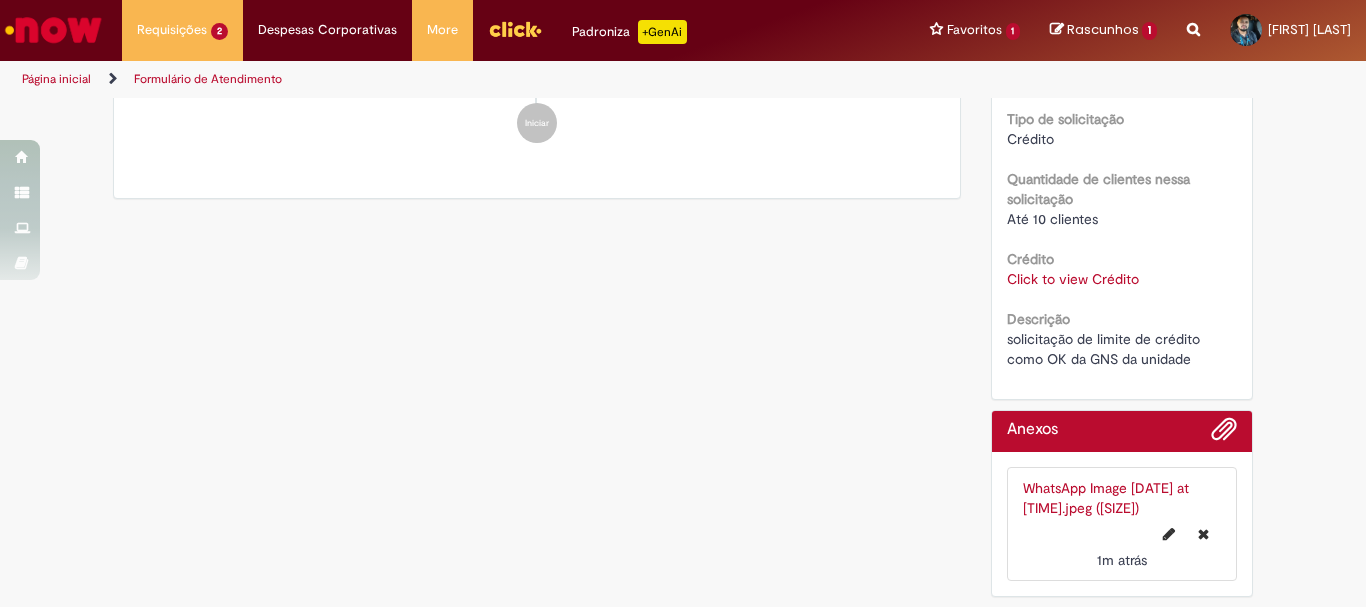 scroll, scrollTop: 0, scrollLeft: 0, axis: both 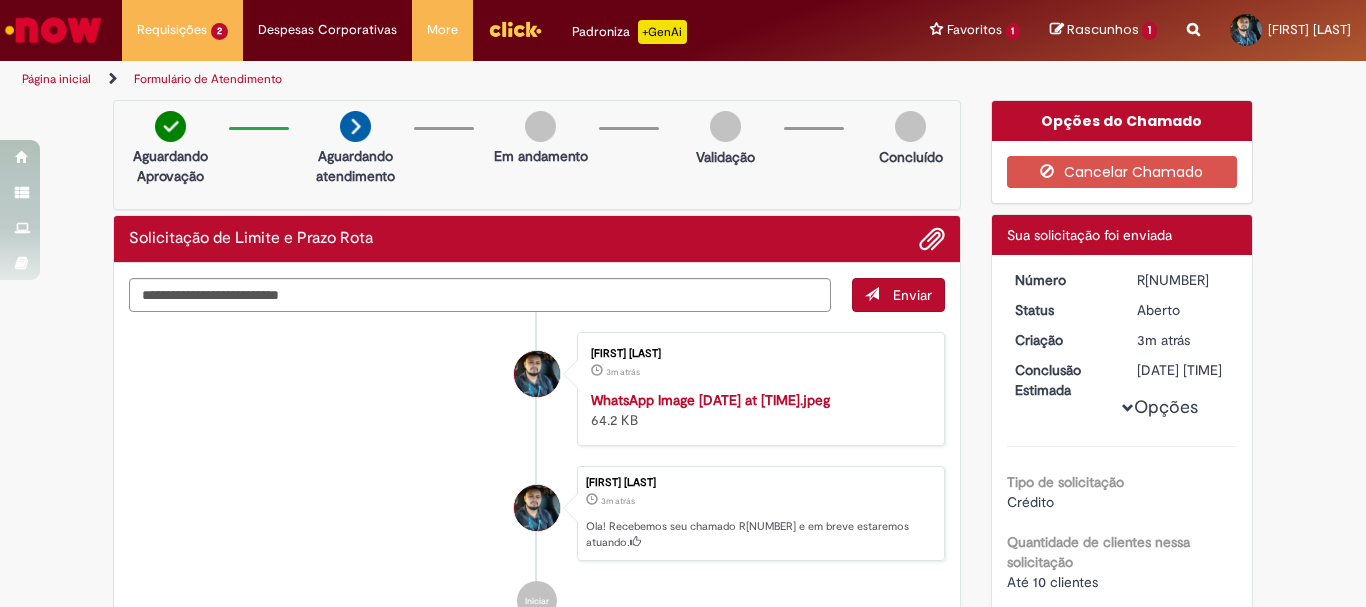 click at bounding box center [53, 30] 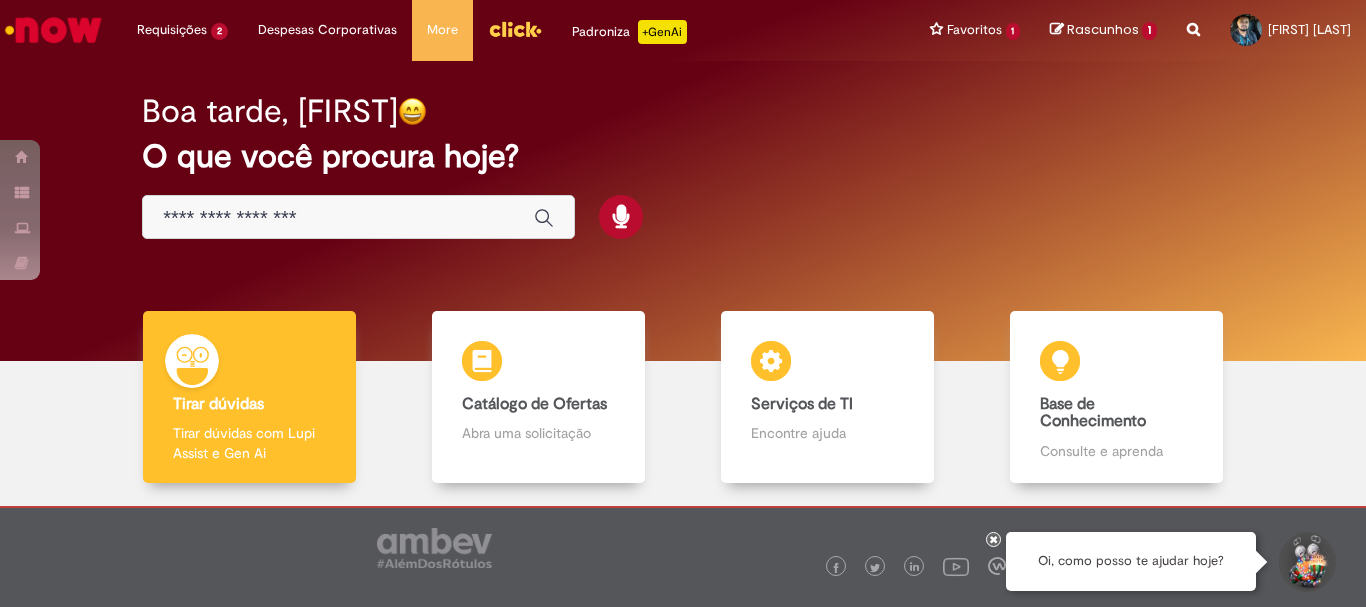 scroll, scrollTop: 0, scrollLeft: 0, axis: both 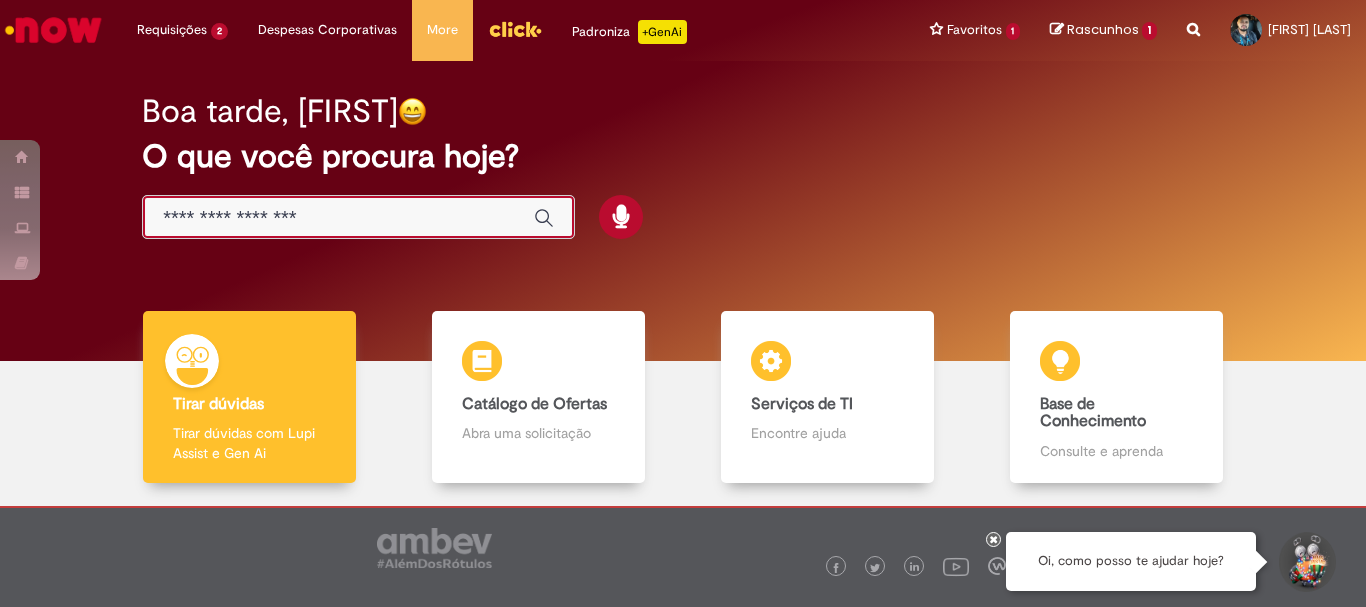 click at bounding box center [338, 218] 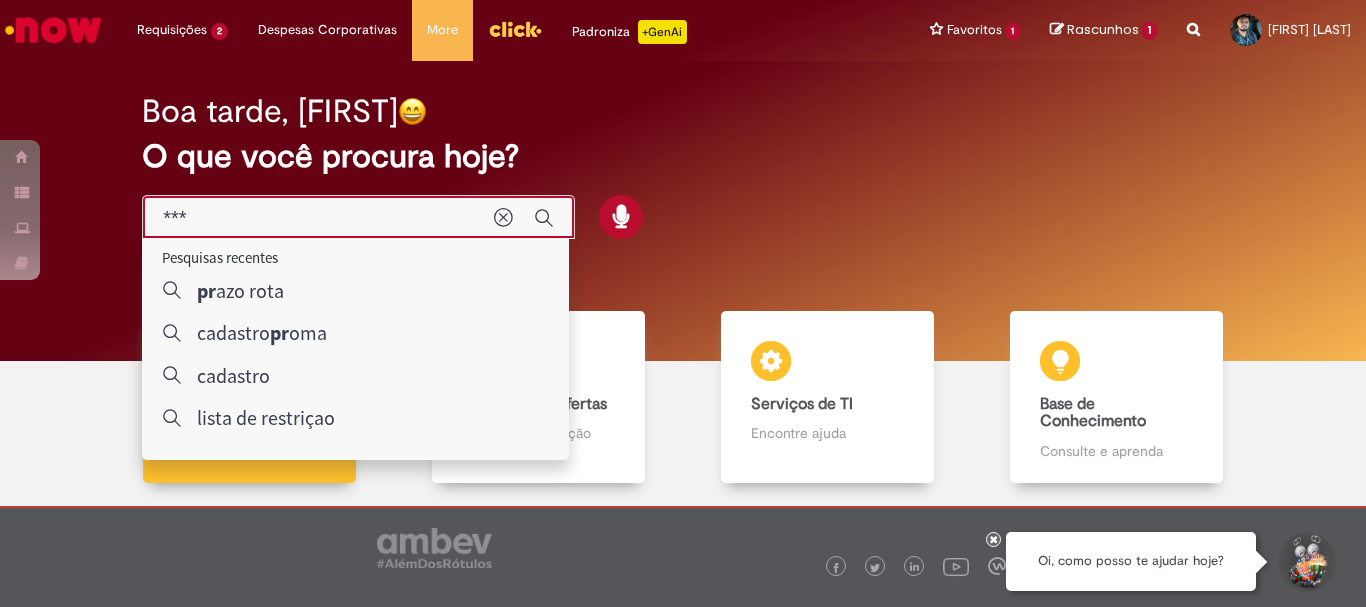 type on "****" 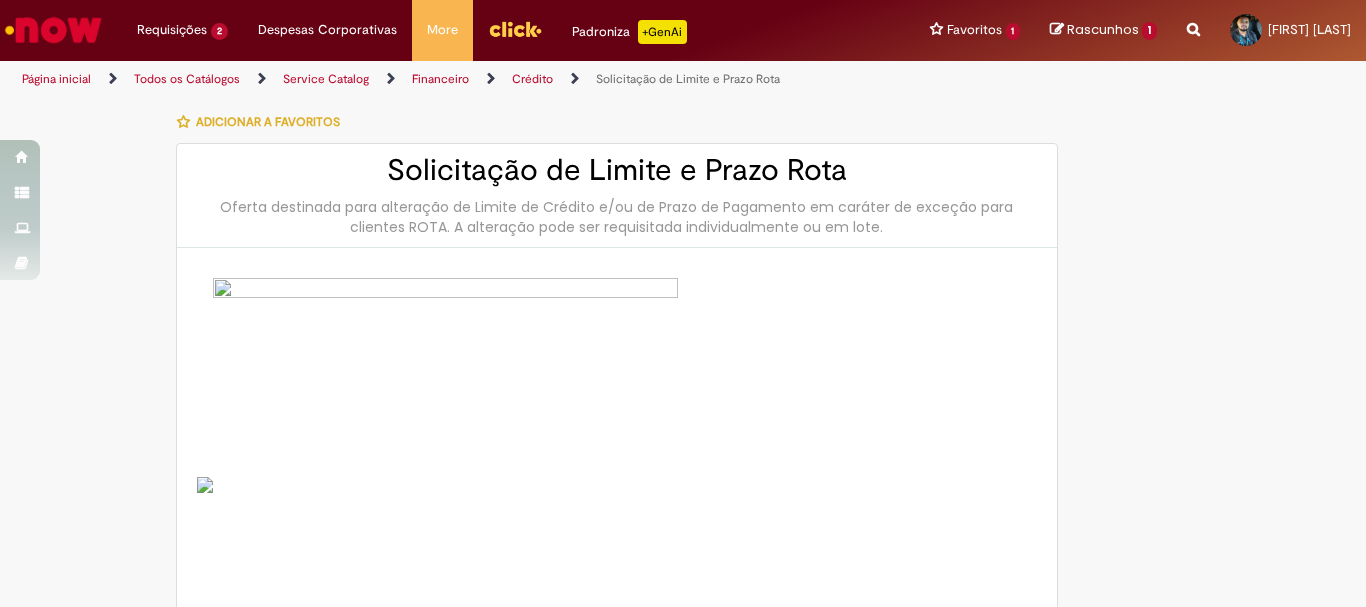 type on "********" 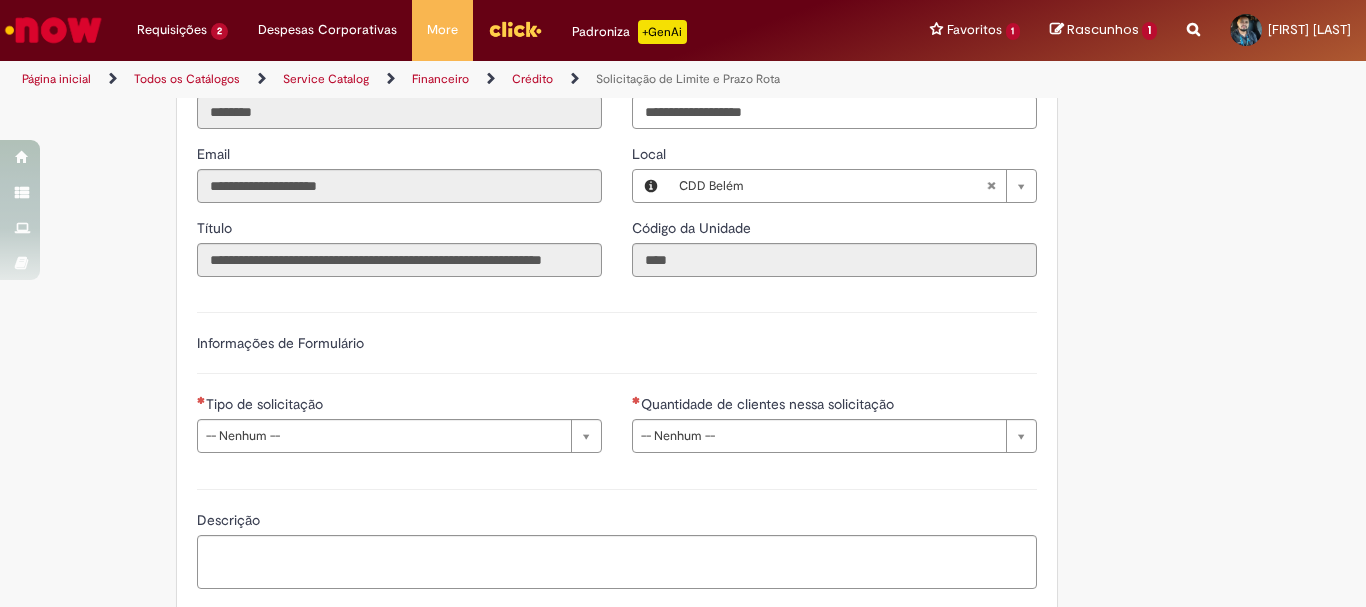 scroll, scrollTop: 890, scrollLeft: 0, axis: vertical 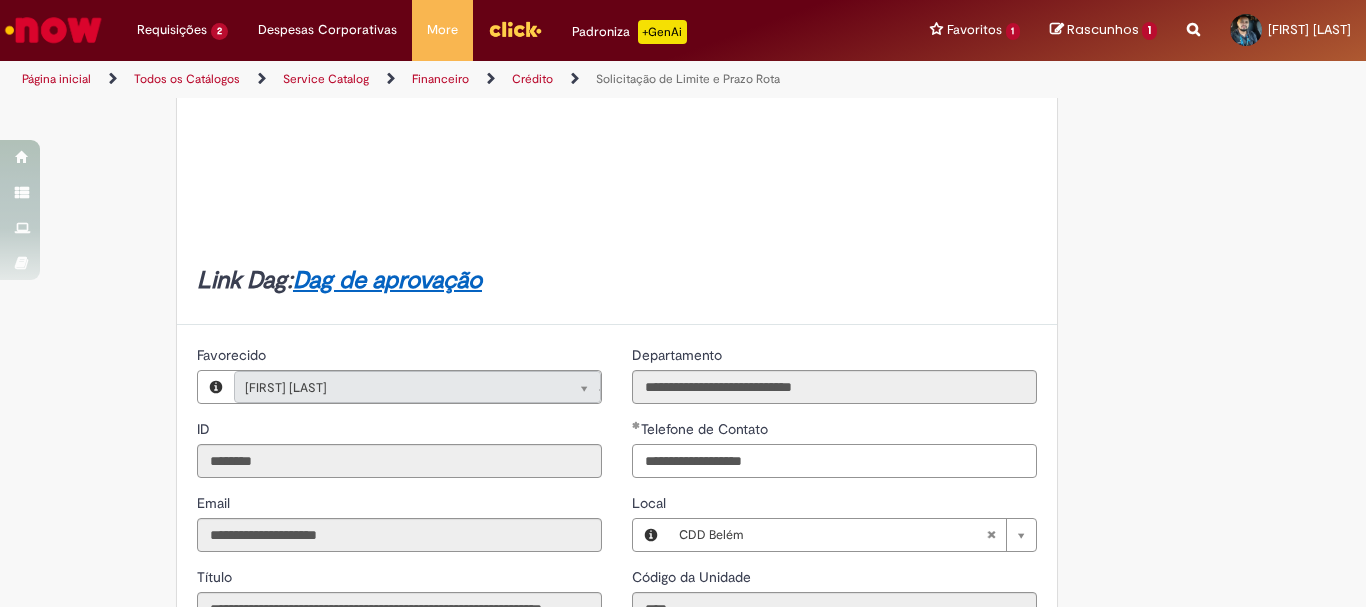 click on "**********" at bounding box center (834, 461) 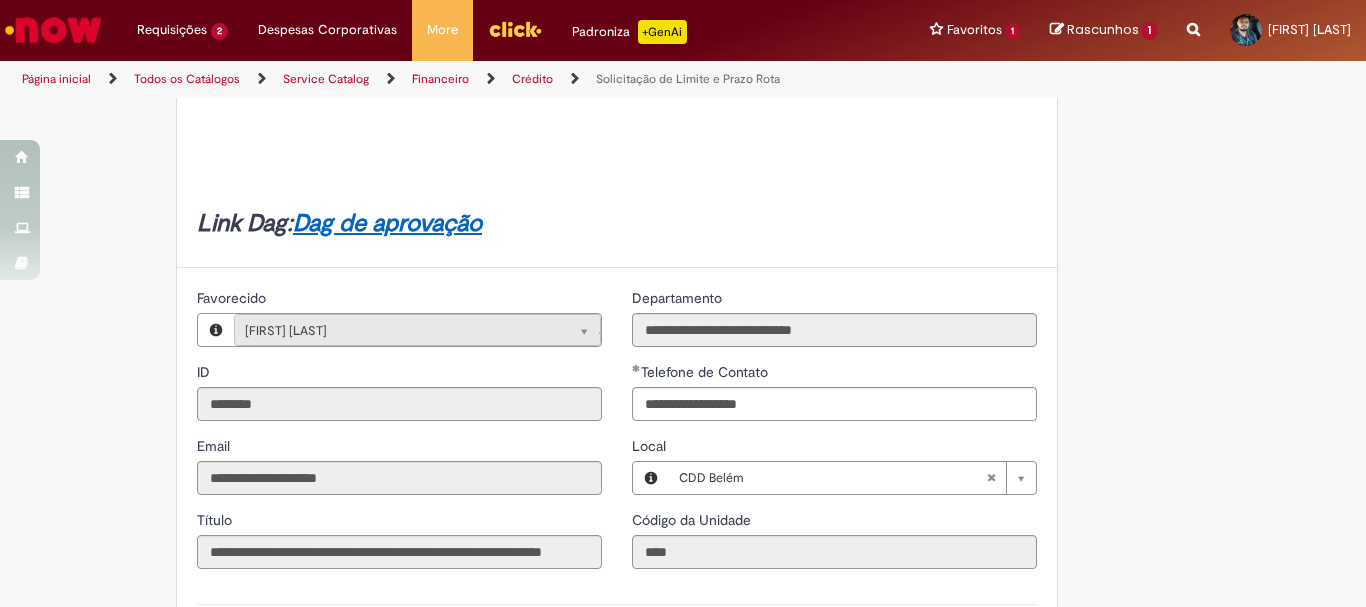 type on "**********" 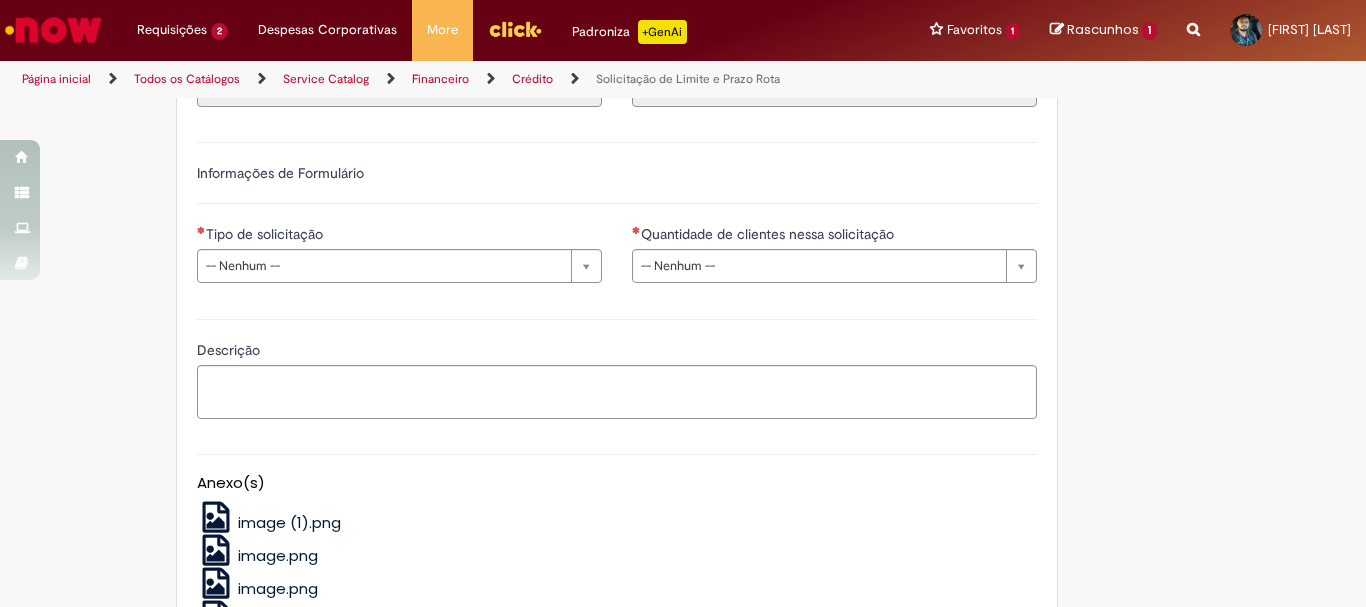 scroll, scrollTop: 965, scrollLeft: 0, axis: vertical 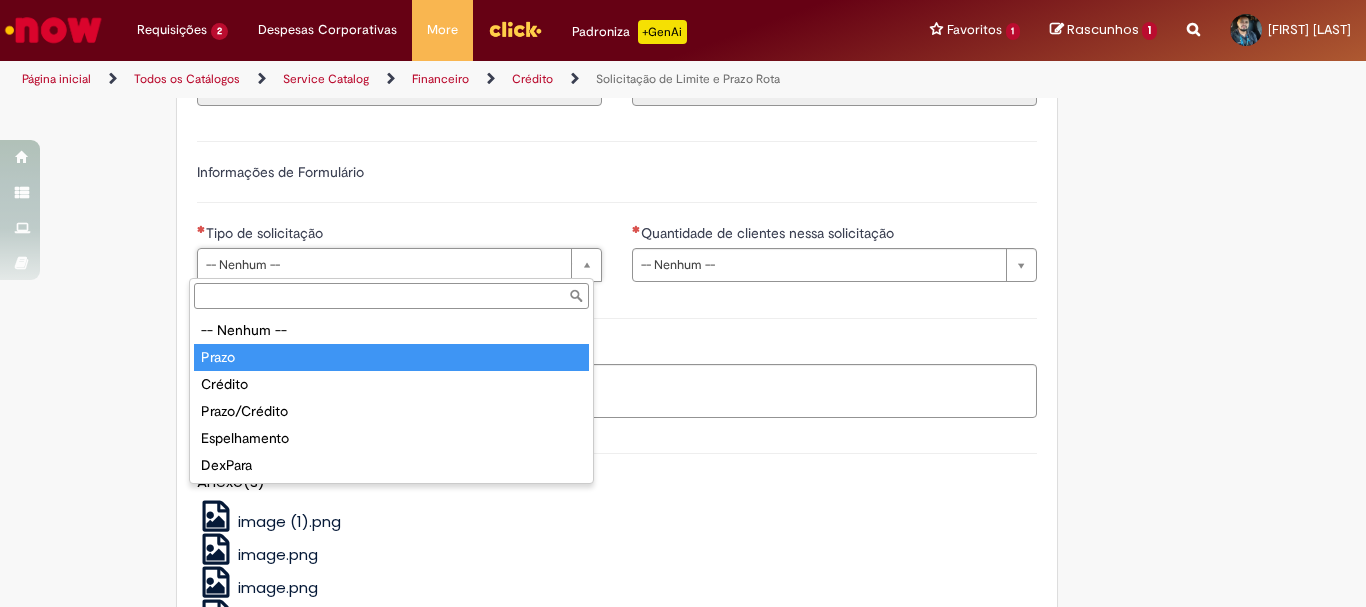 type on "*****" 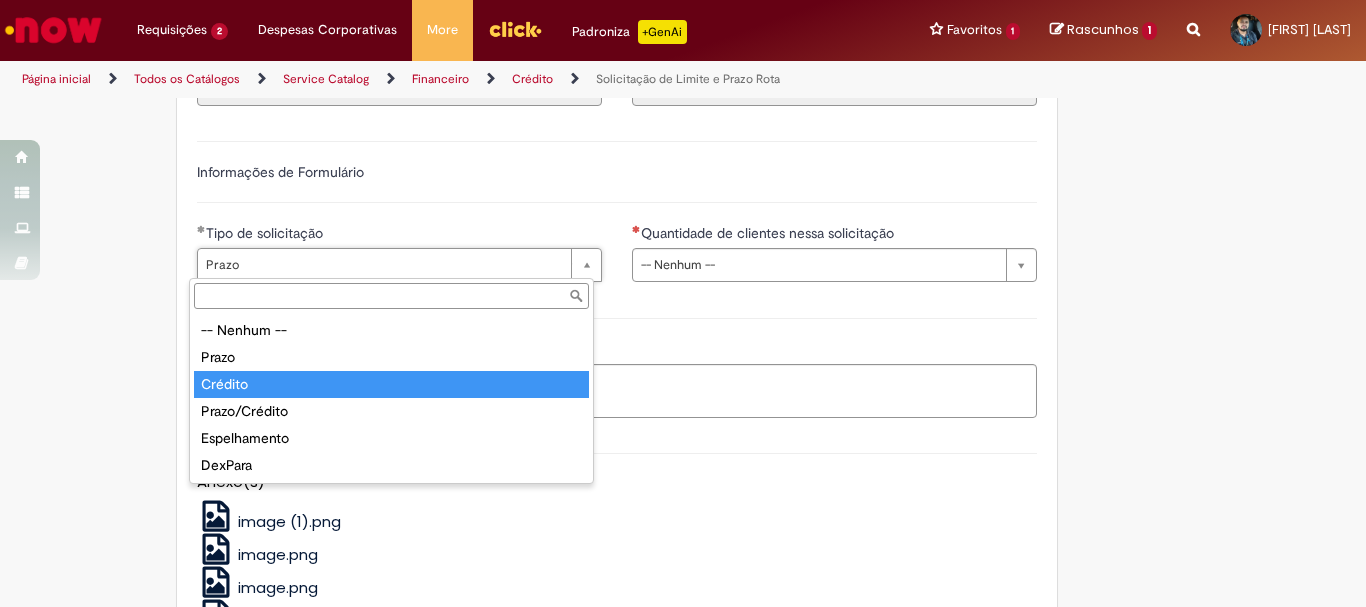 type on "*******" 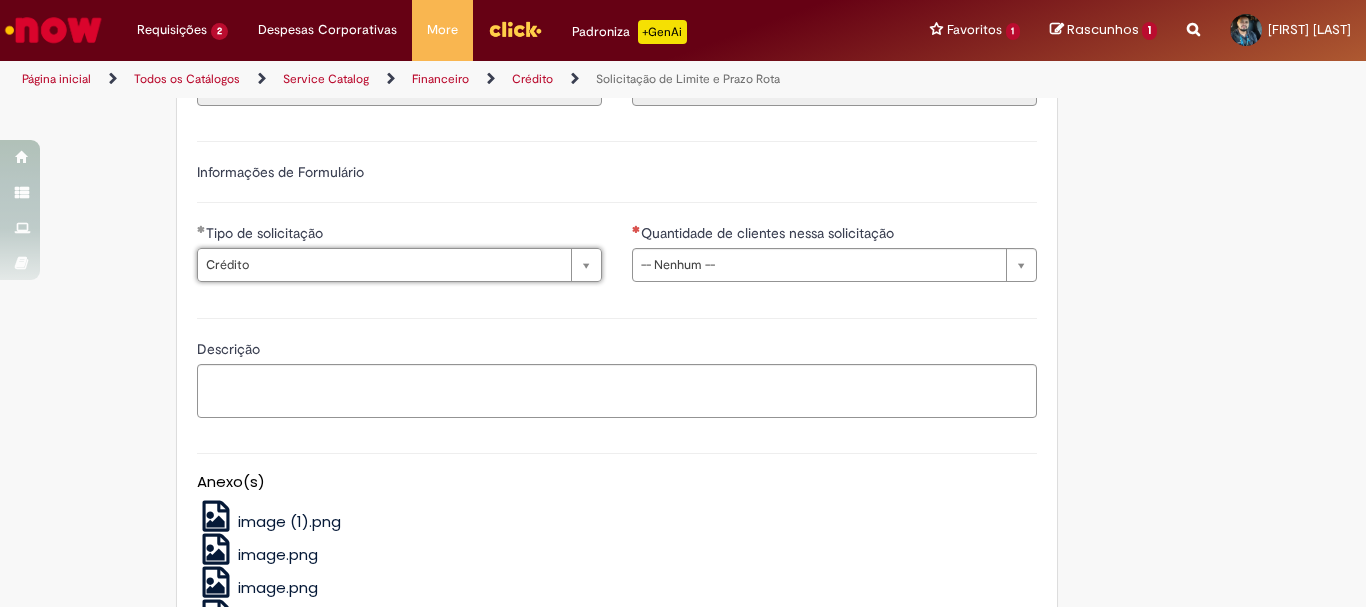 scroll, scrollTop: 0, scrollLeft: 33, axis: horizontal 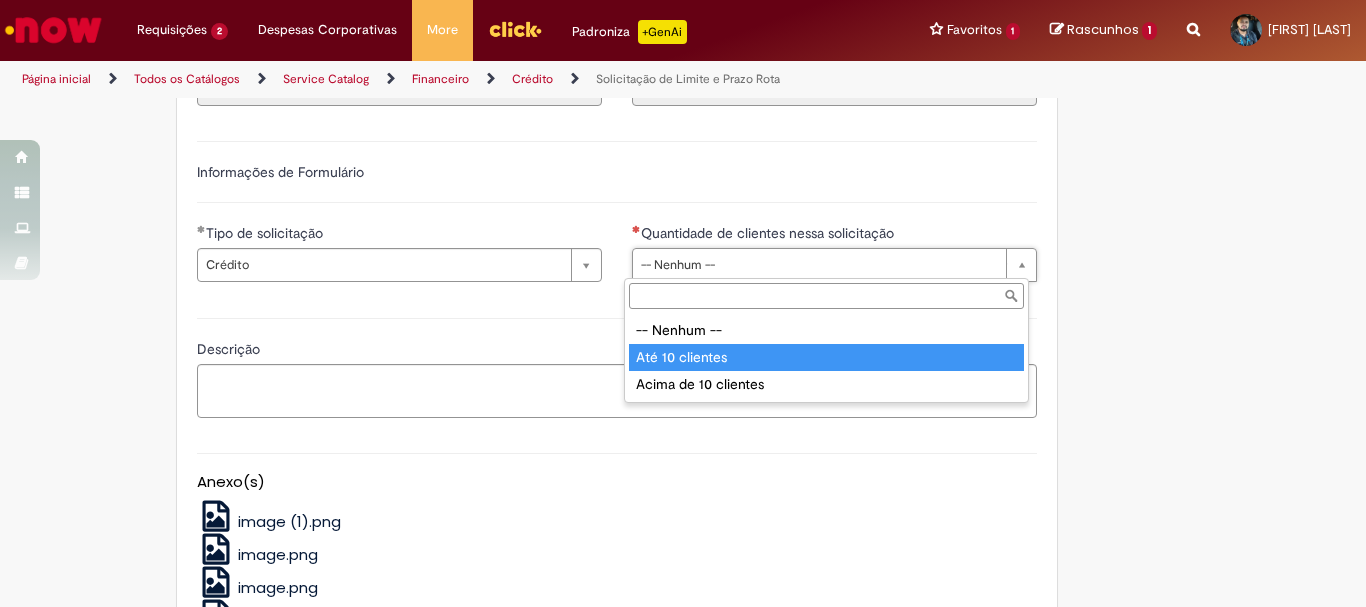 type on "**********" 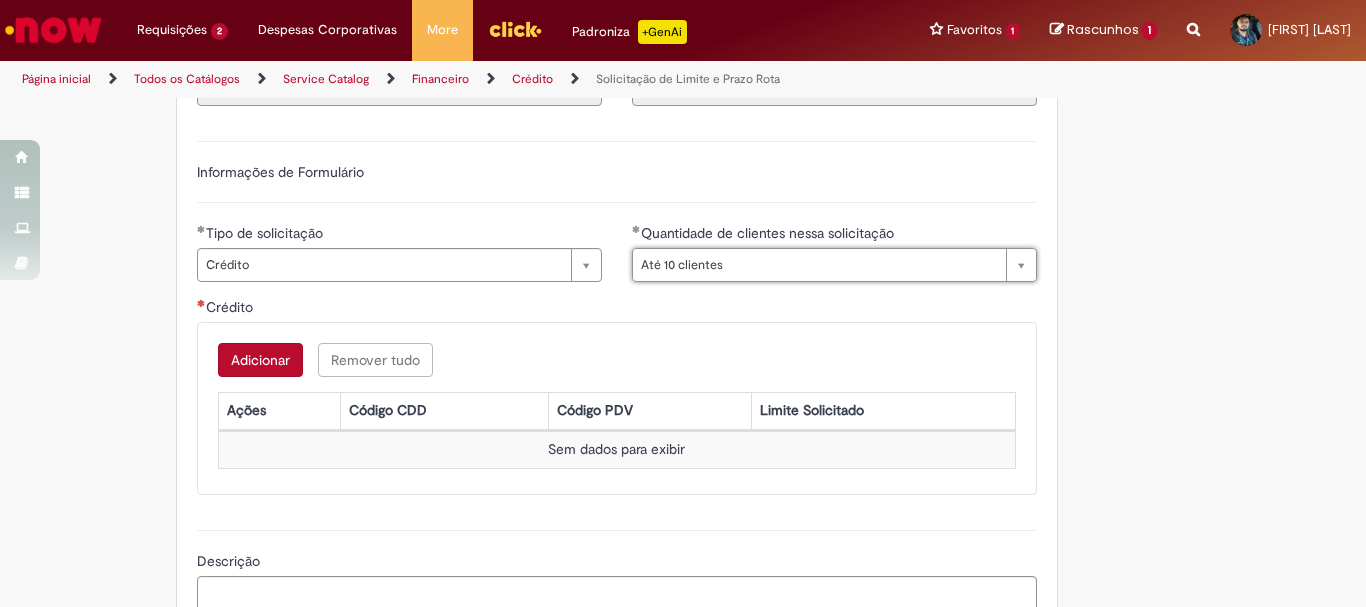click on "Adicionar" at bounding box center (260, 360) 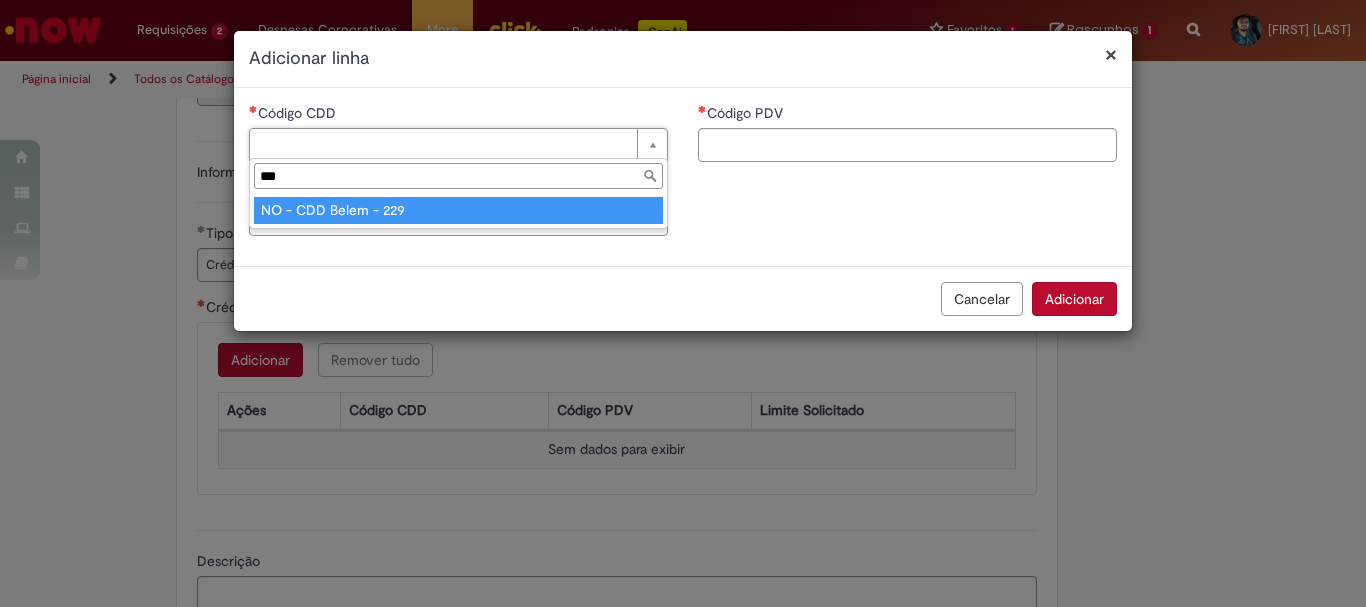 type on "***" 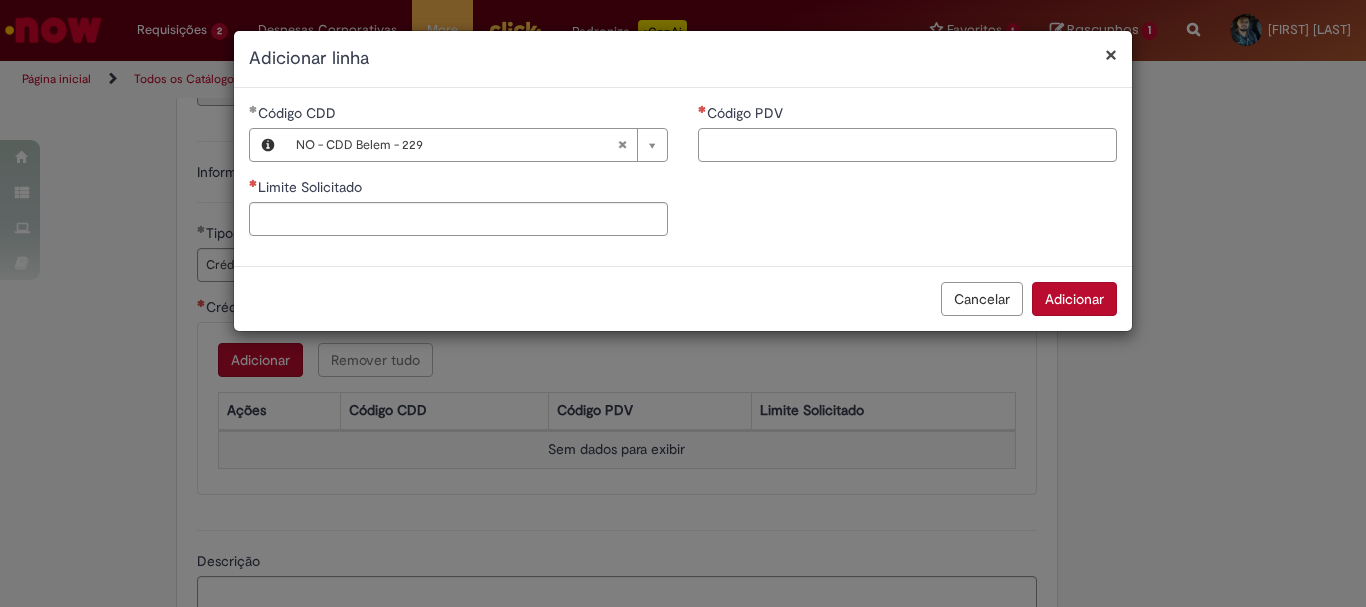 click on "Código PDV" at bounding box center (907, 145) 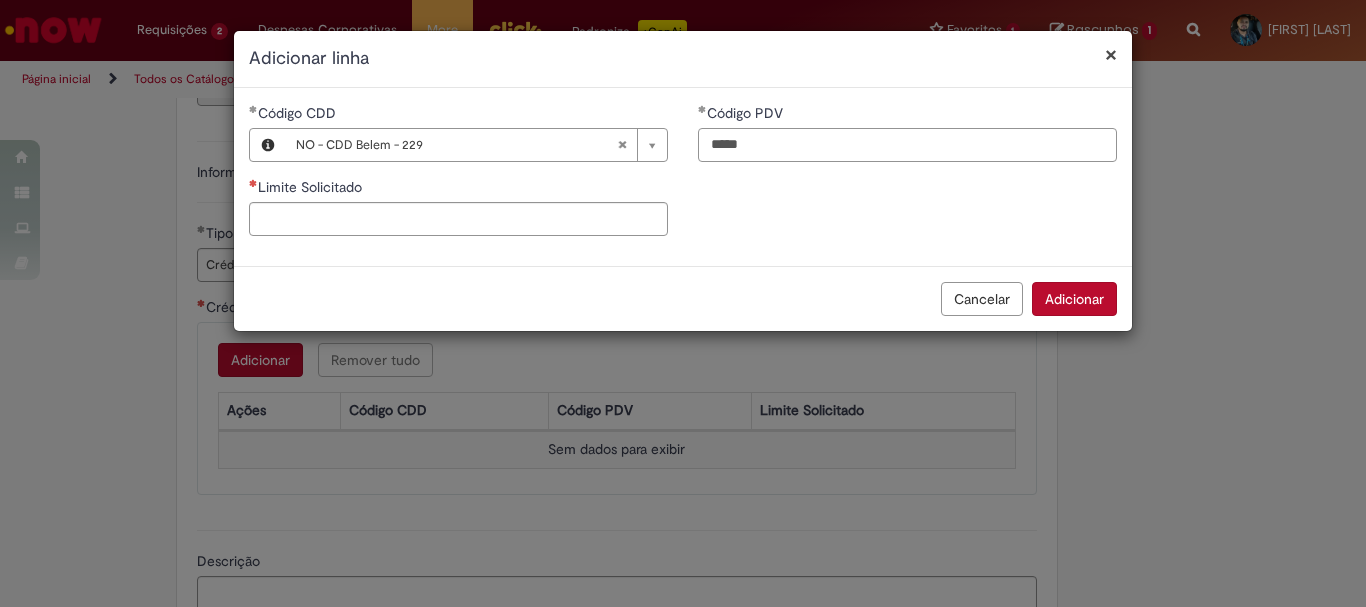 type on "*****" 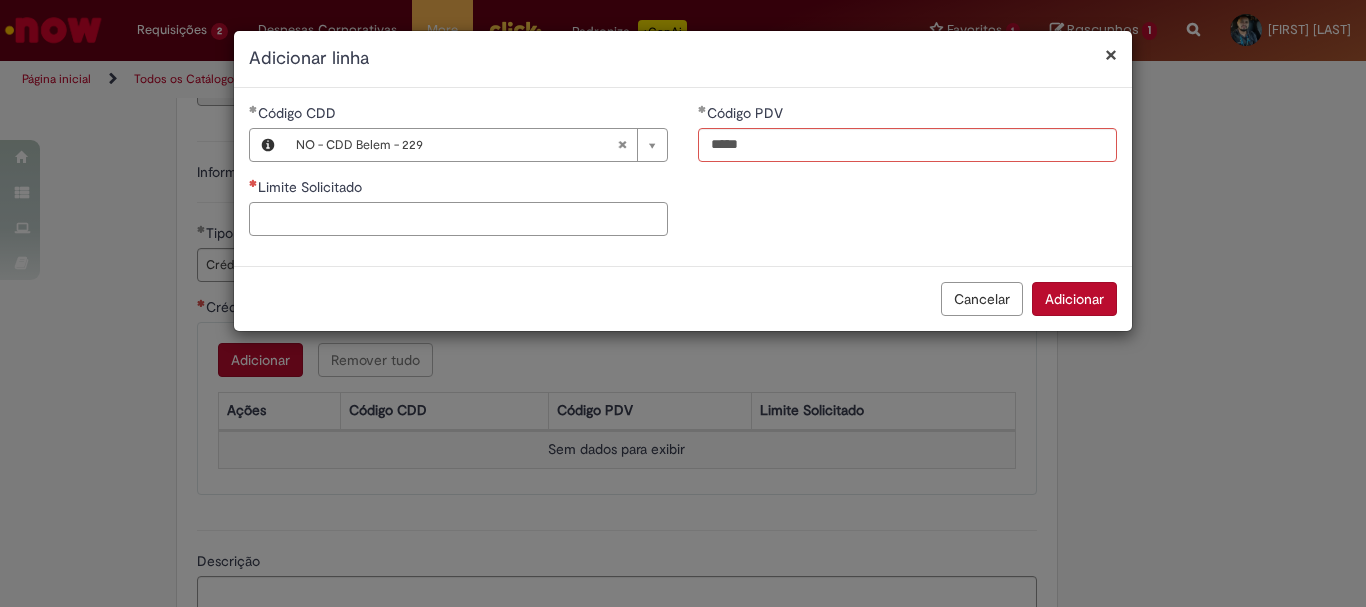 click on "Limite Solicitado" at bounding box center [458, 219] 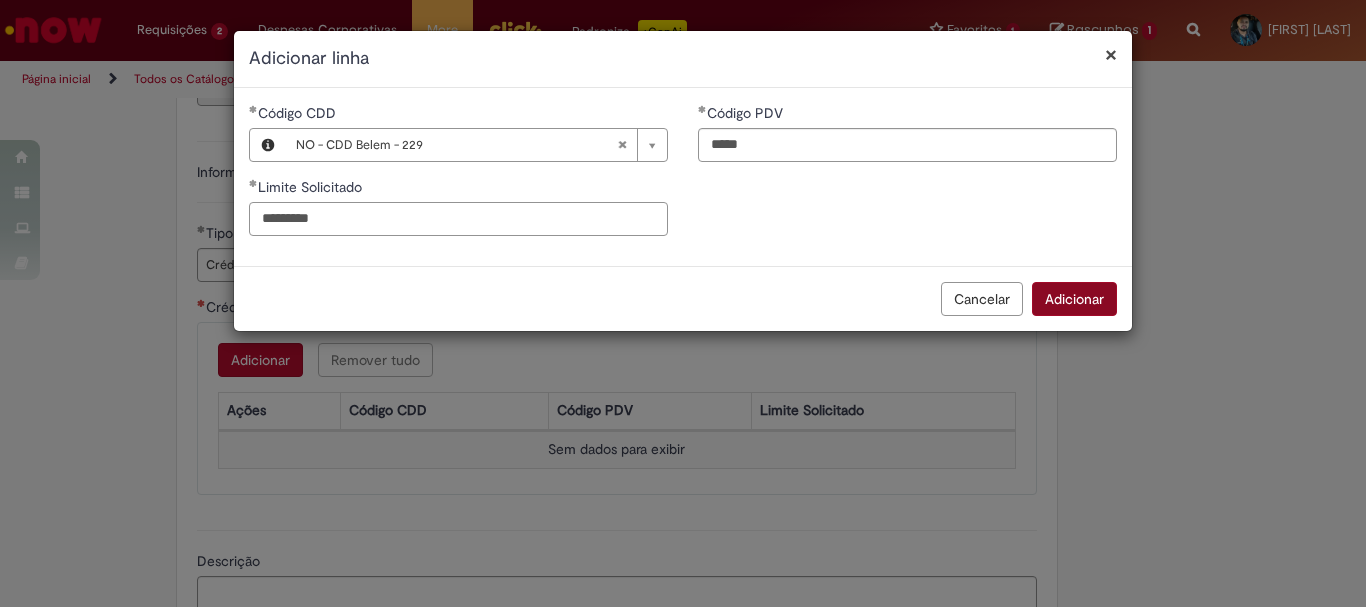 type on "*********" 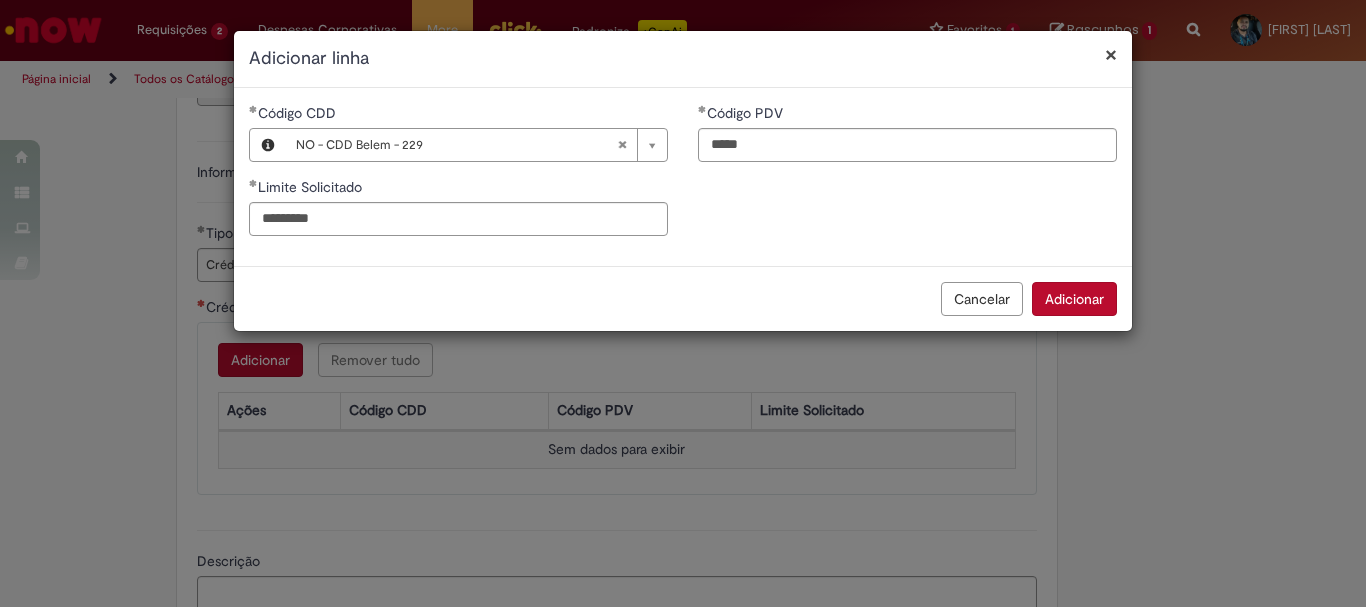 click on "Adicionar" at bounding box center (1074, 299) 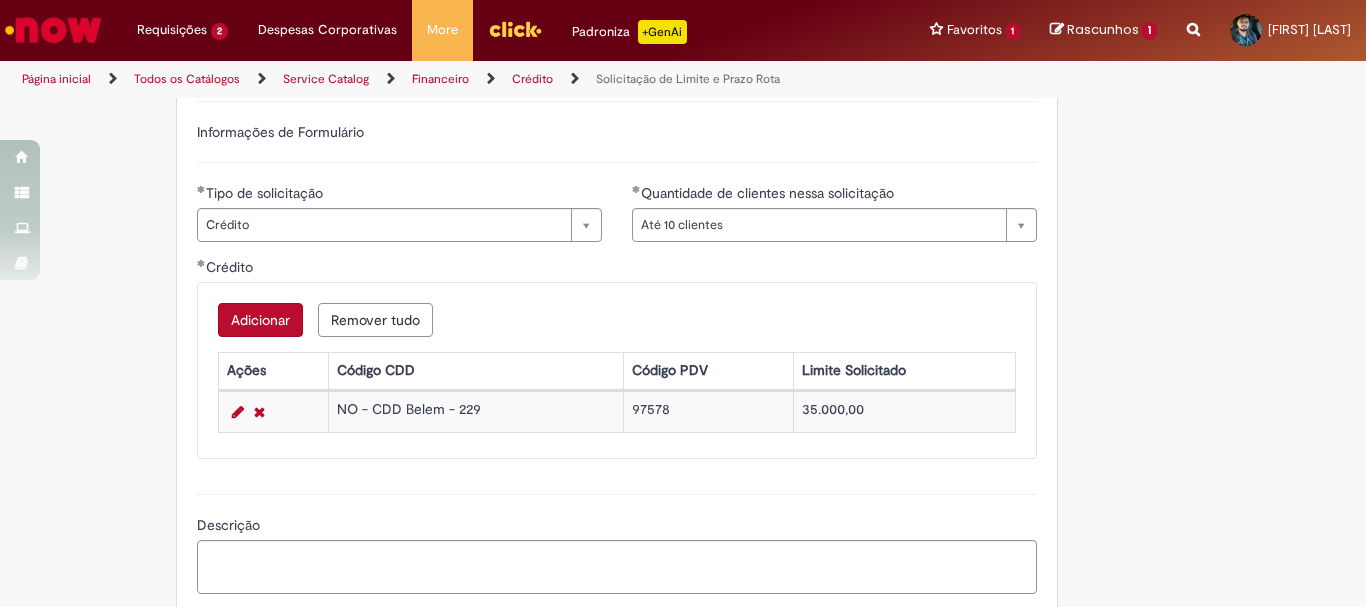 scroll, scrollTop: 1085, scrollLeft: 0, axis: vertical 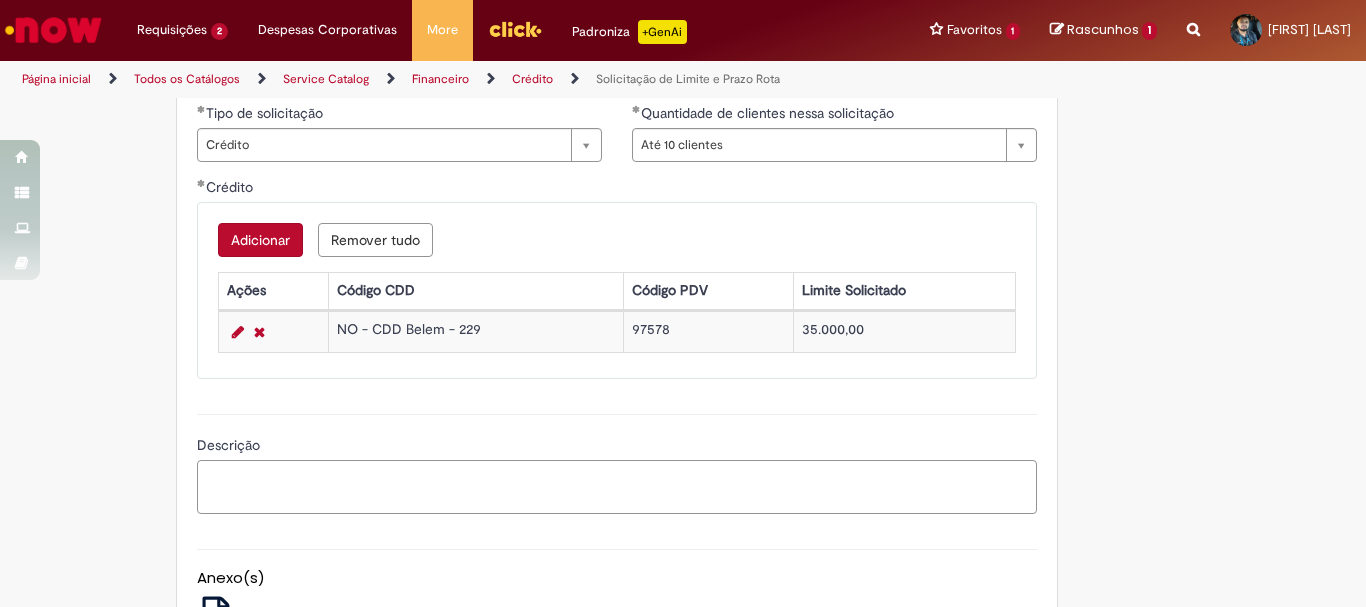 click on "Descrição" at bounding box center (617, 487) 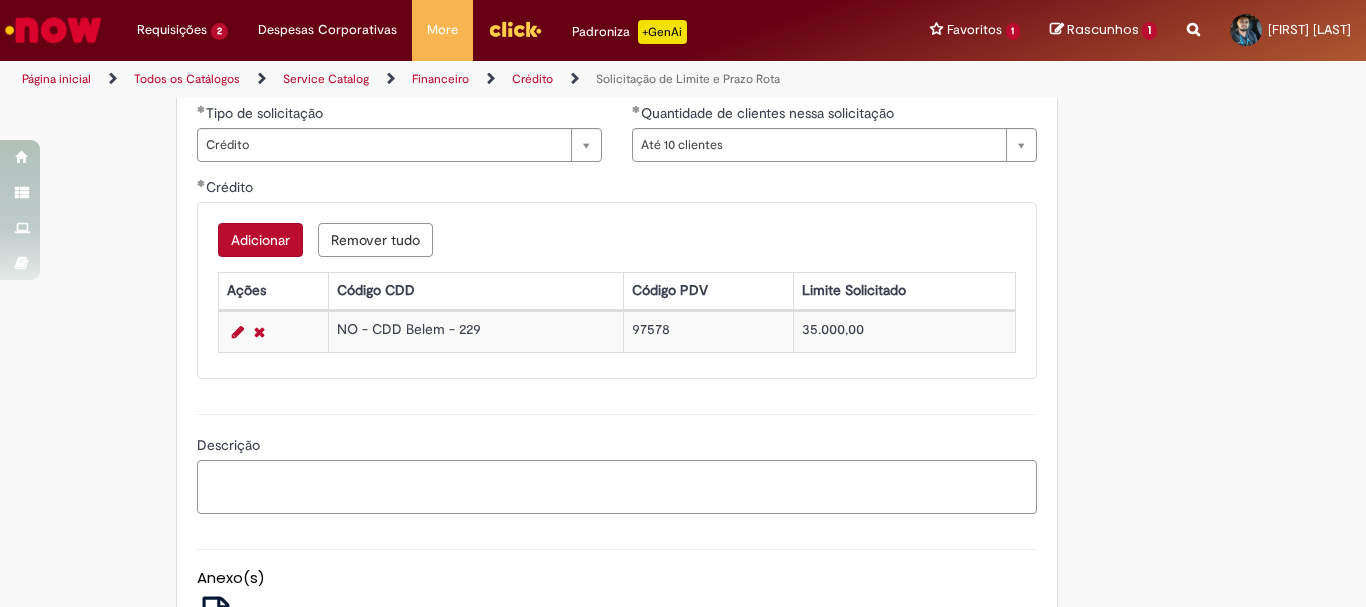 click on "Descrição" at bounding box center [617, 487] 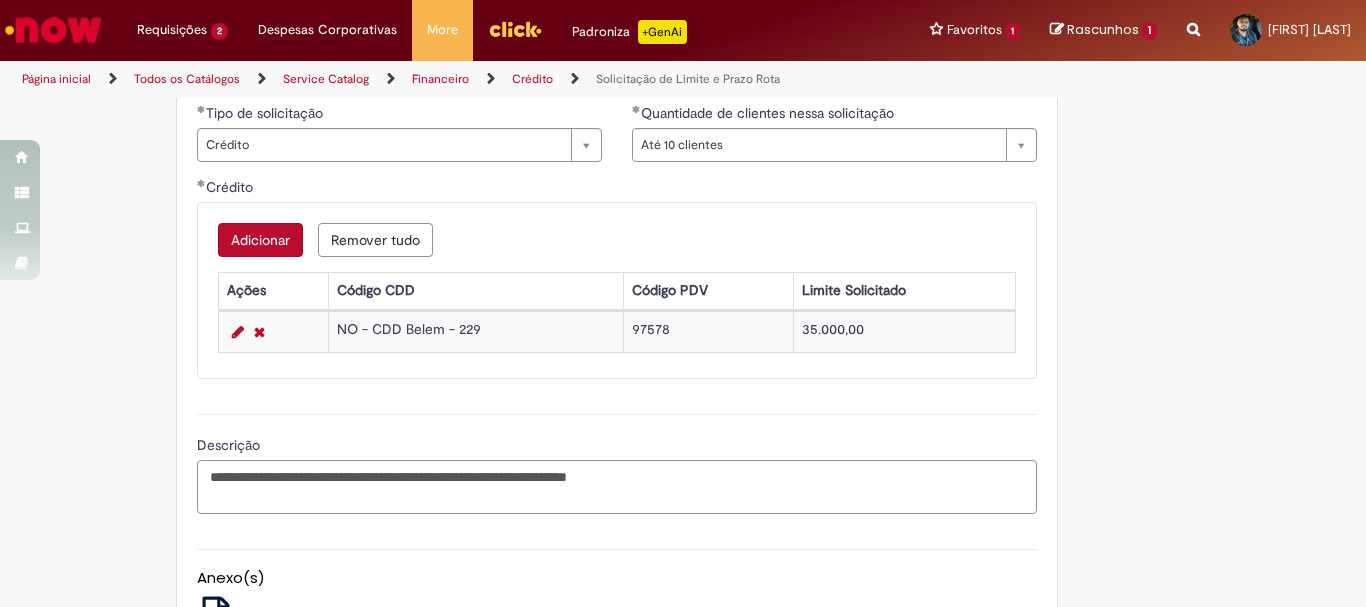 type on "**********" 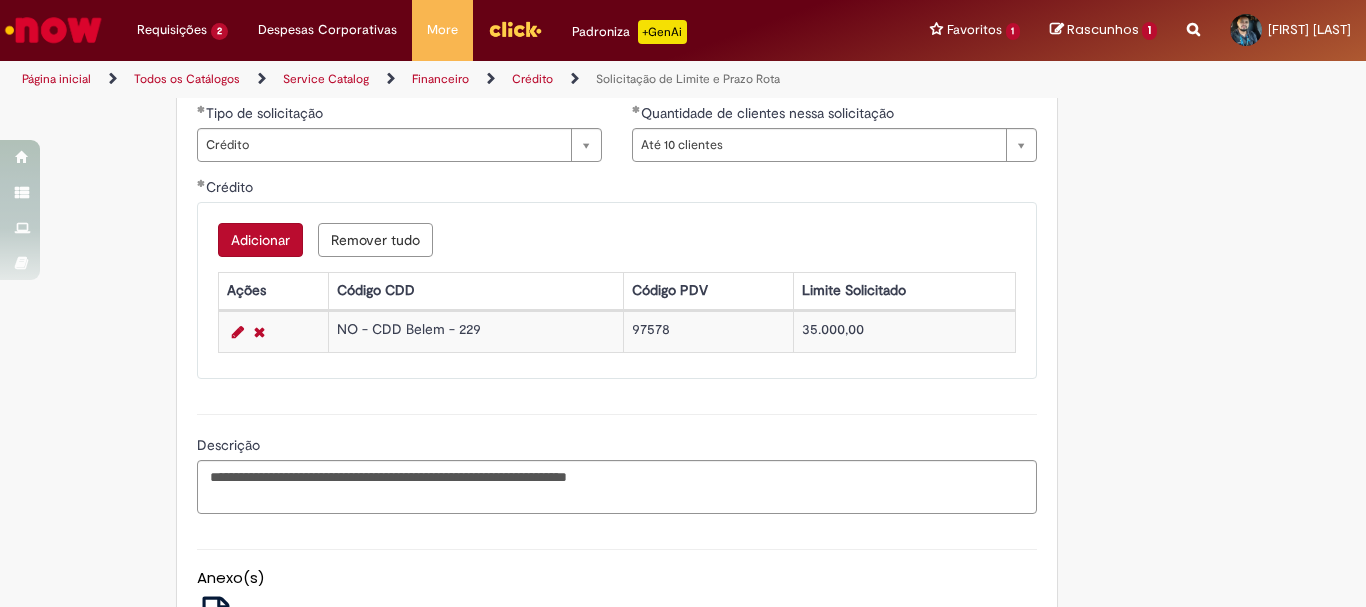 scroll, scrollTop: 1458, scrollLeft: 0, axis: vertical 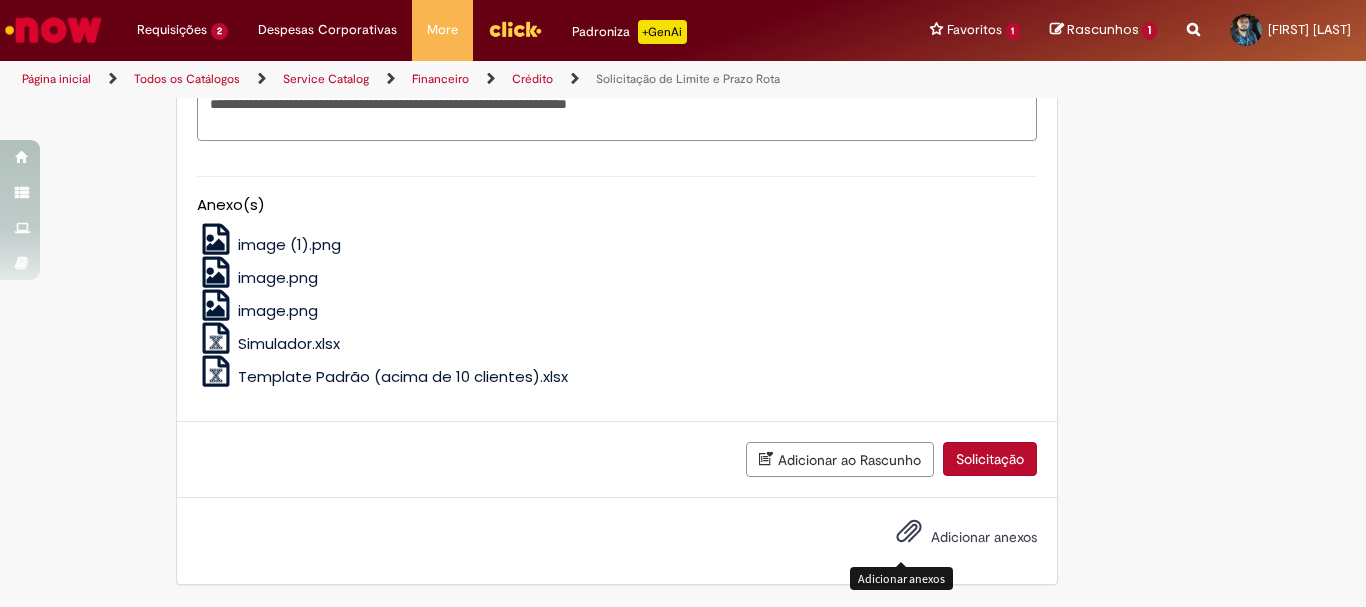 click at bounding box center [909, 532] 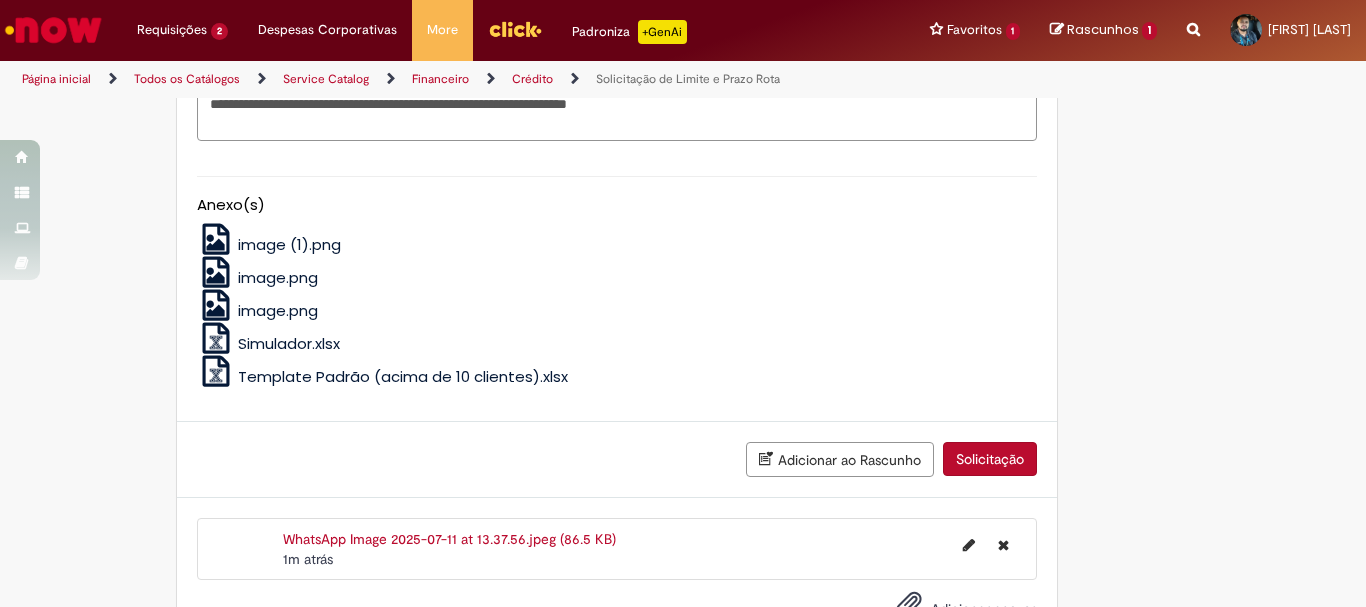 click on "Solicitação" at bounding box center (990, 459) 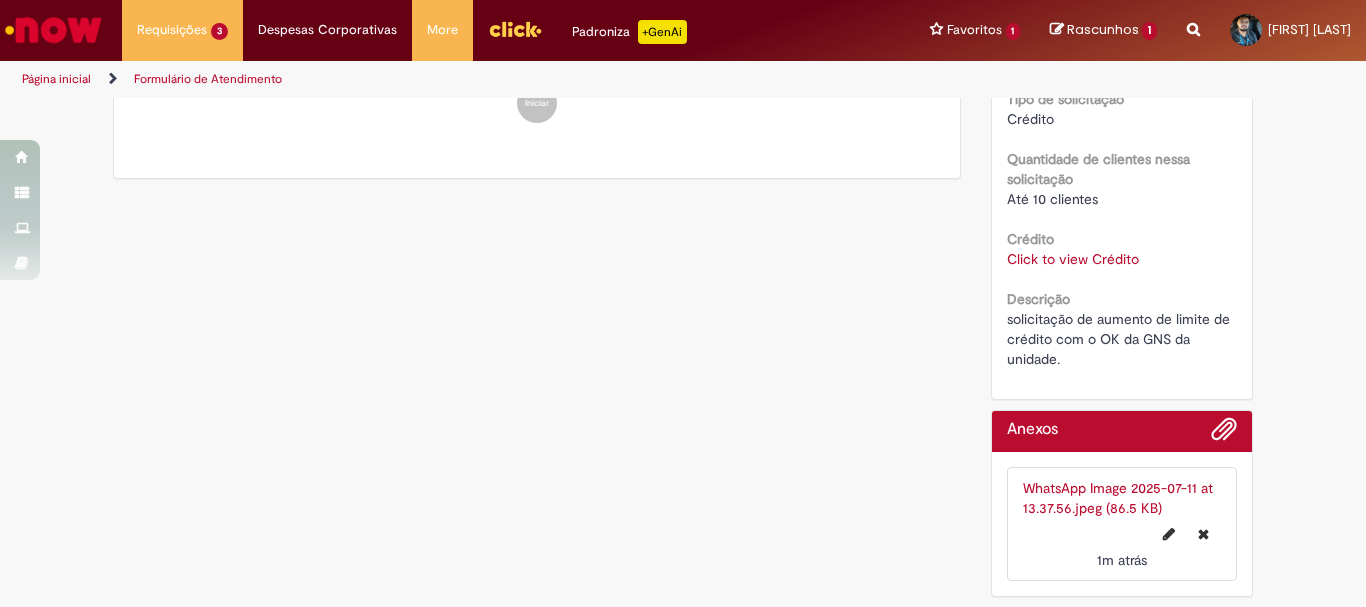 scroll, scrollTop: 0, scrollLeft: 0, axis: both 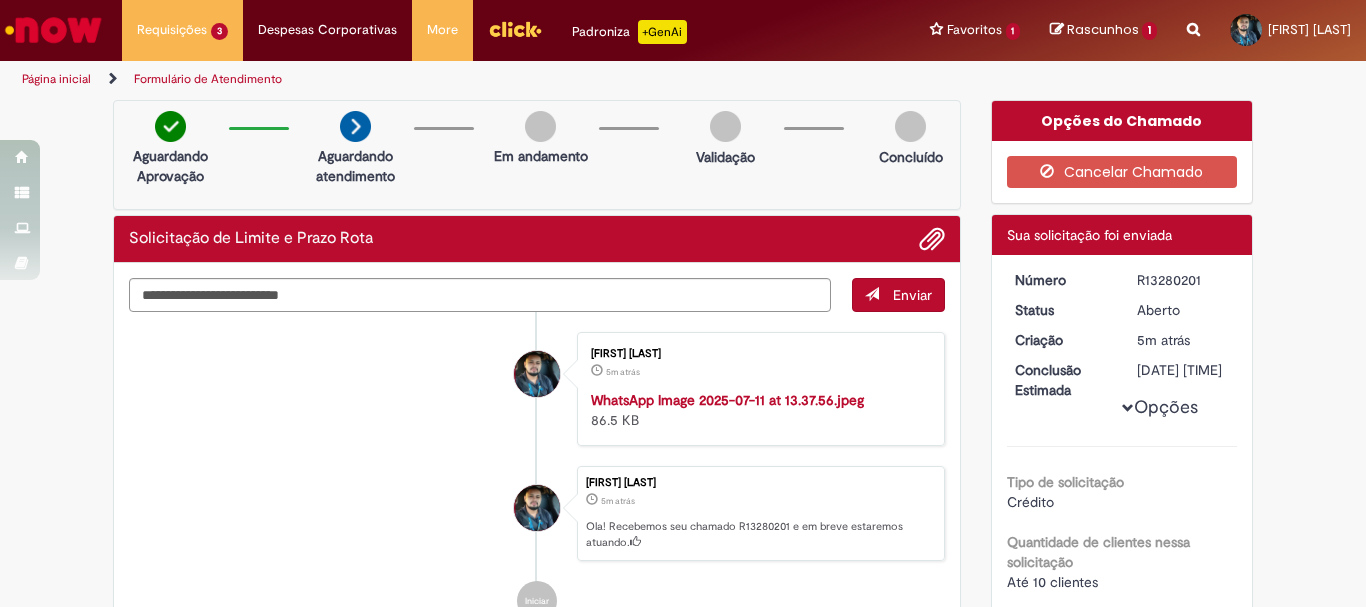 click at bounding box center [53, 30] 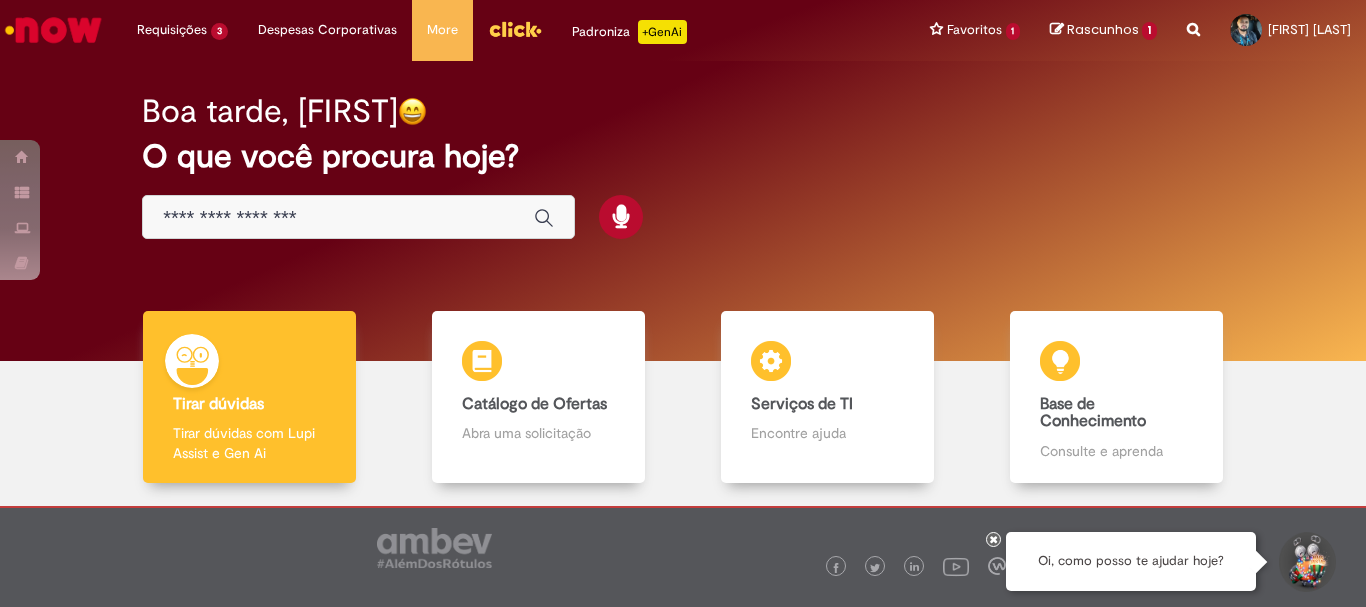 scroll, scrollTop: 0, scrollLeft: 0, axis: both 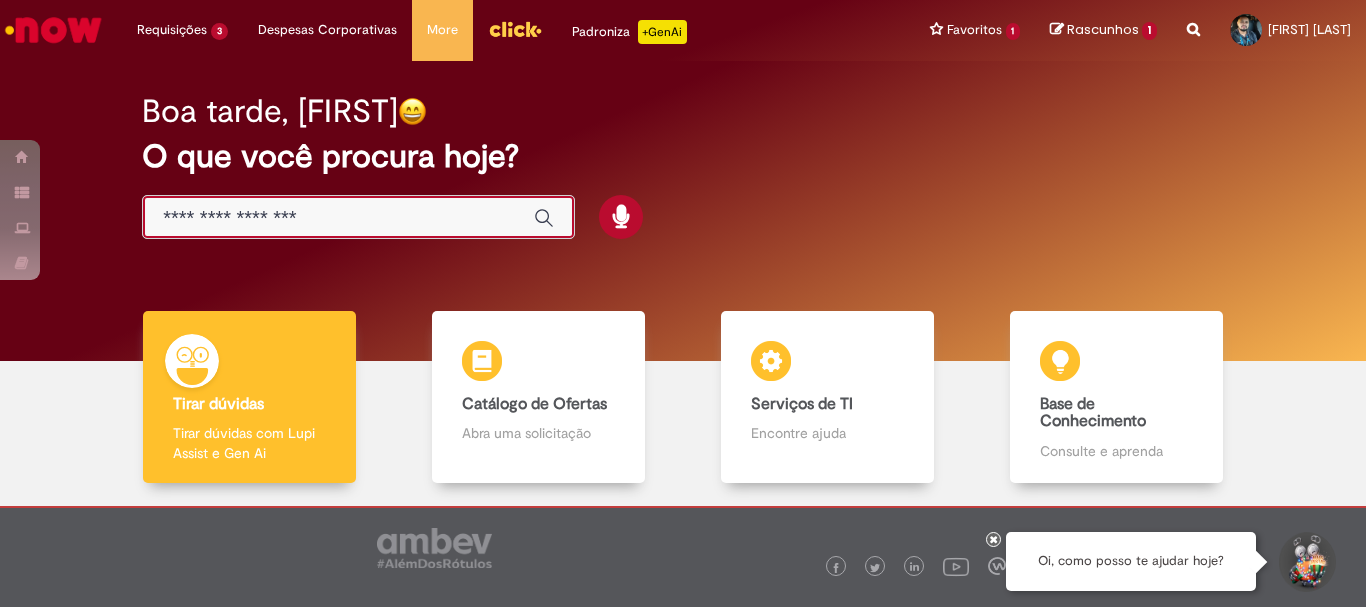 click at bounding box center (338, 218) 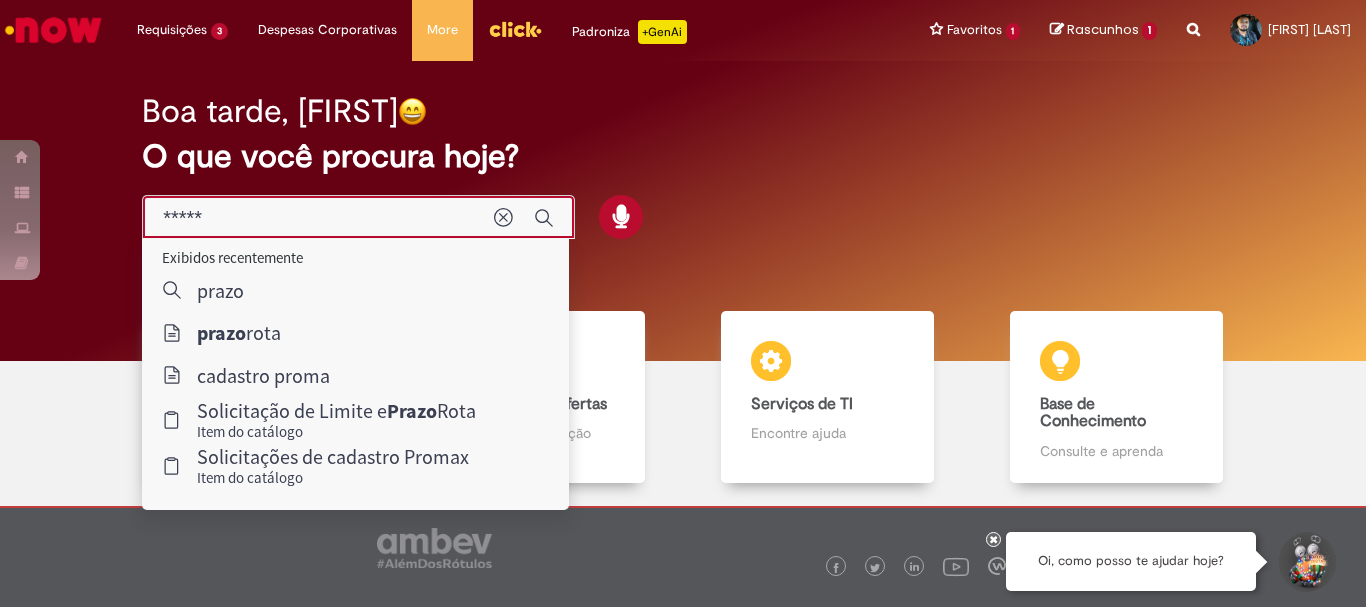 type on "*****" 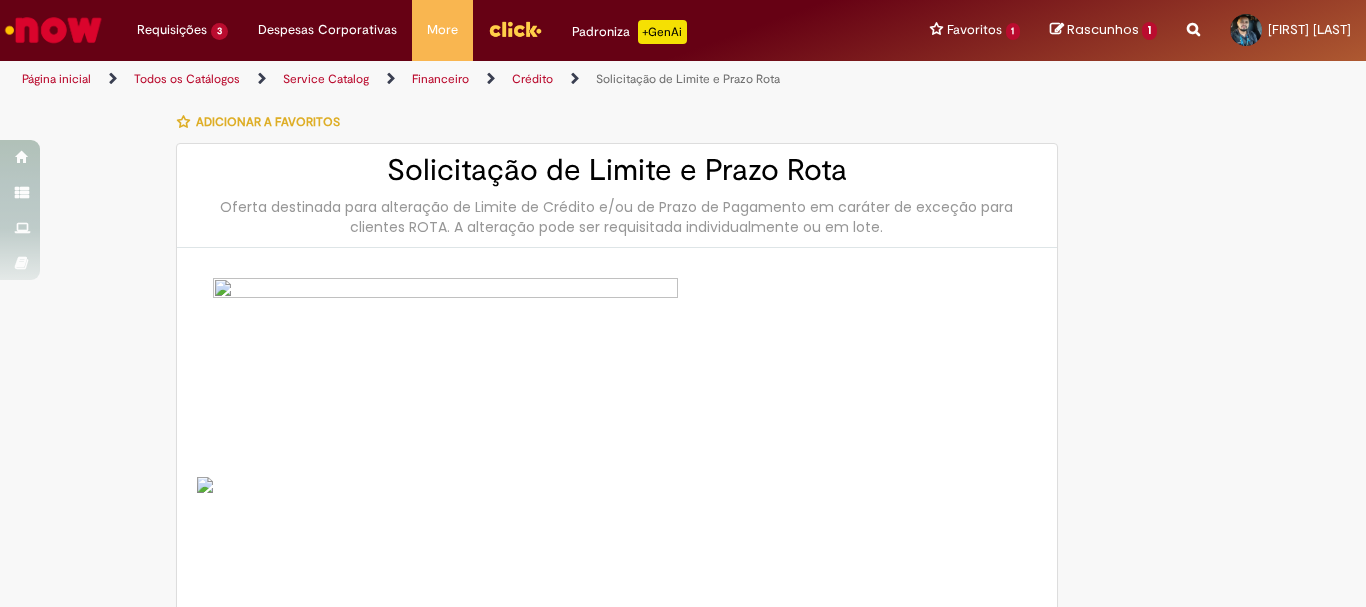 type on "********" 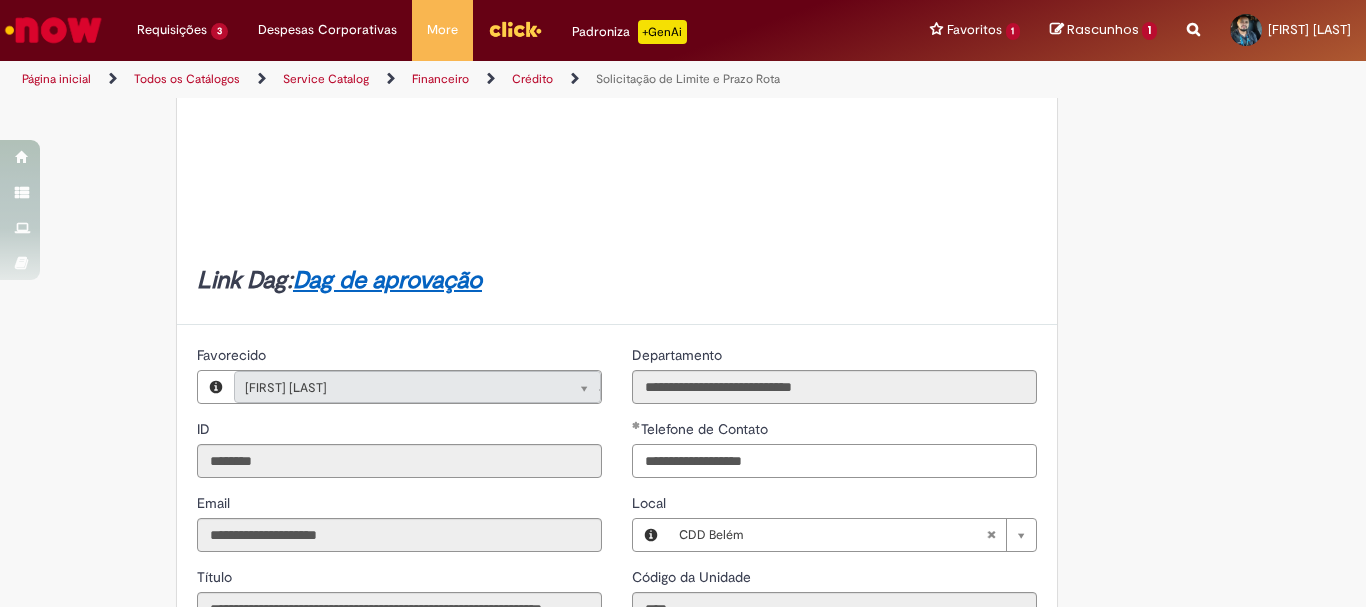 click on "**********" at bounding box center (834, 461) 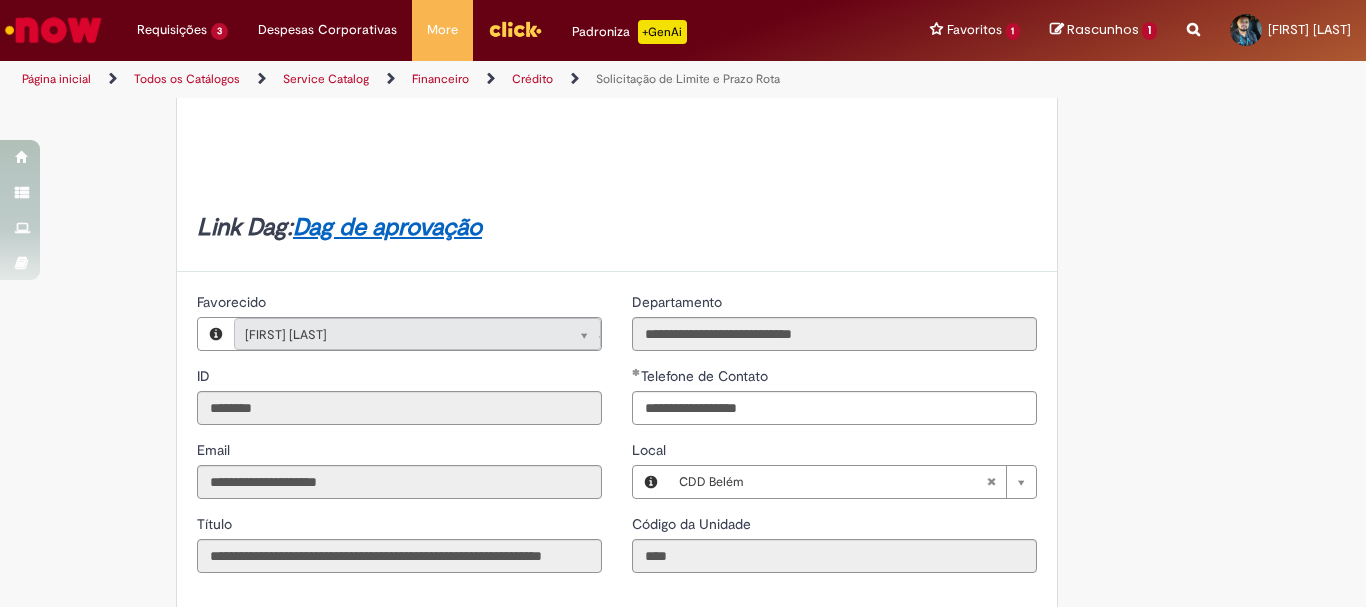 type on "**********" 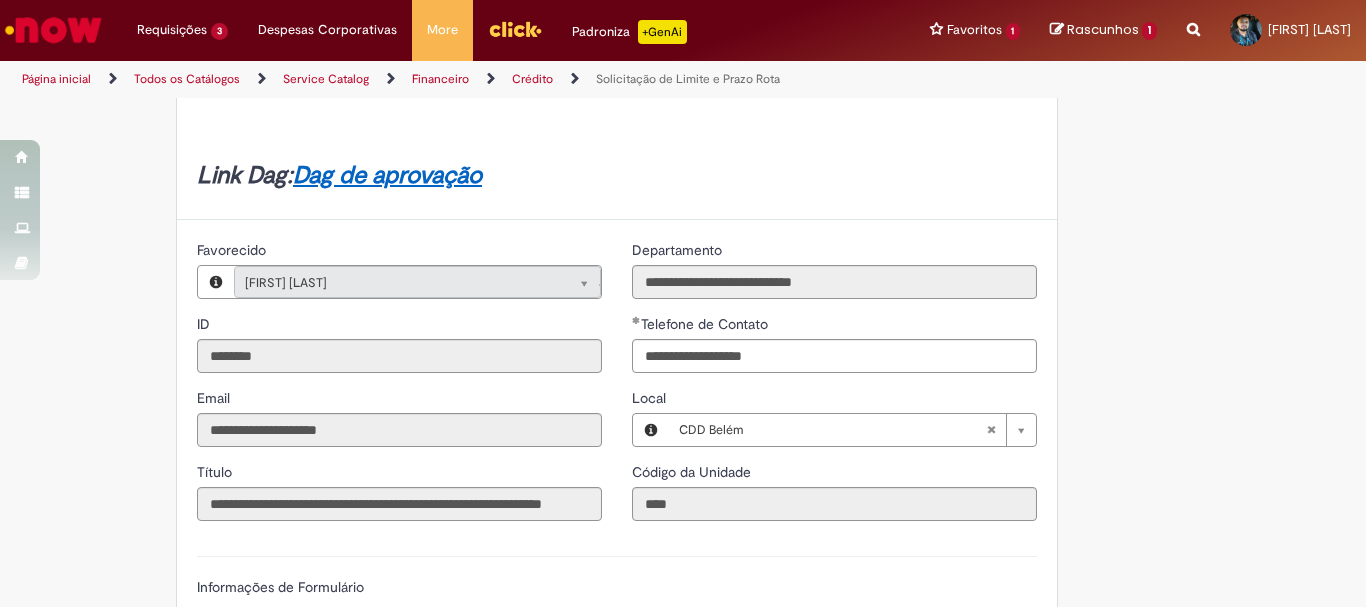 scroll, scrollTop: 565, scrollLeft: 0, axis: vertical 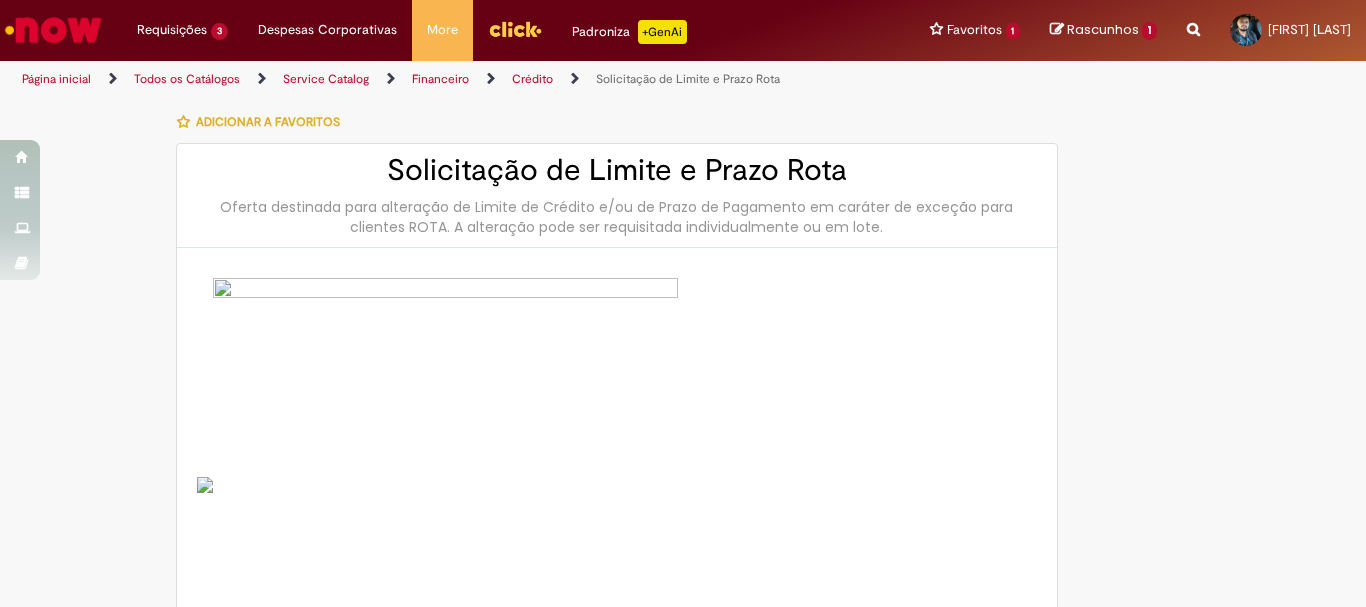 click at bounding box center [53, 30] 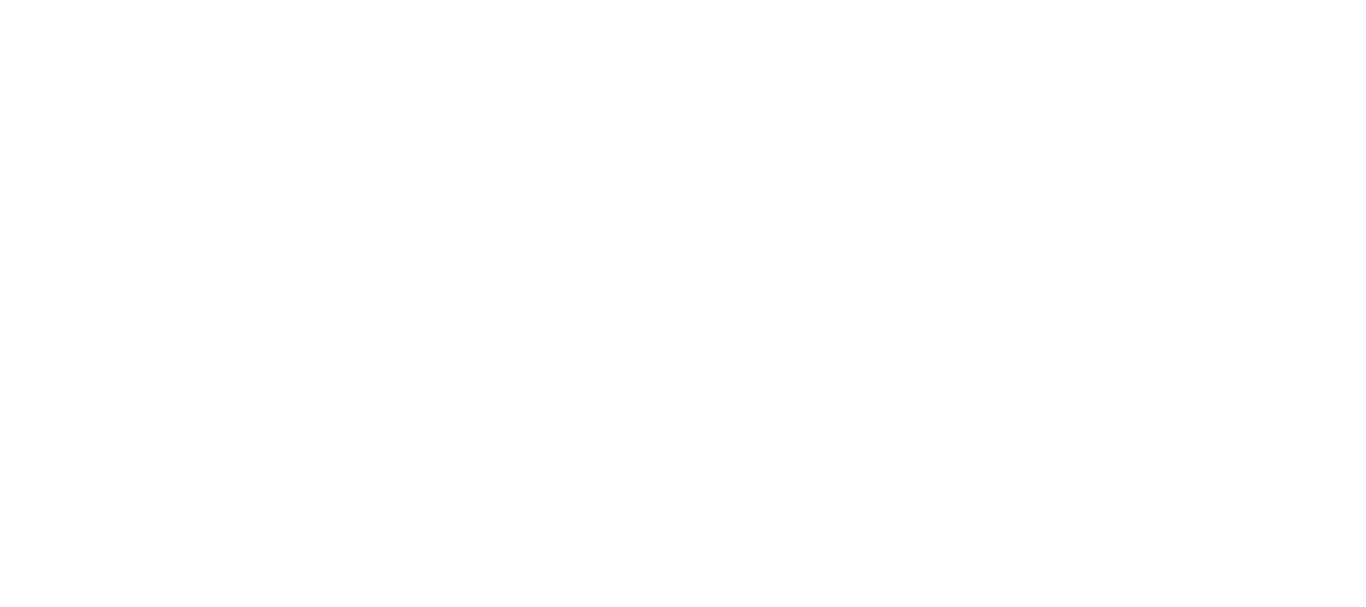 scroll, scrollTop: 0, scrollLeft: 0, axis: both 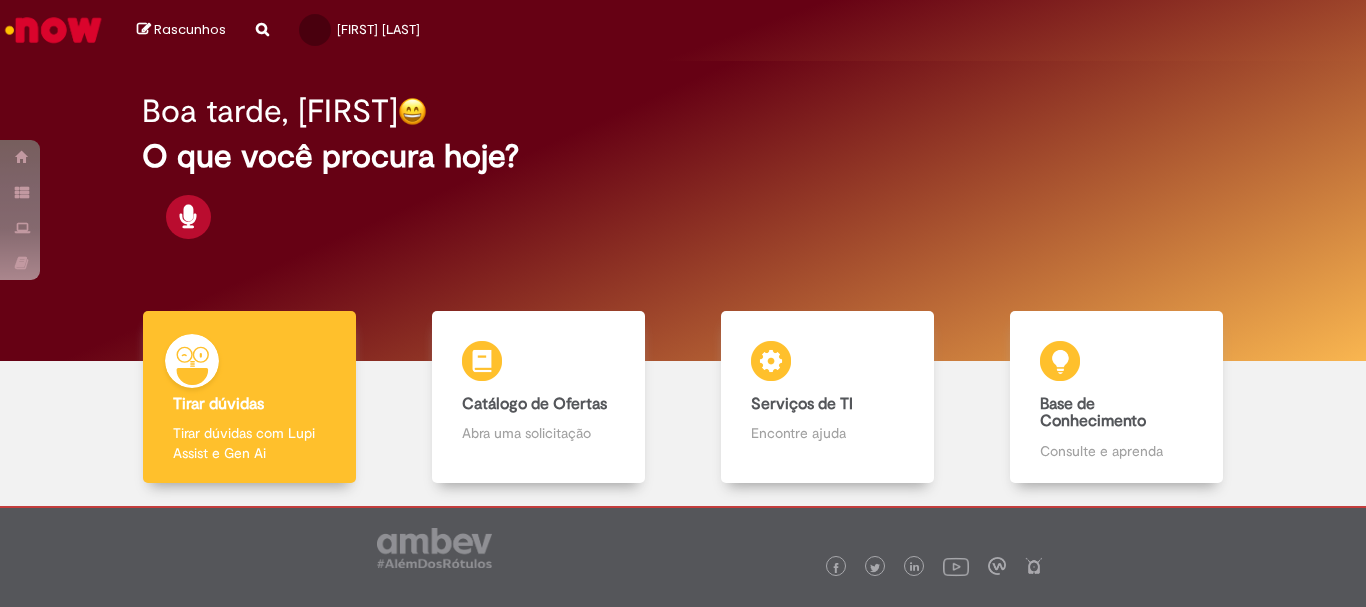 click on "O que você procura hoje?" at bounding box center [683, 156] 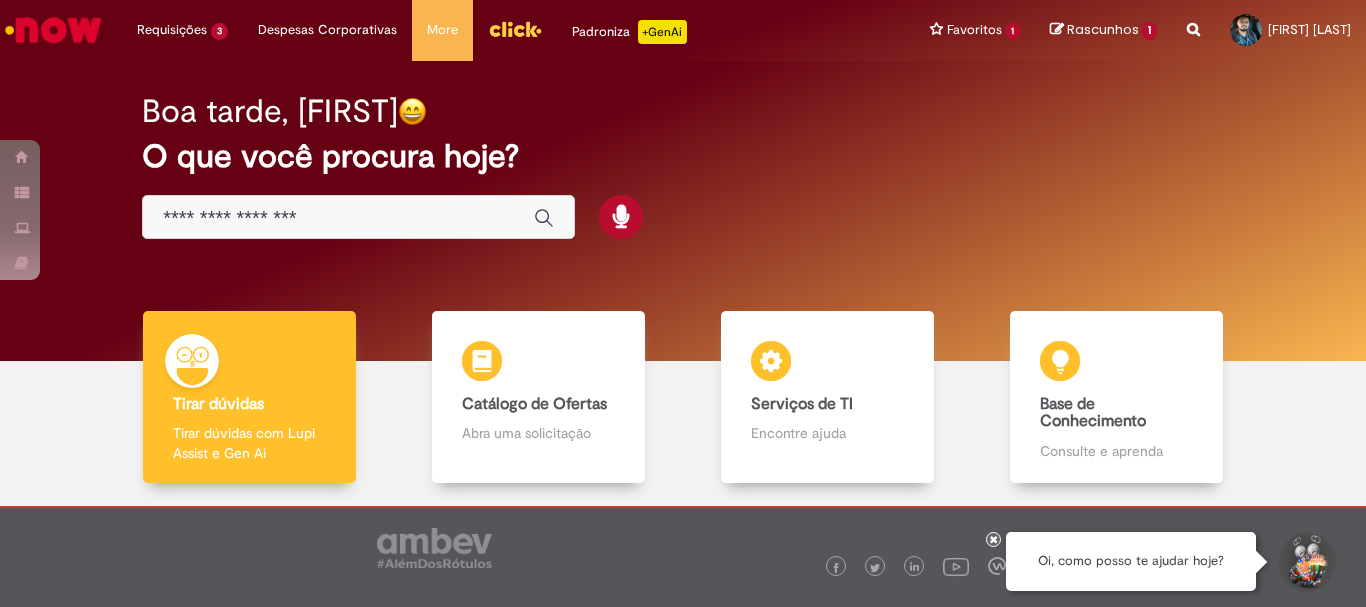click at bounding box center [358, 217] 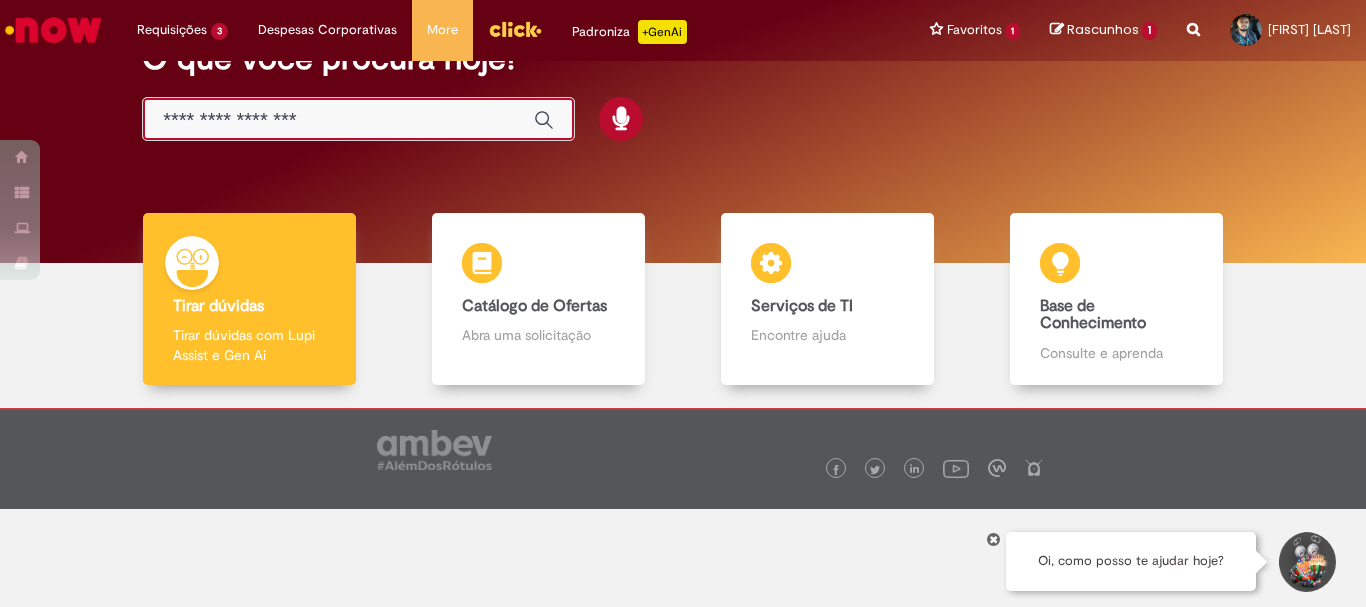 click at bounding box center [338, 120] 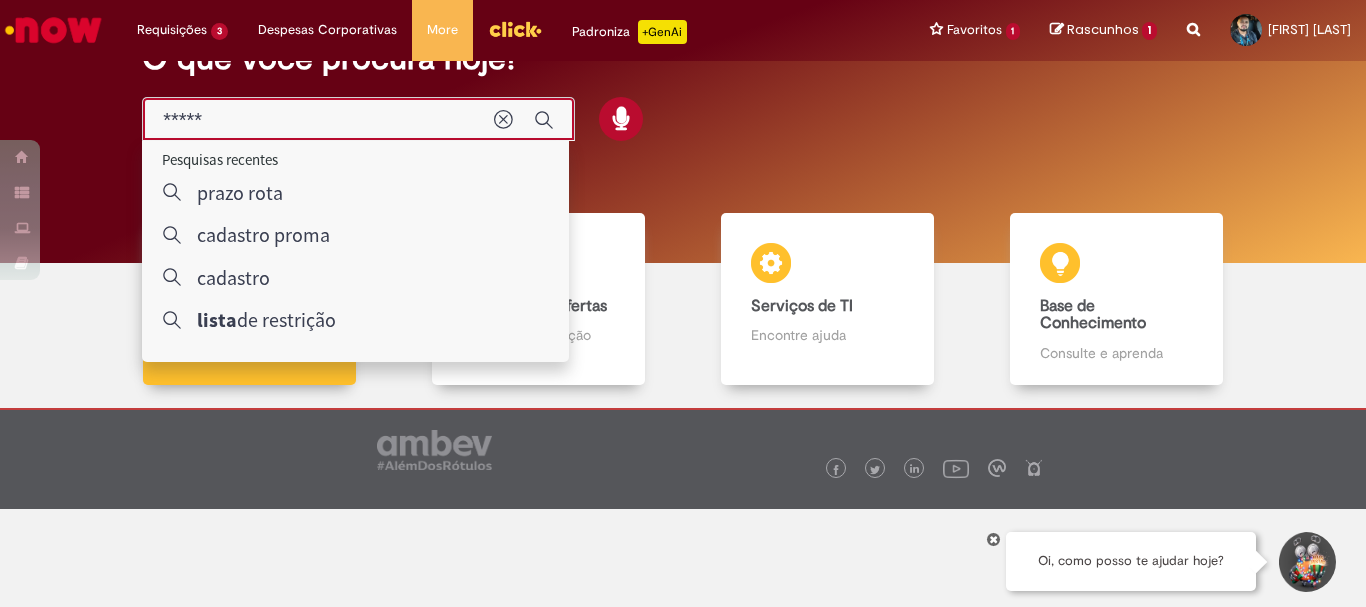 type on "*****" 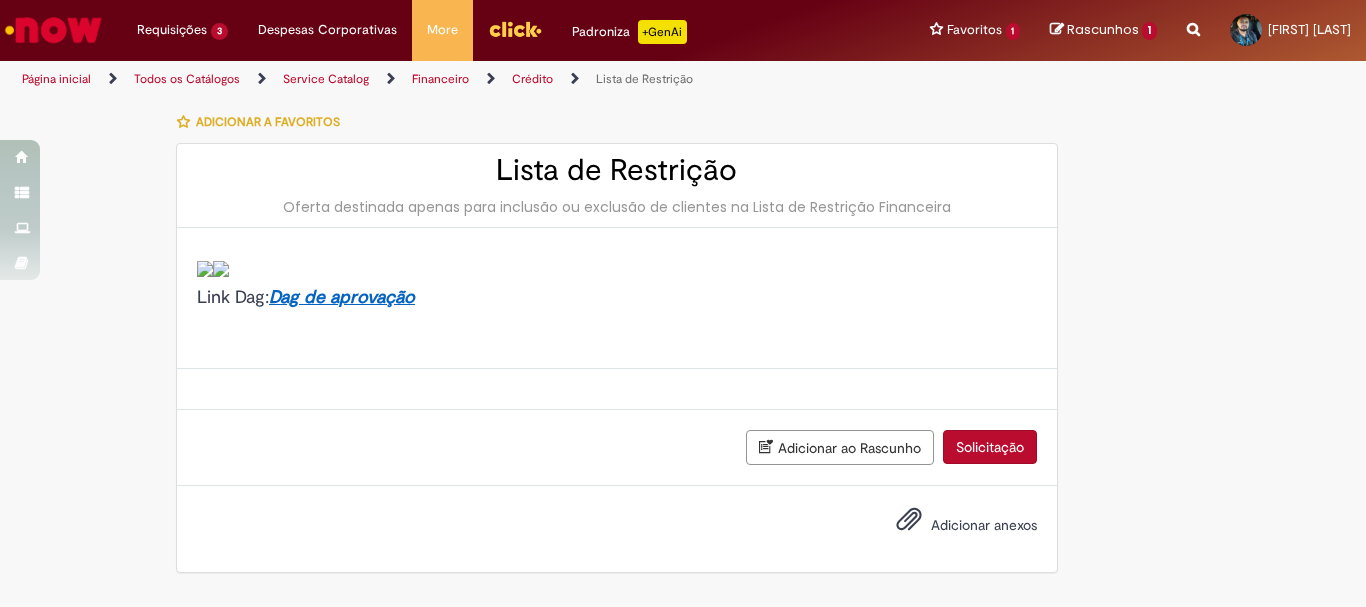 scroll, scrollTop: 0, scrollLeft: 0, axis: both 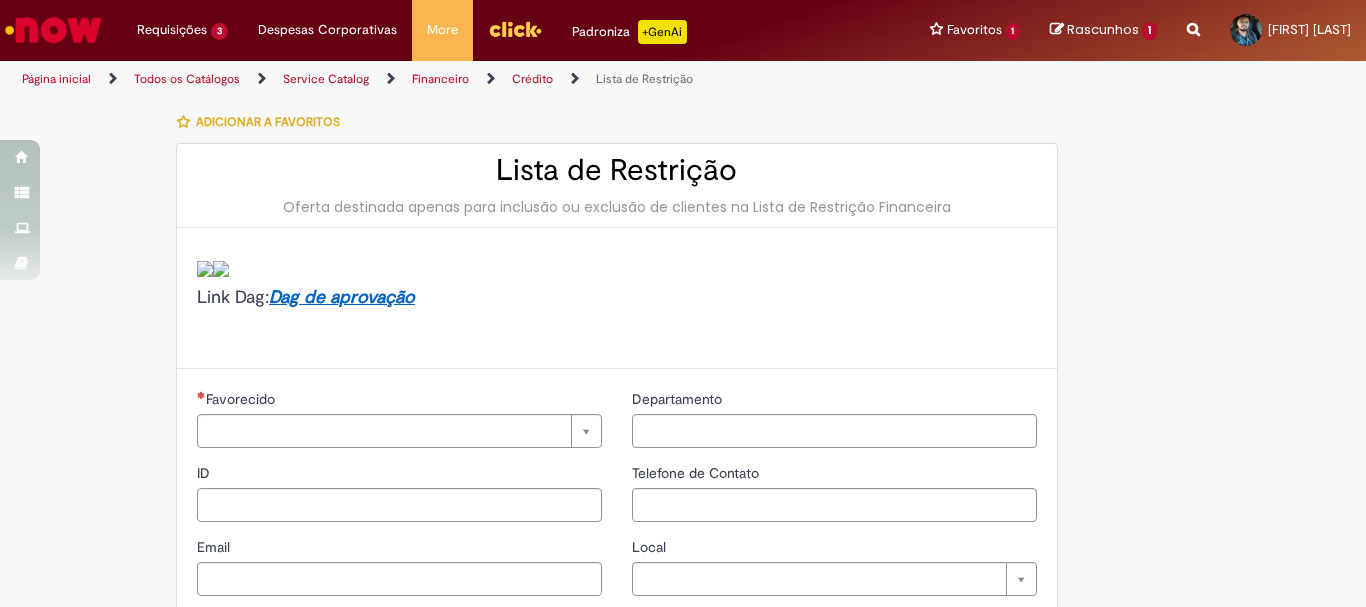 type on "********" 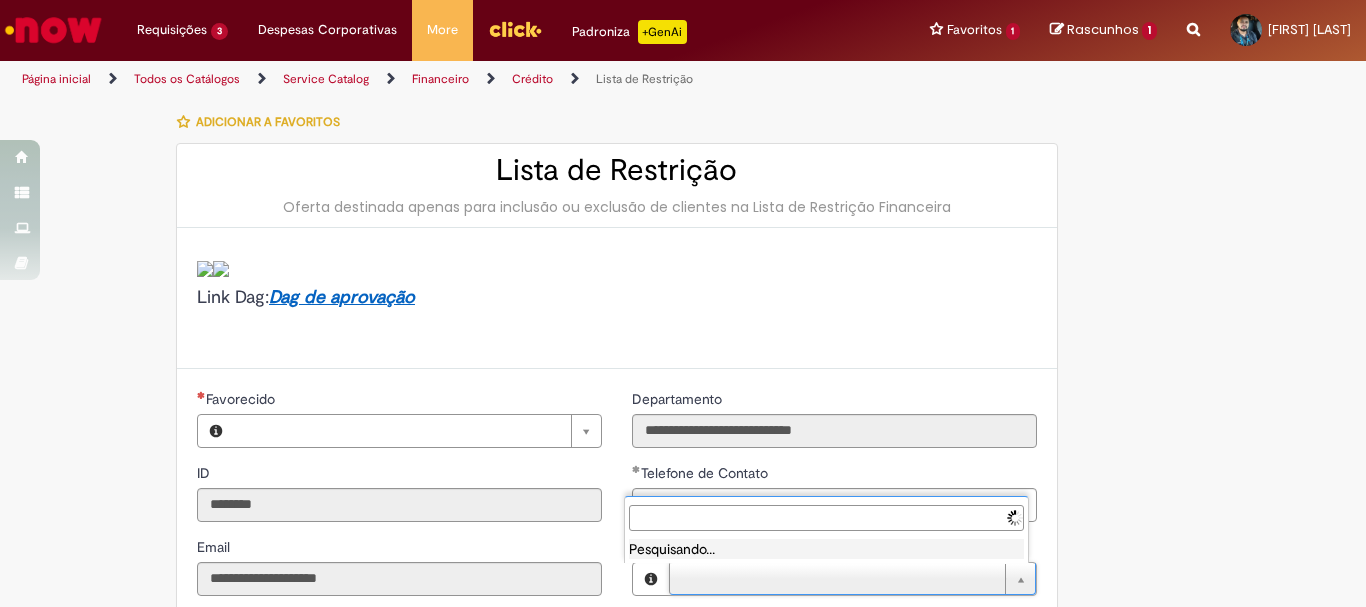 type on "**********" 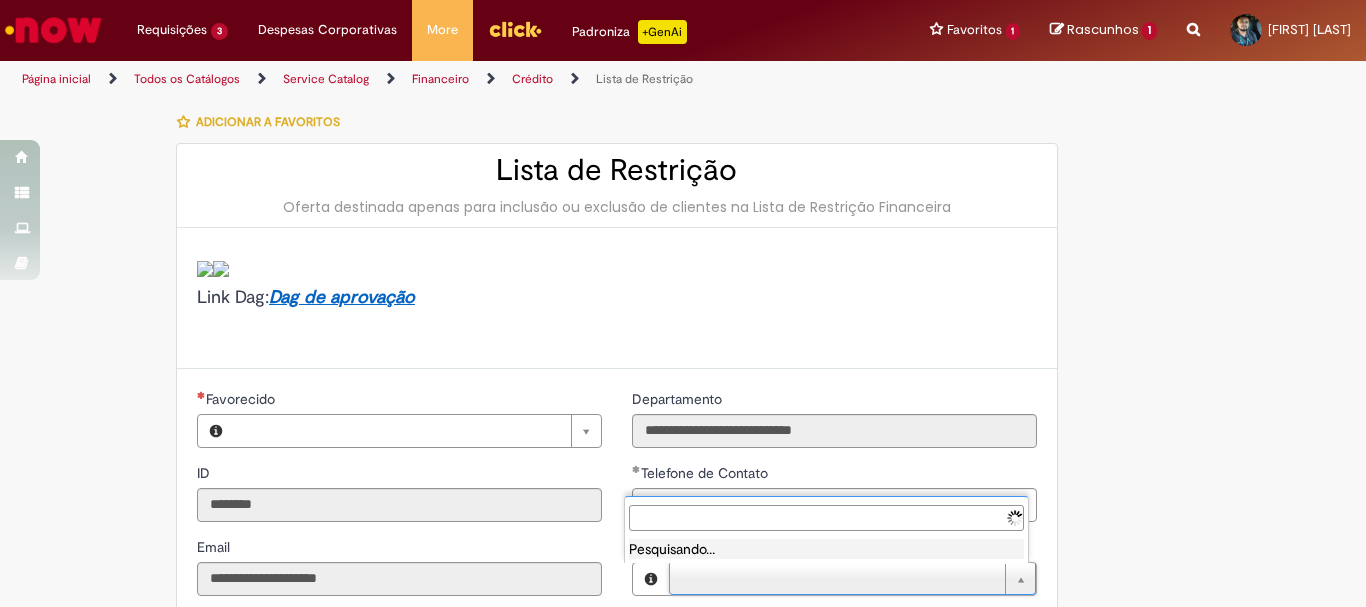 type on "**********" 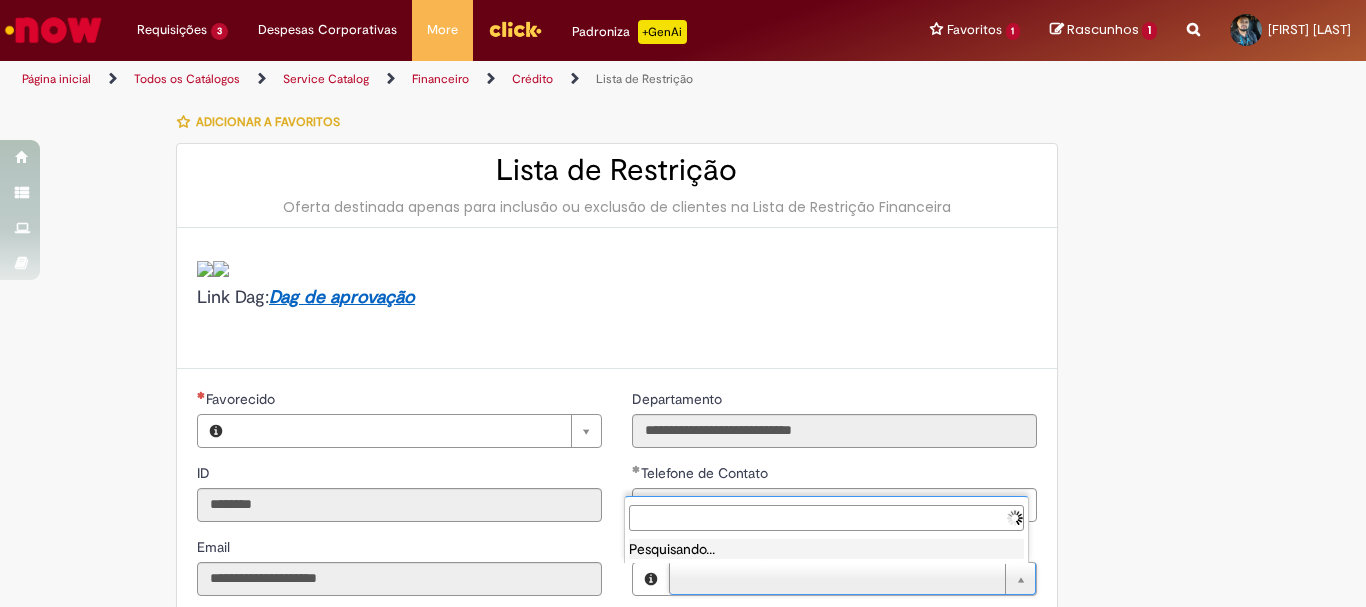 type on "**********" 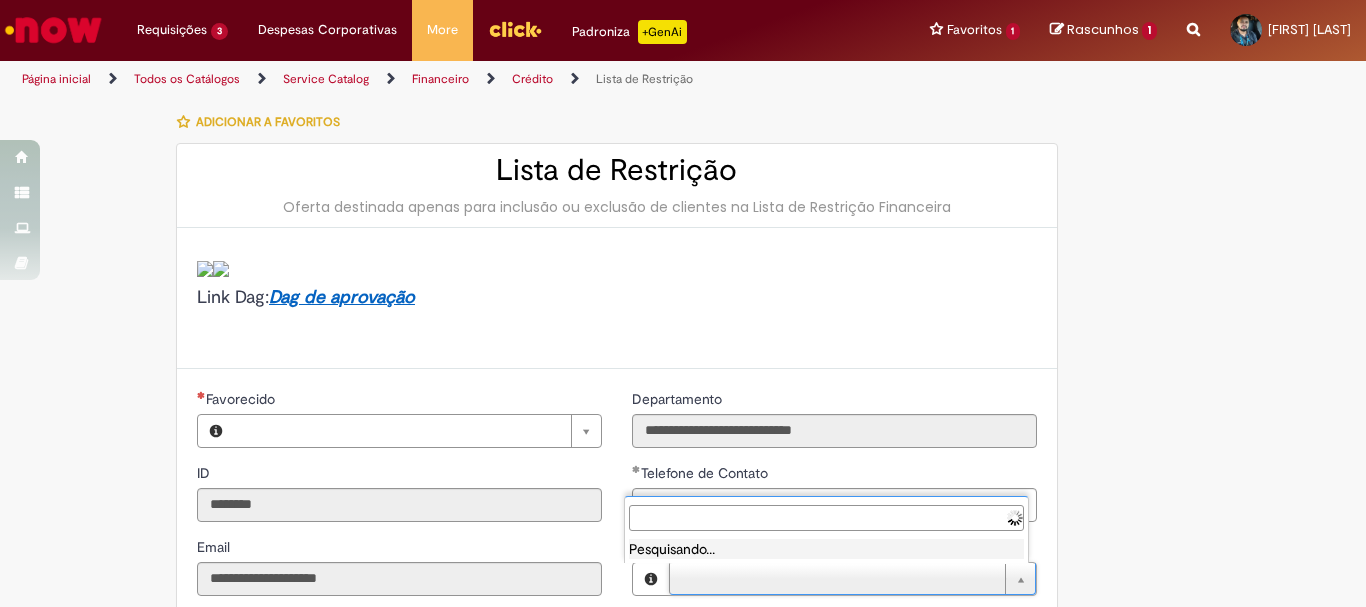 type on "*********" 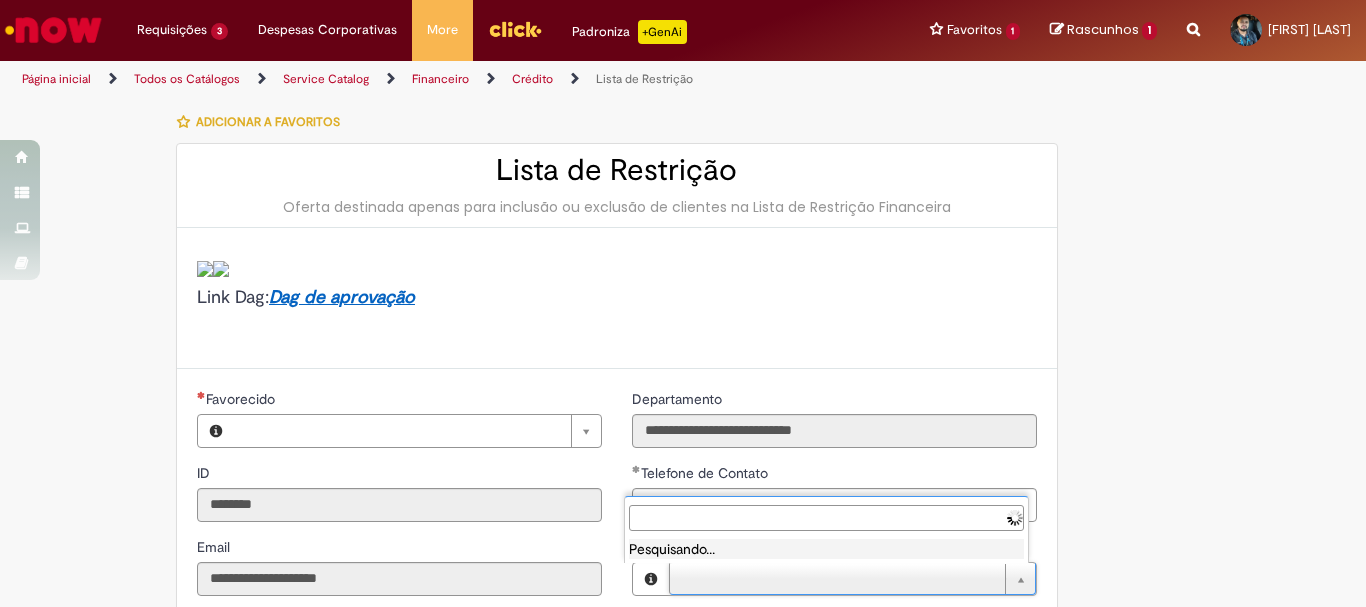 type on "**********" 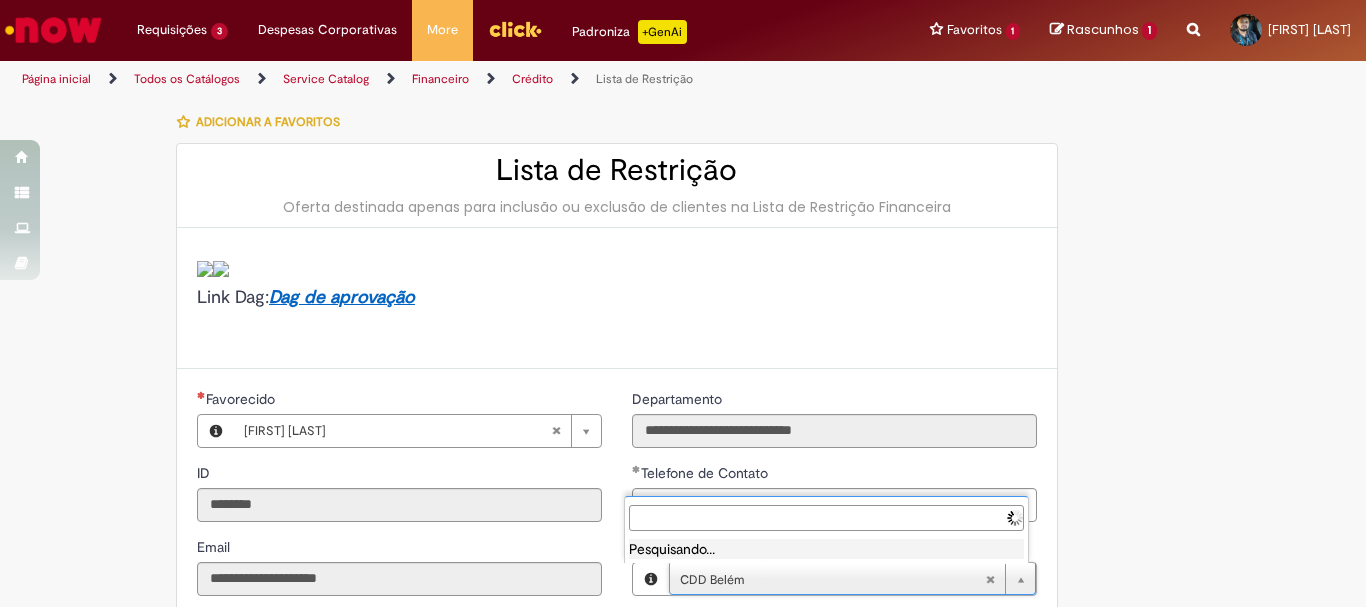 type on "**********" 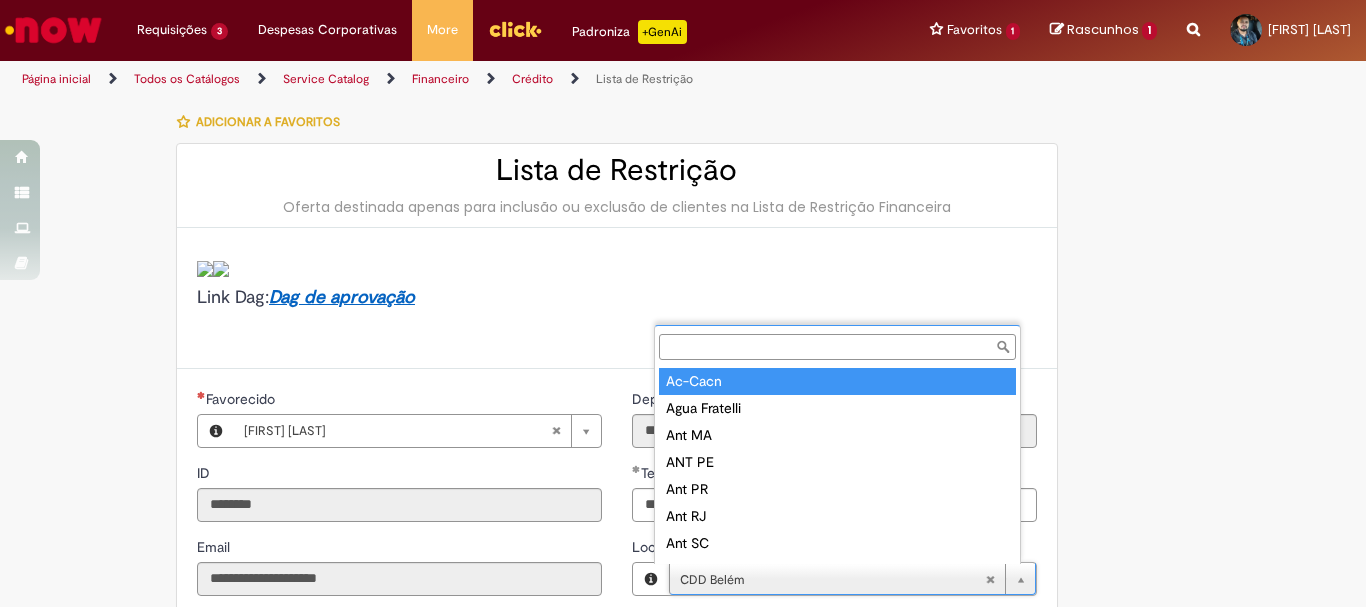 type on "*********" 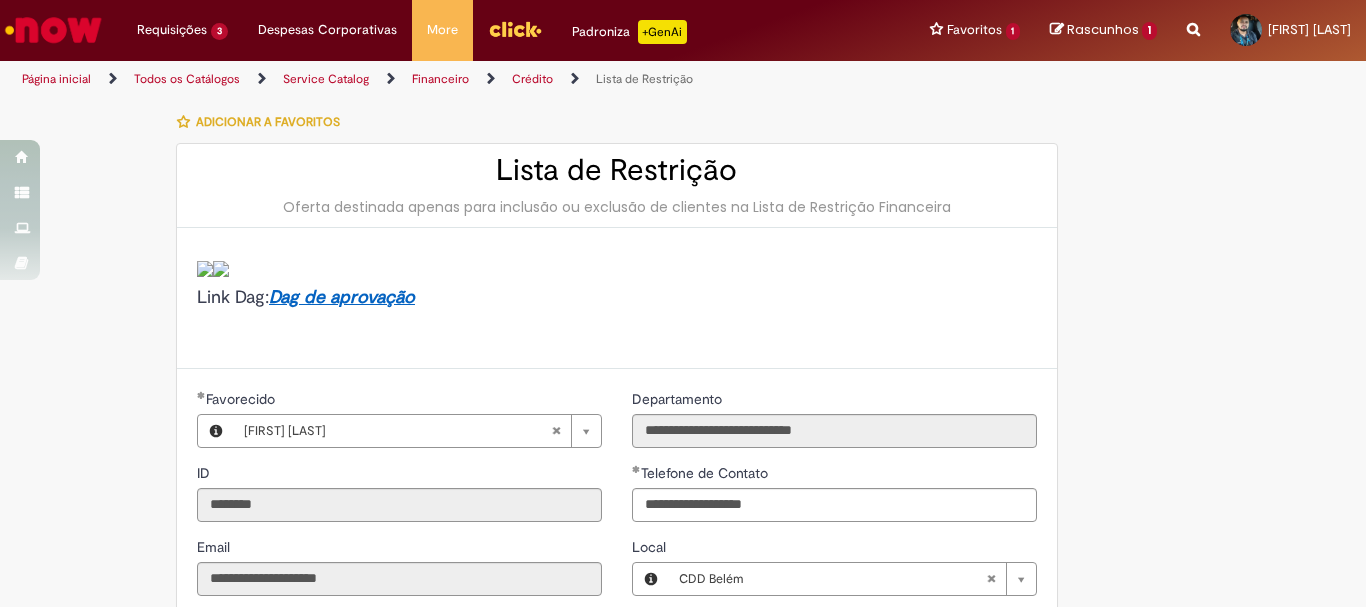 scroll, scrollTop: 0, scrollLeft: 0, axis: both 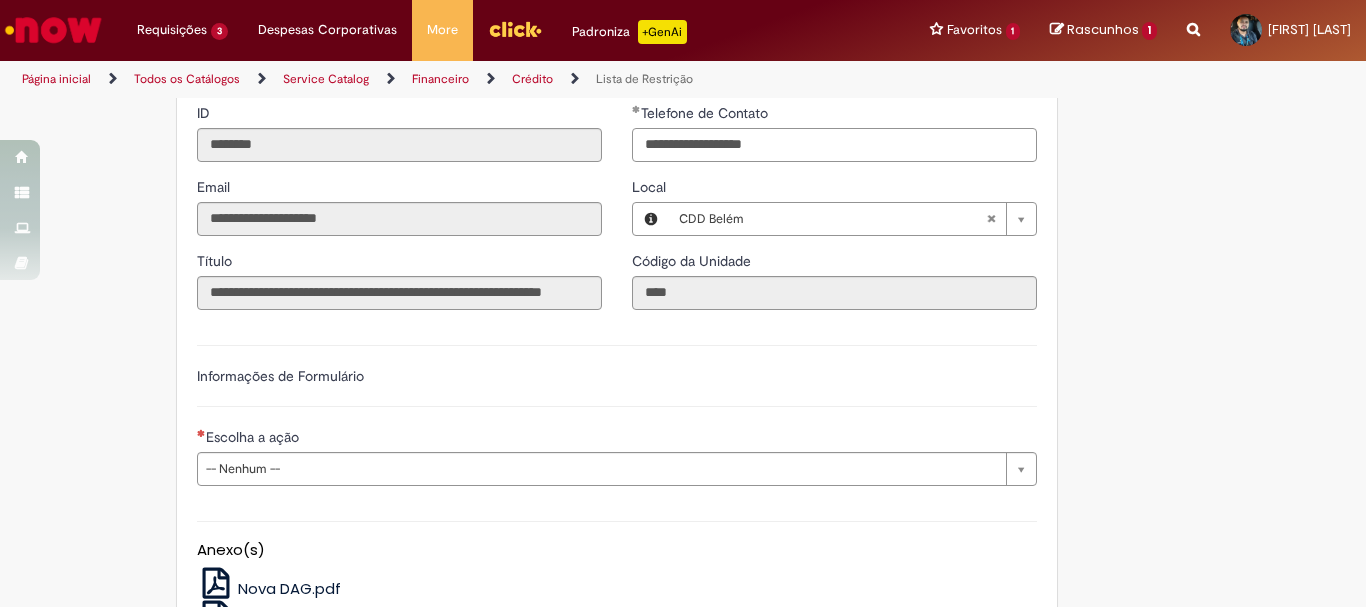 click on "**********" at bounding box center (834, 145) 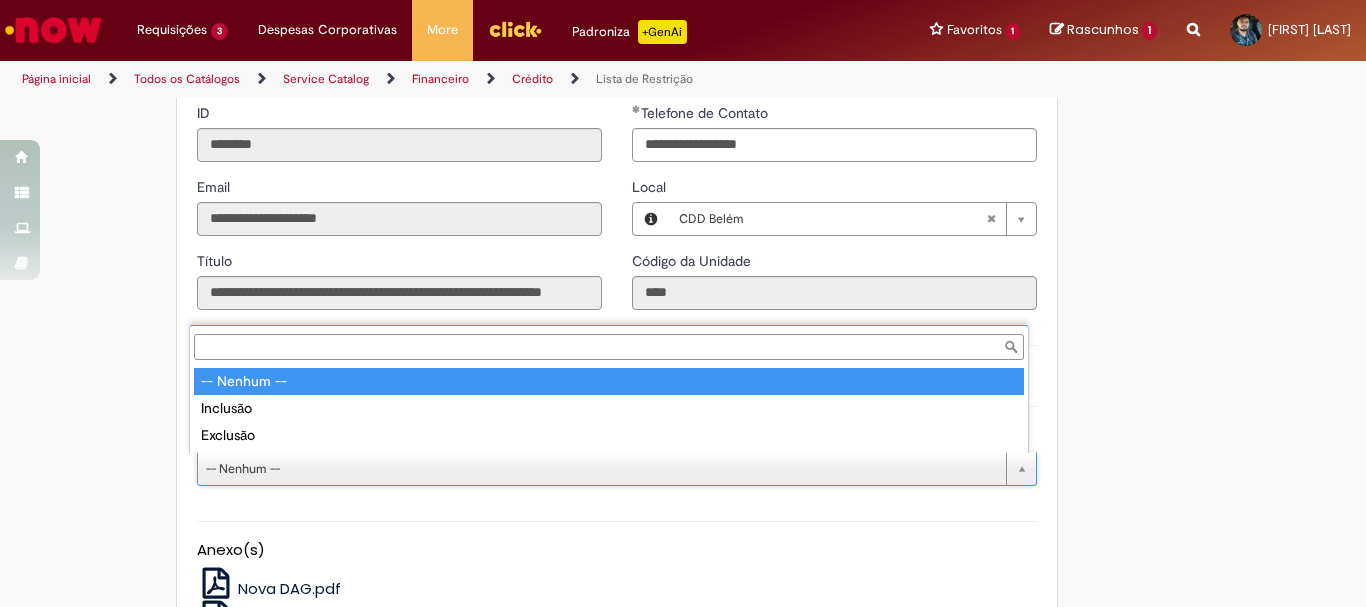 type on "**********" 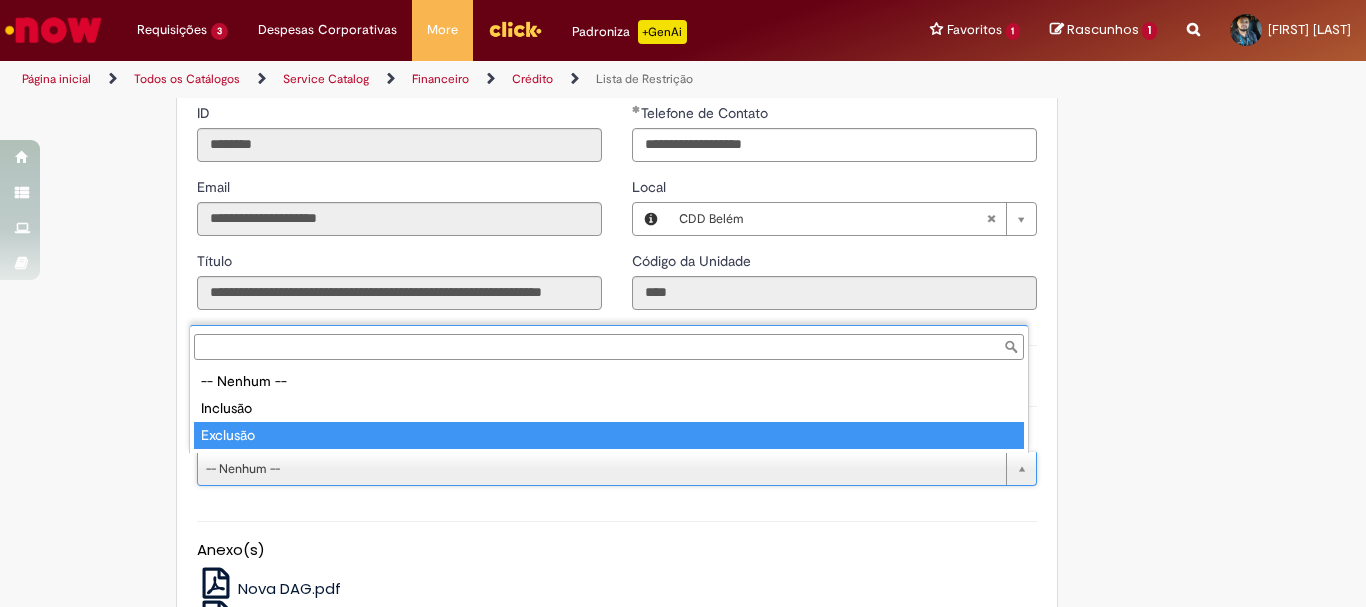 type on "********" 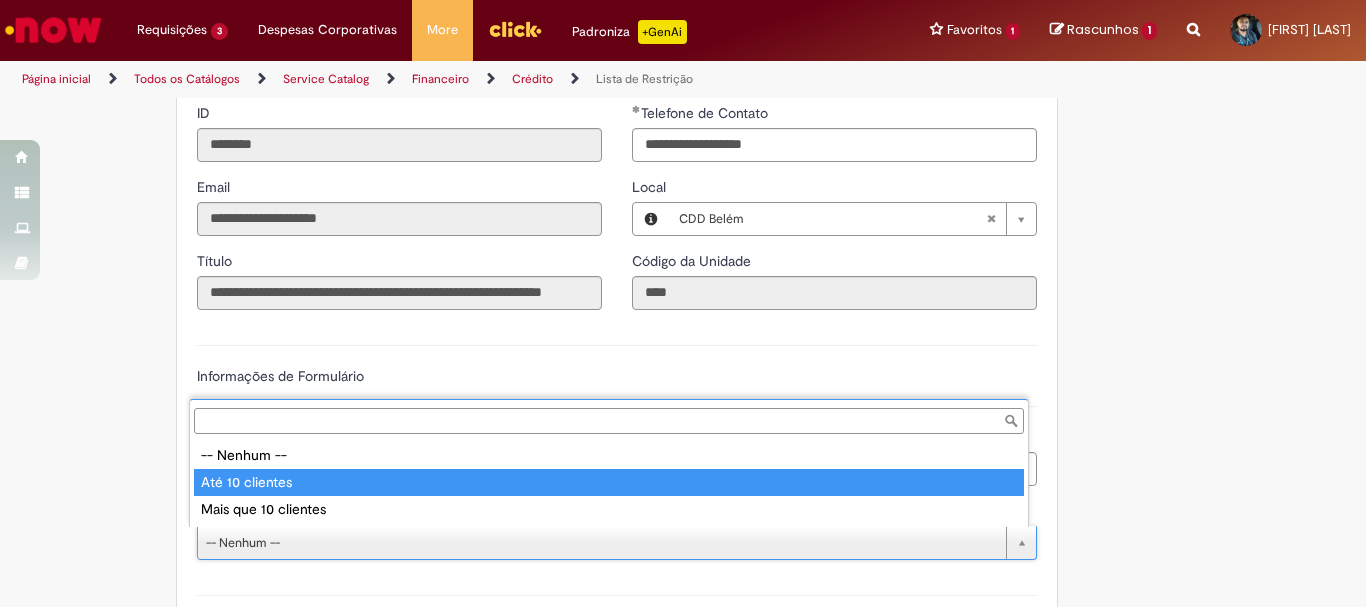 type on "**********" 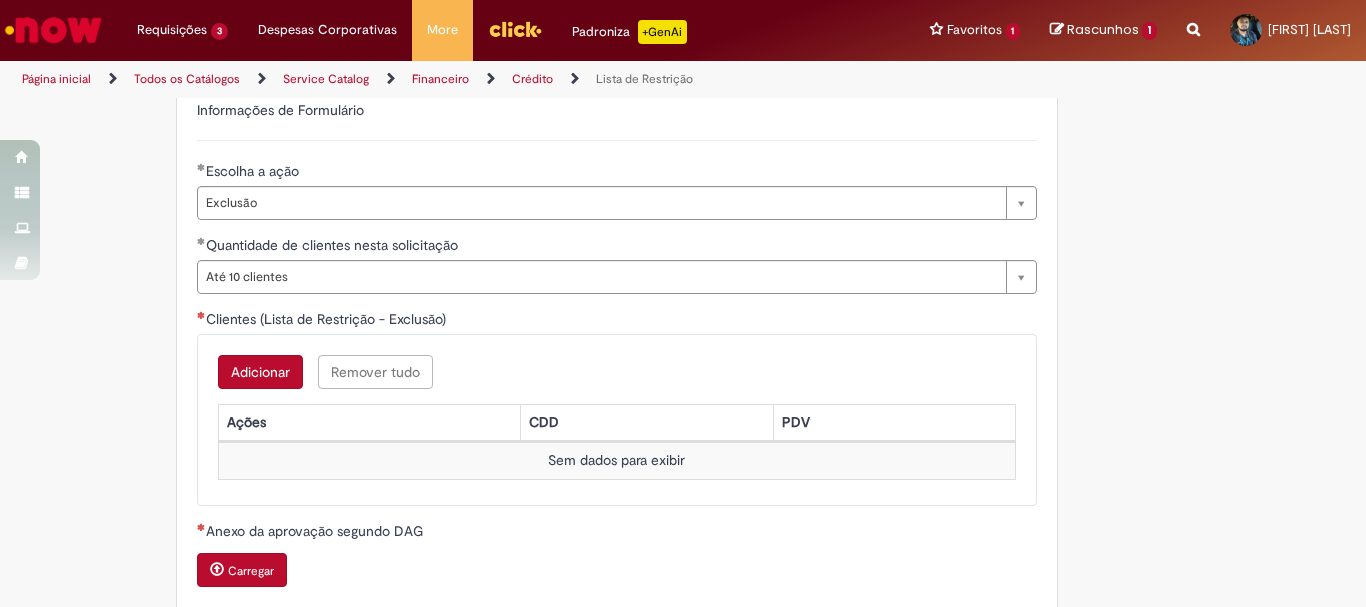scroll, scrollTop: 644, scrollLeft: 0, axis: vertical 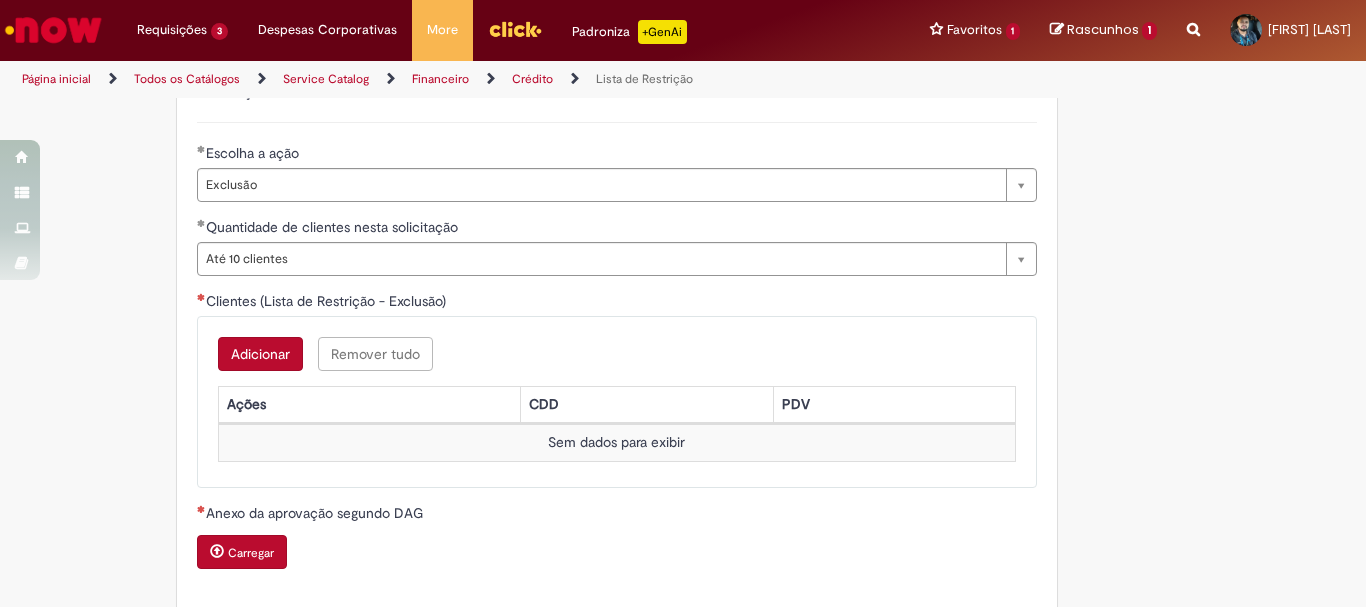 click on "Adicionar" at bounding box center [260, 354] 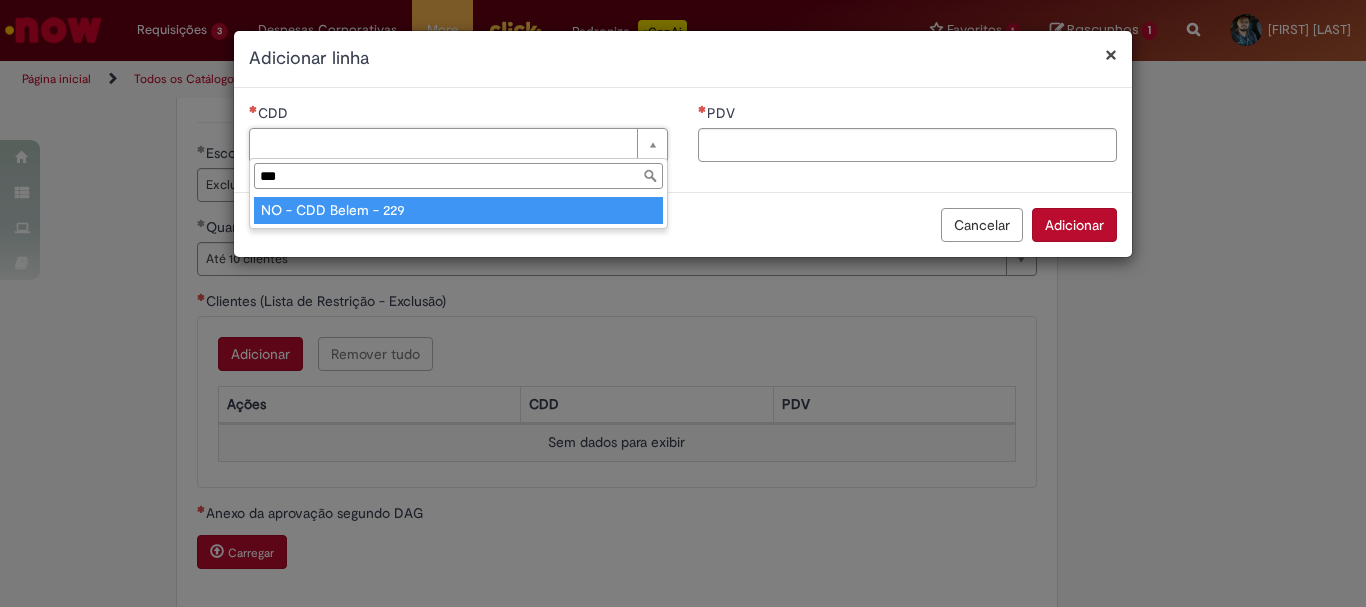 type on "***" 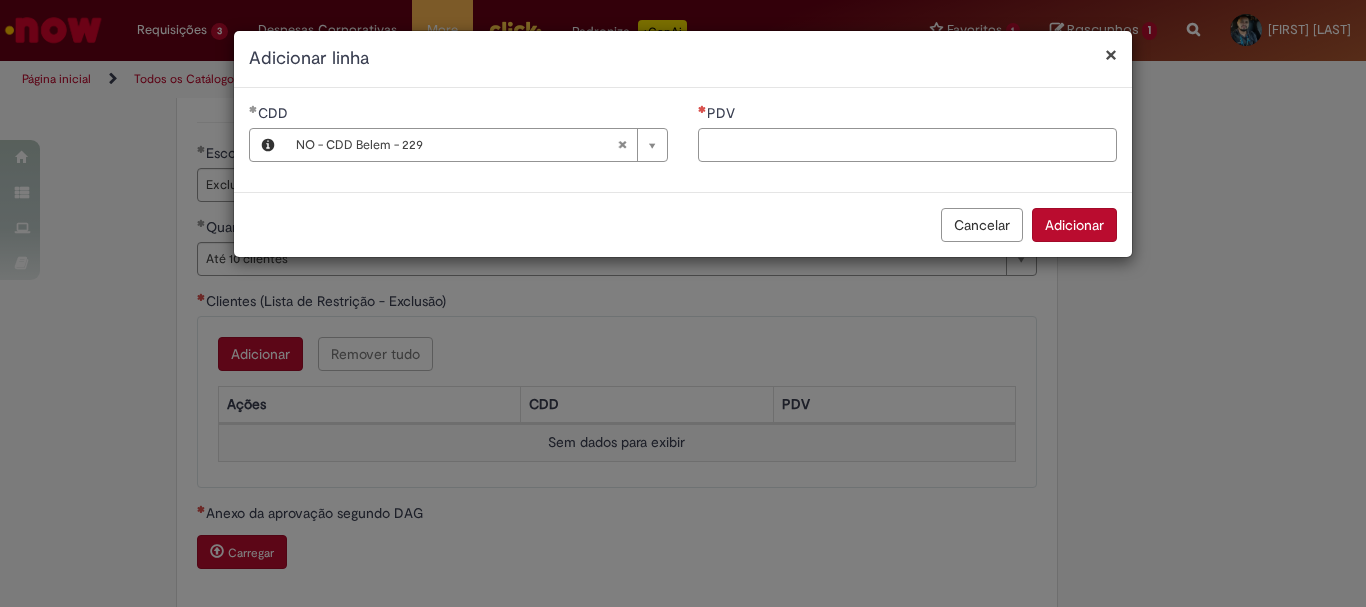 click on "PDV" at bounding box center [907, 145] 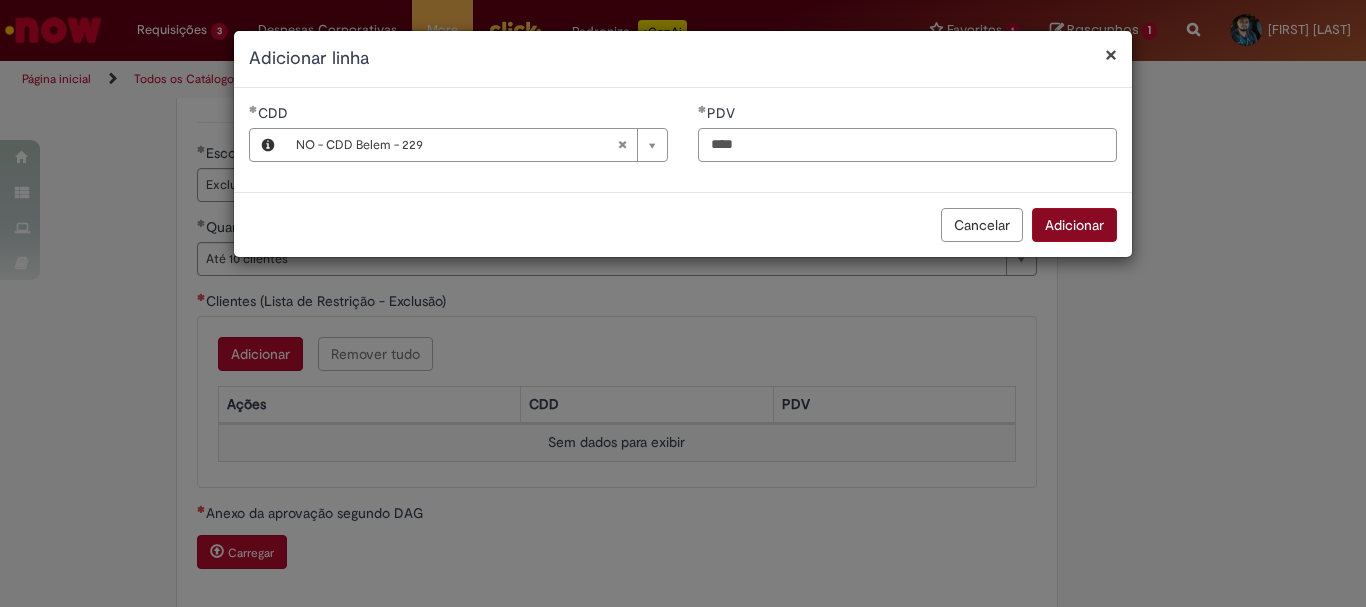 type on "****" 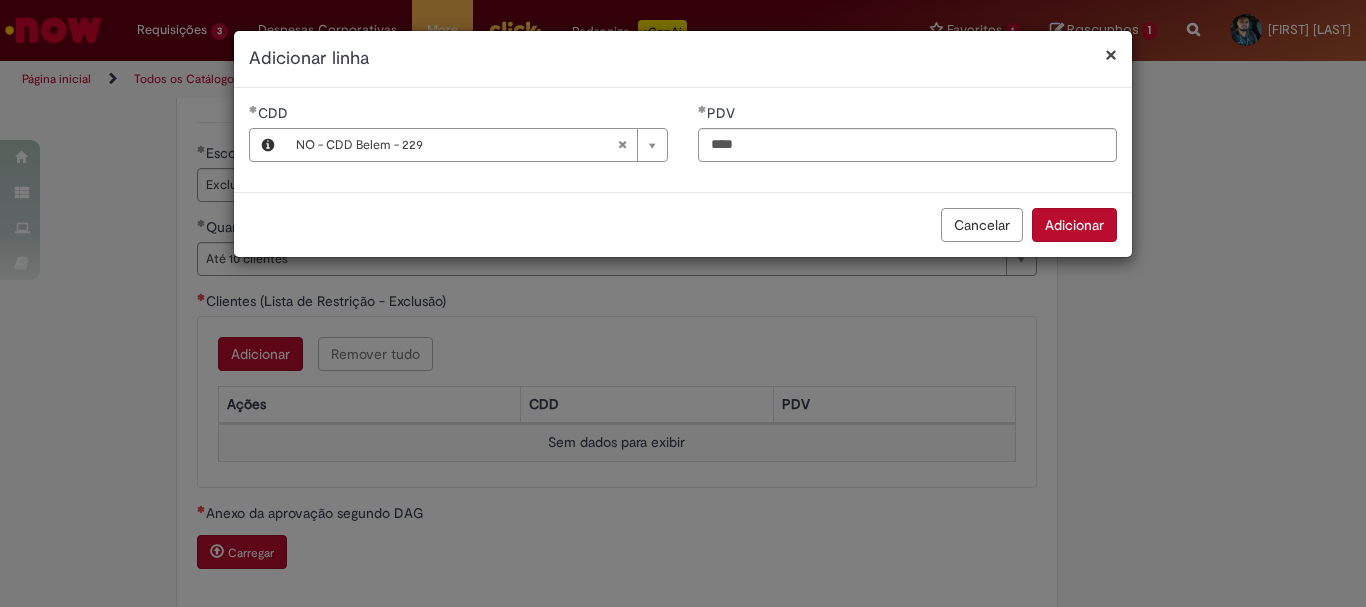 click on "Adicionar" at bounding box center (1074, 225) 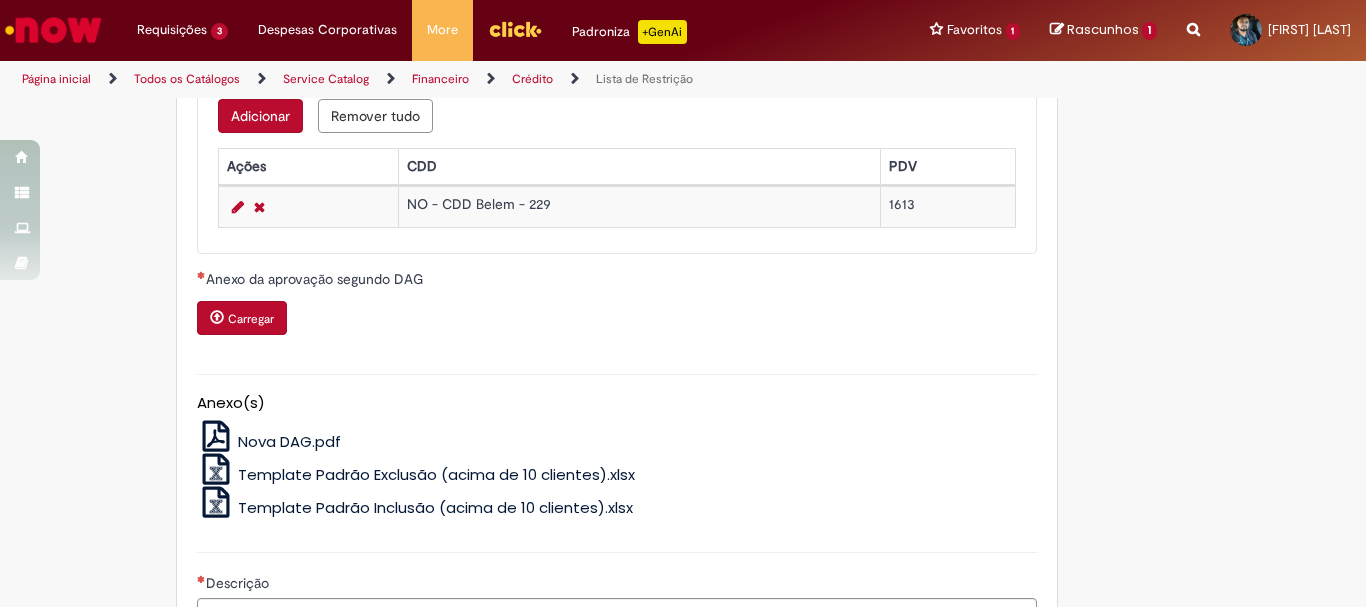 scroll, scrollTop: 889, scrollLeft: 0, axis: vertical 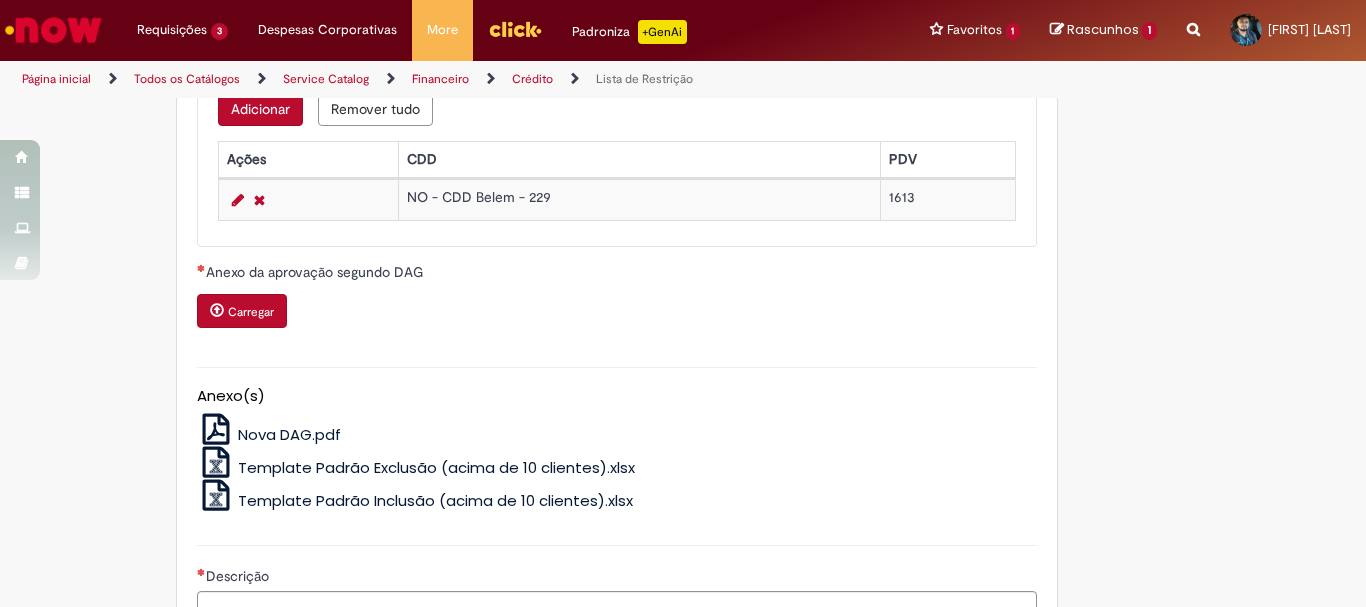 click at bounding box center [217, 310] 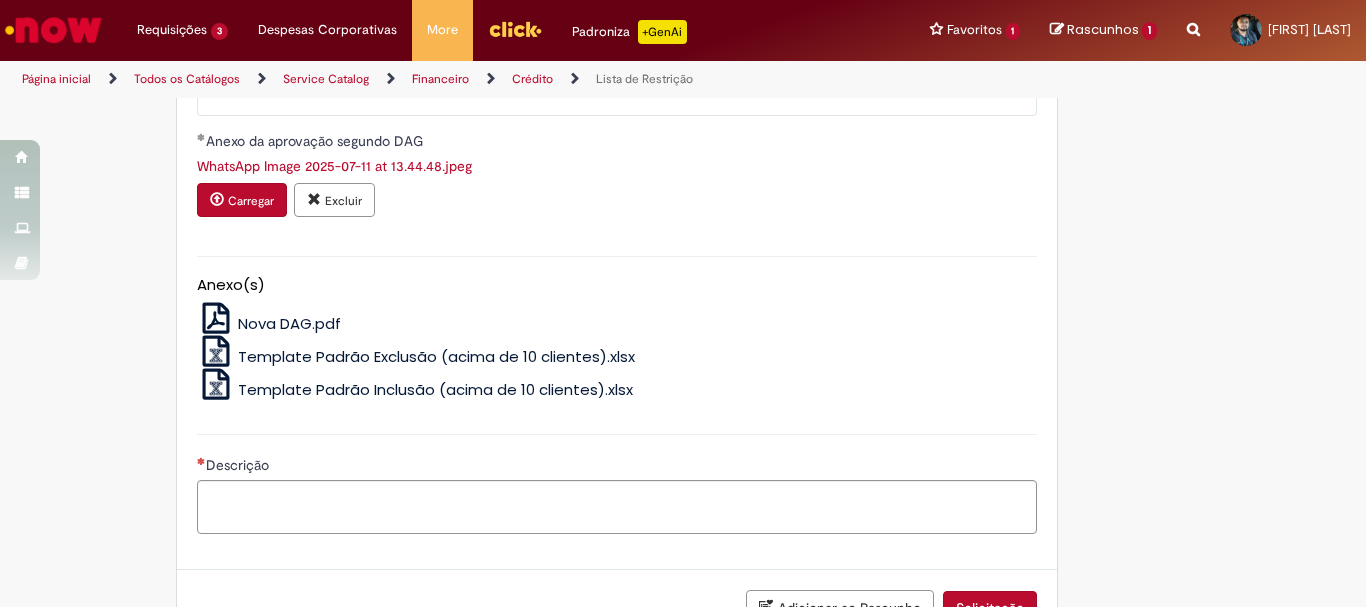 scroll, scrollTop: 1023, scrollLeft: 0, axis: vertical 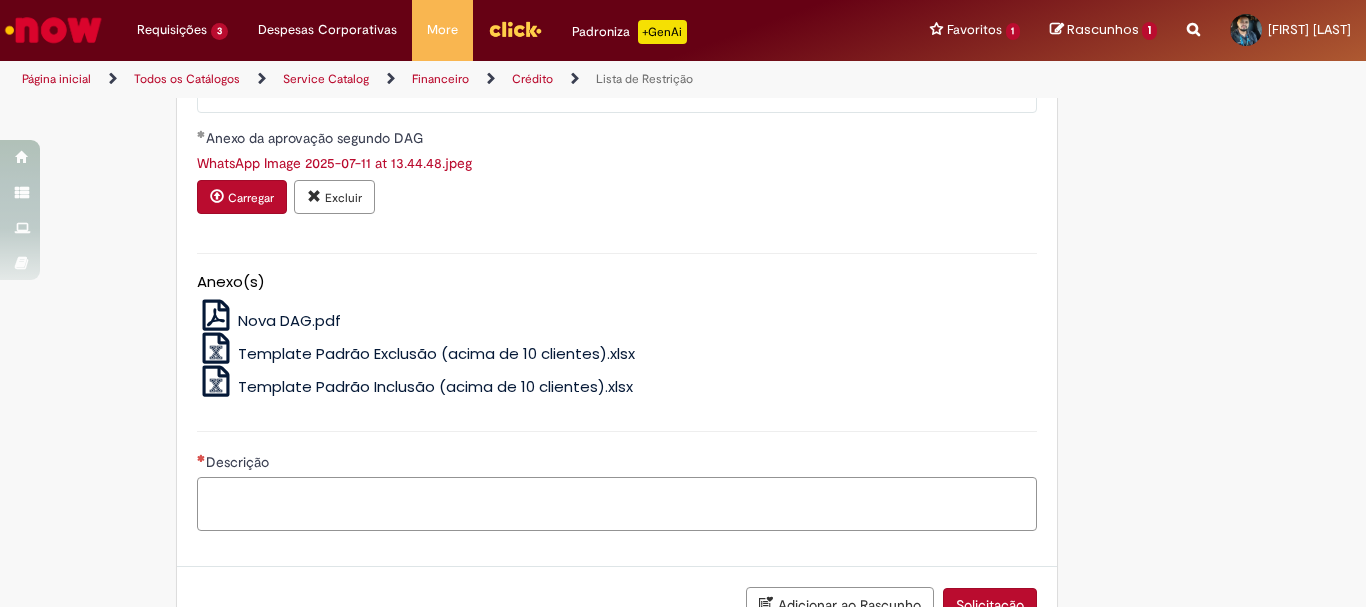 click on "Descrição" at bounding box center (617, 504) 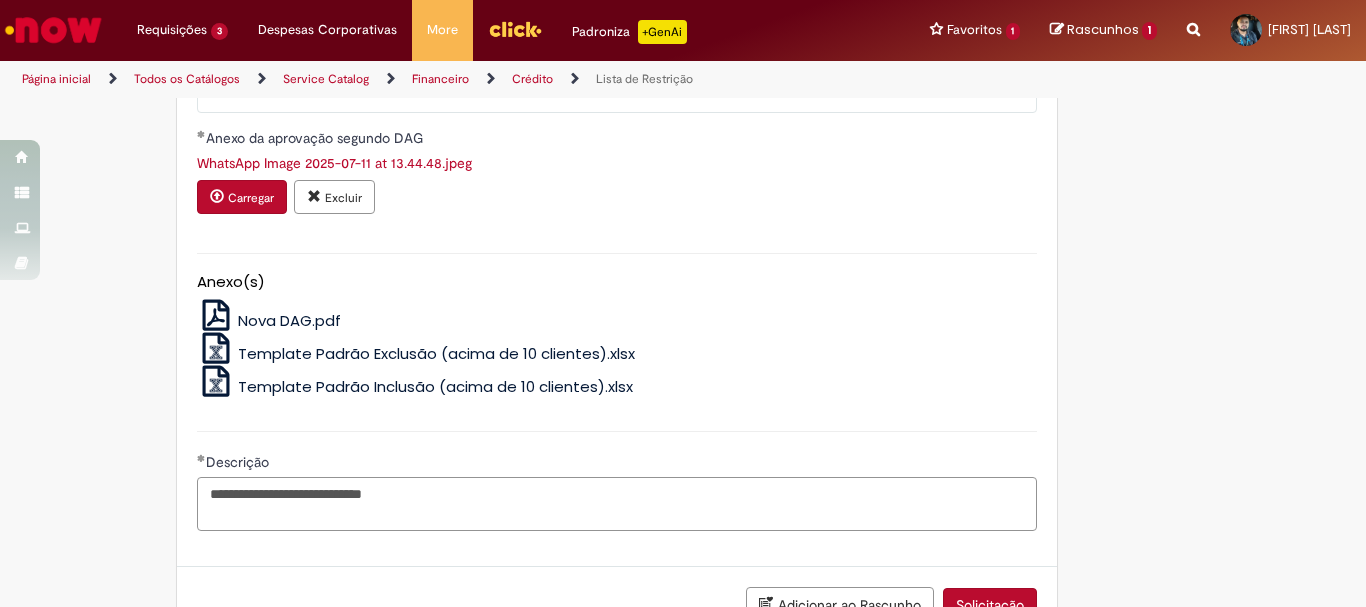 type on "**********" 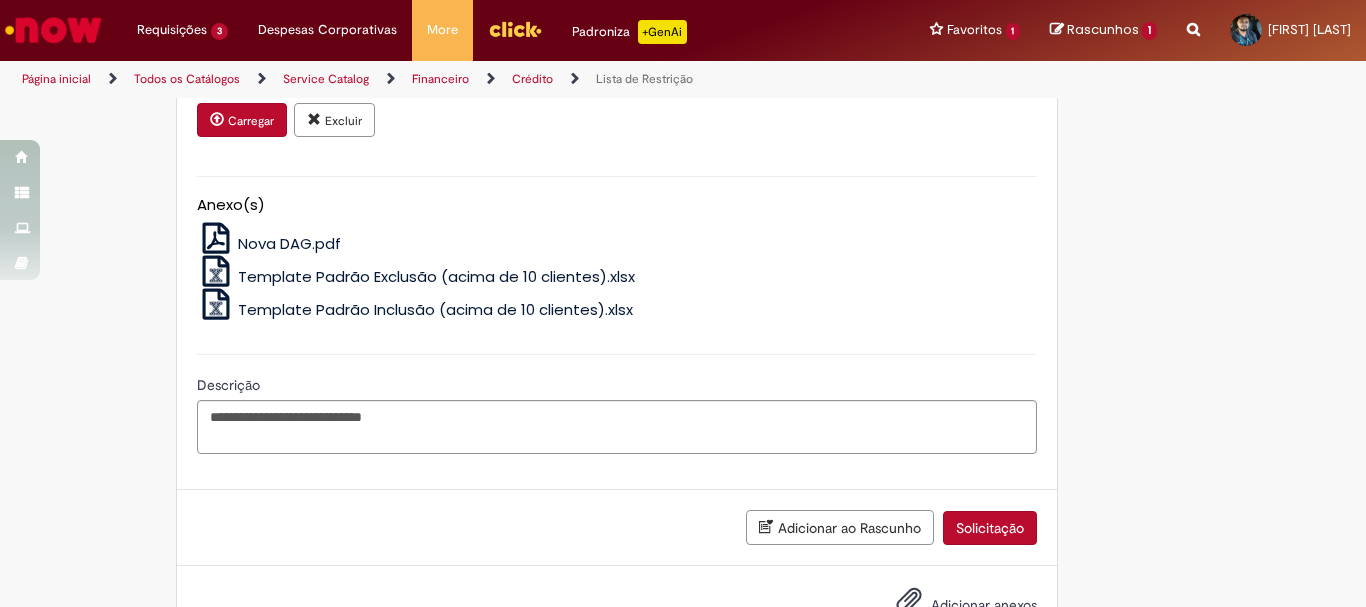 scroll, scrollTop: 1143, scrollLeft: 0, axis: vertical 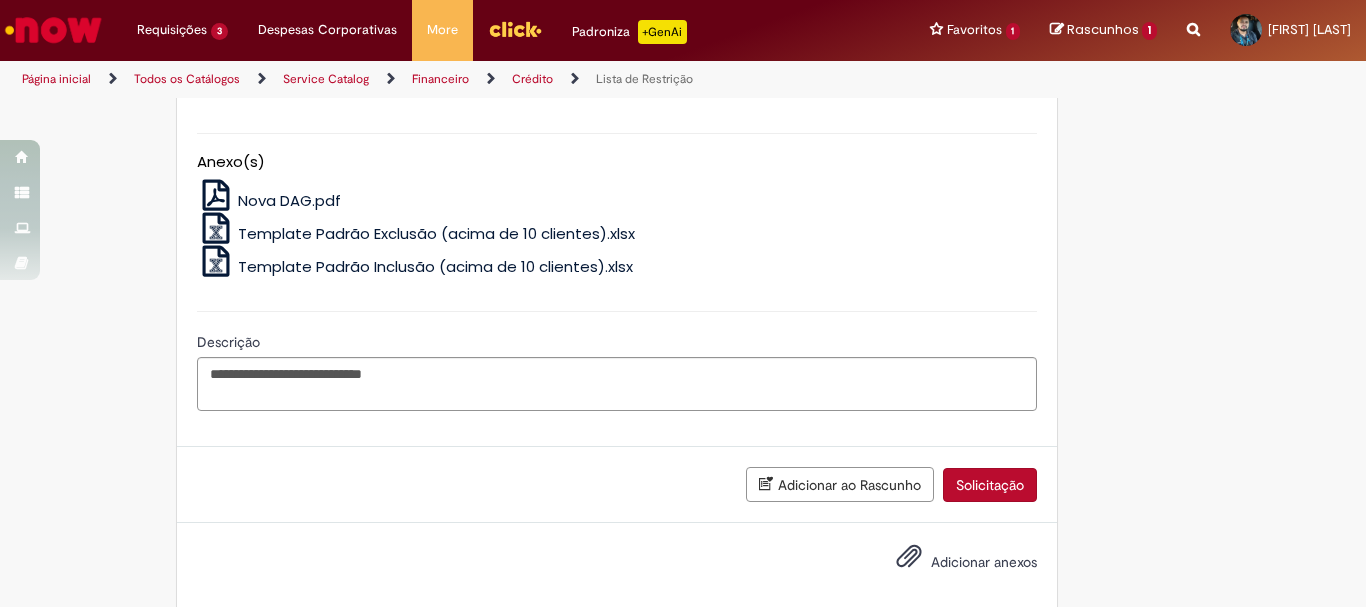 click on "Solicitação" at bounding box center [990, 485] 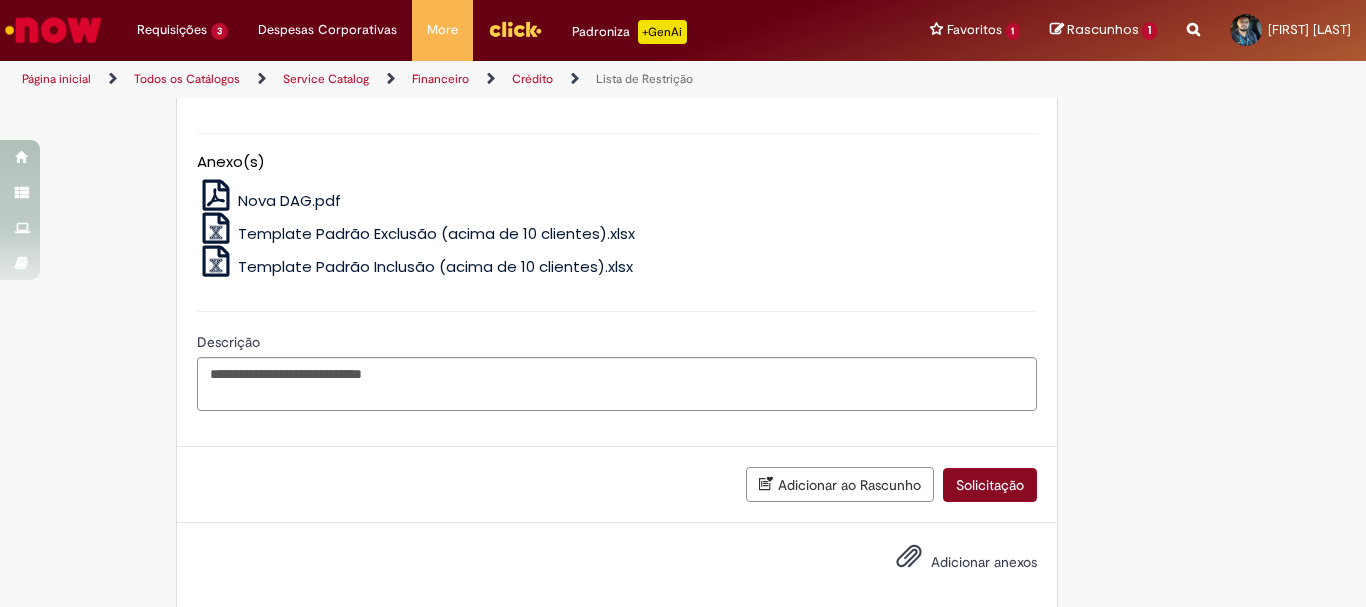 scroll, scrollTop: 1123, scrollLeft: 0, axis: vertical 